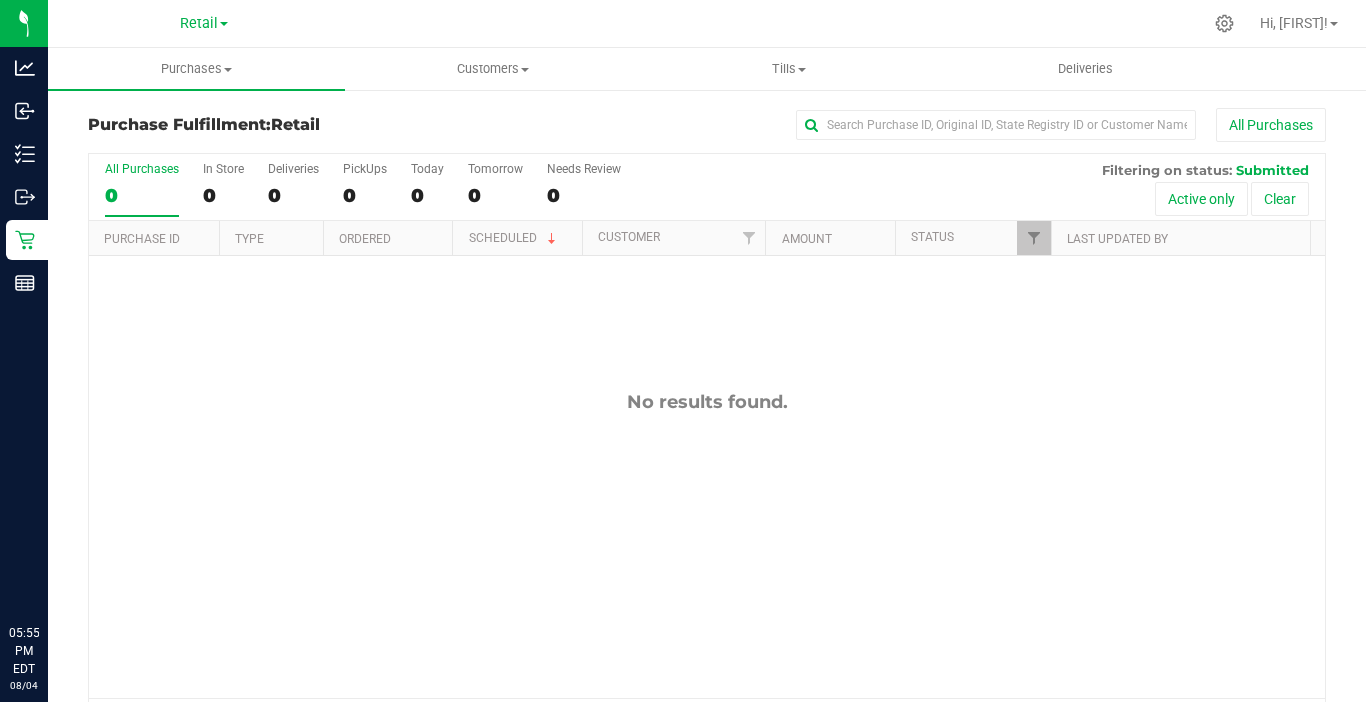 scroll, scrollTop: 0, scrollLeft: 0, axis: both 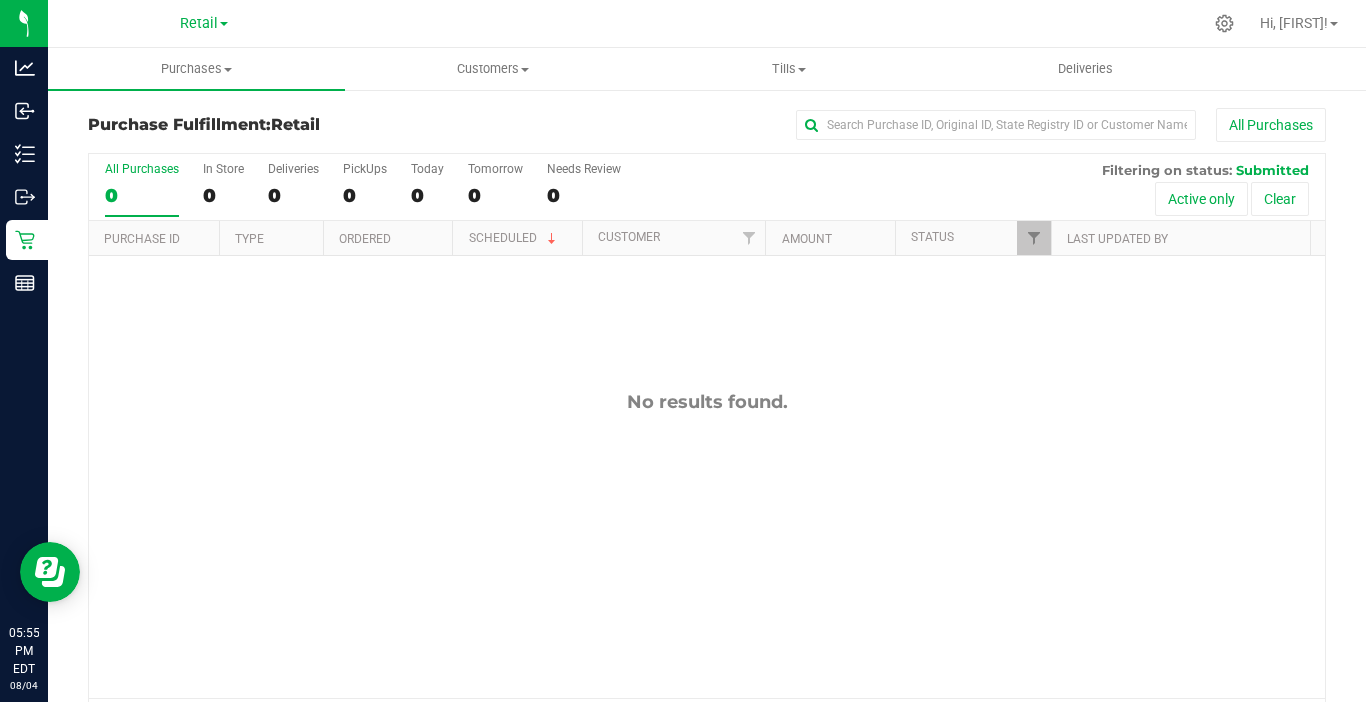 click at bounding box center [780, 23] 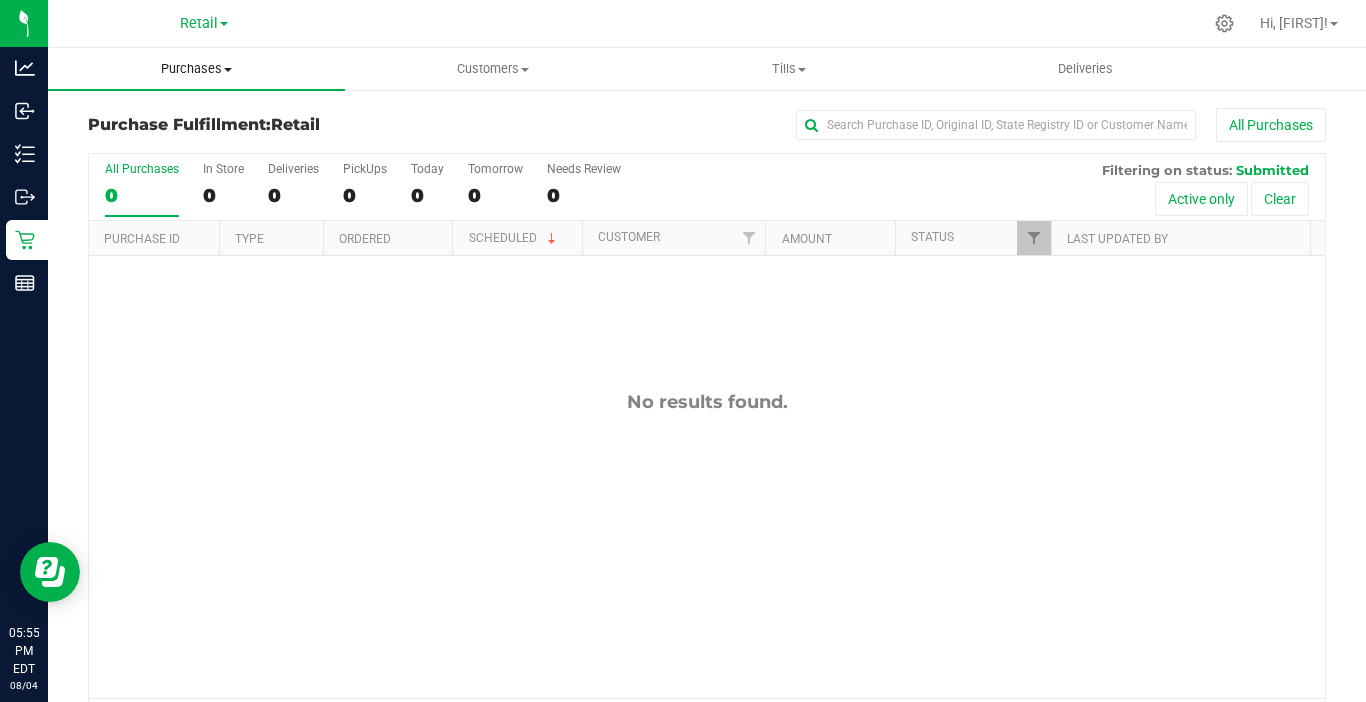 click on "Purchases" at bounding box center (196, 69) 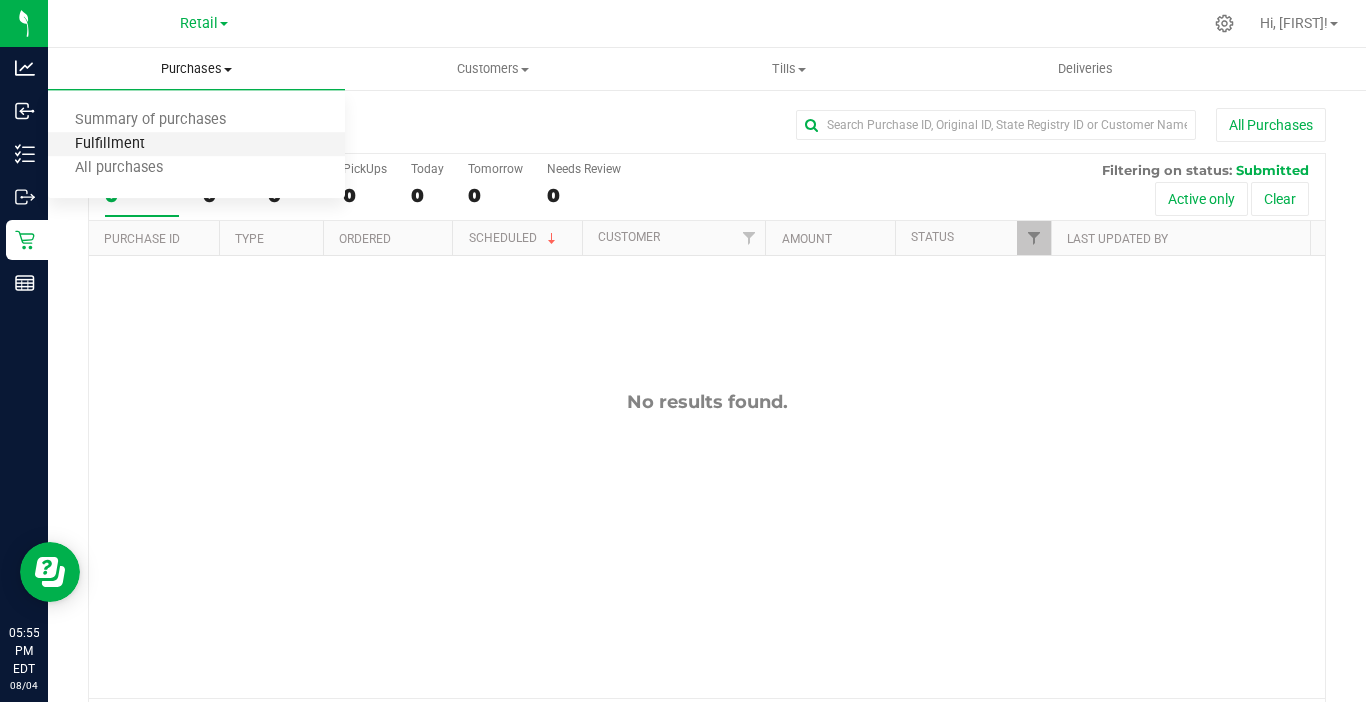 click on "Fulfillment" at bounding box center [110, 144] 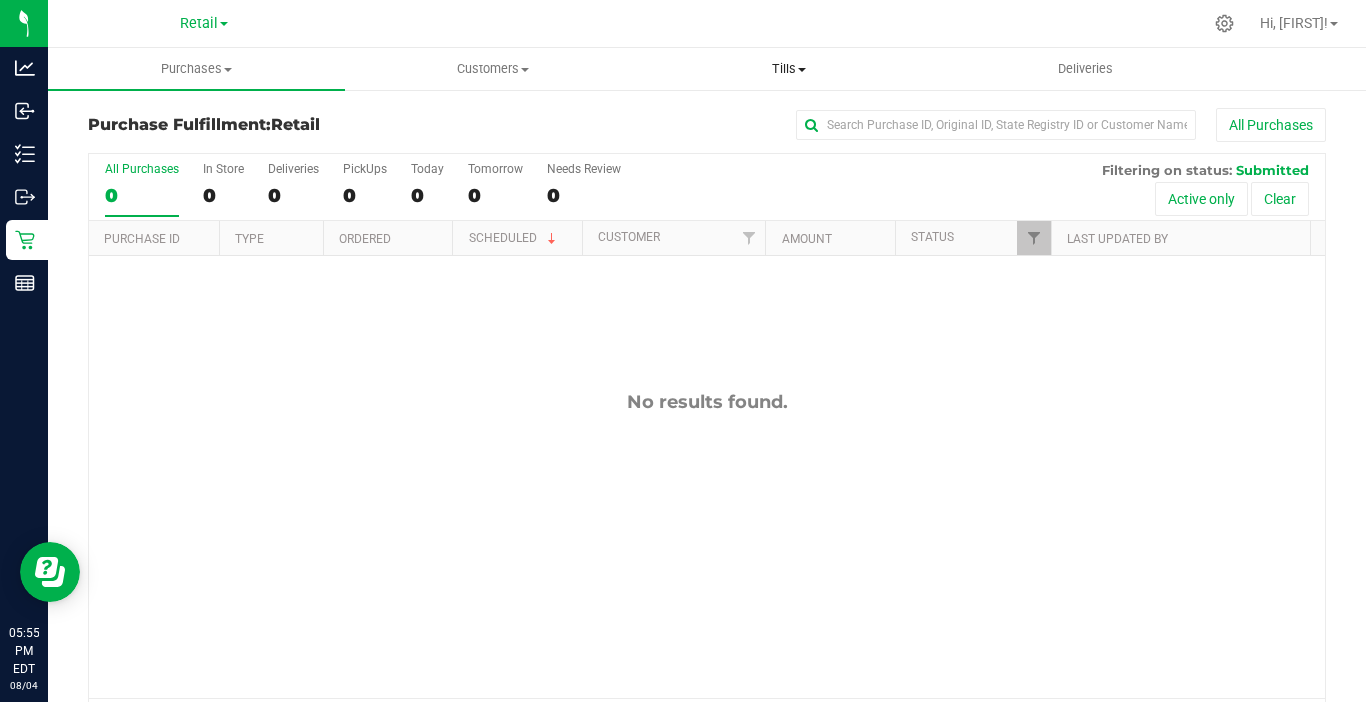 click on "Tills" at bounding box center [789, 69] 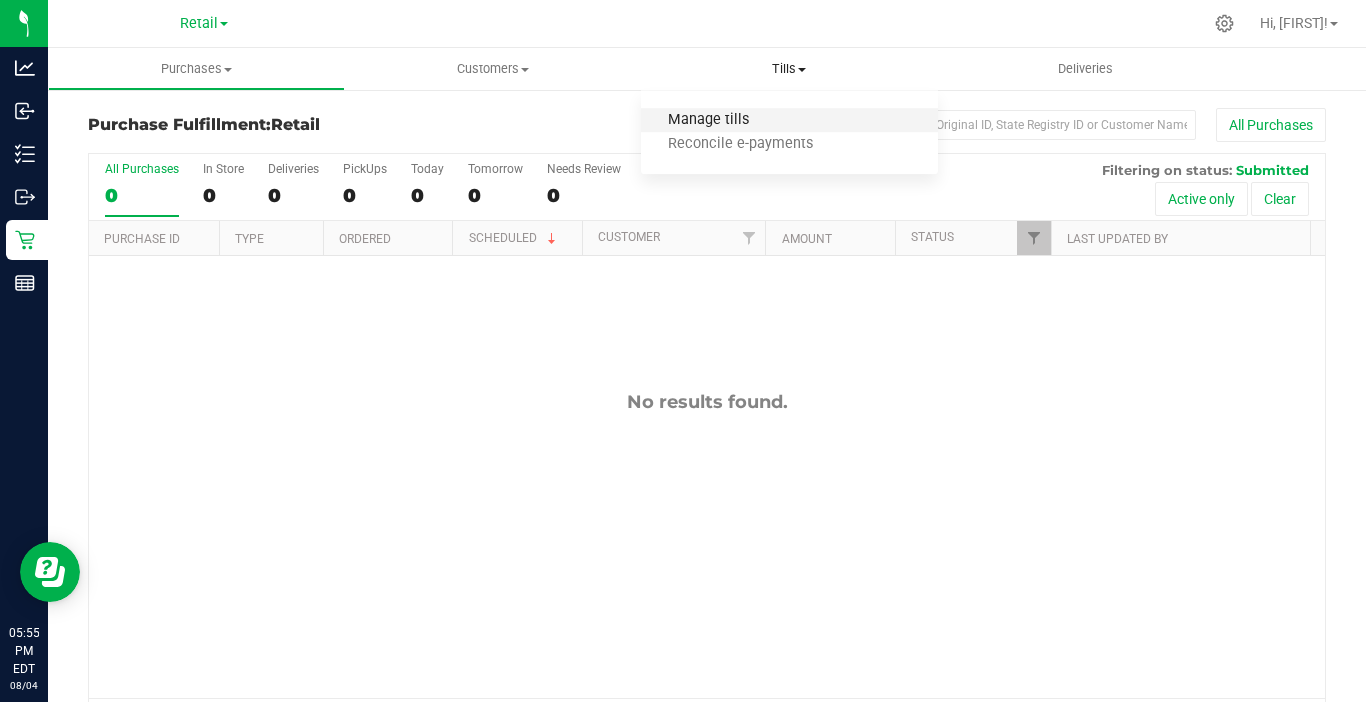 click on "Manage tills" at bounding box center (708, 120) 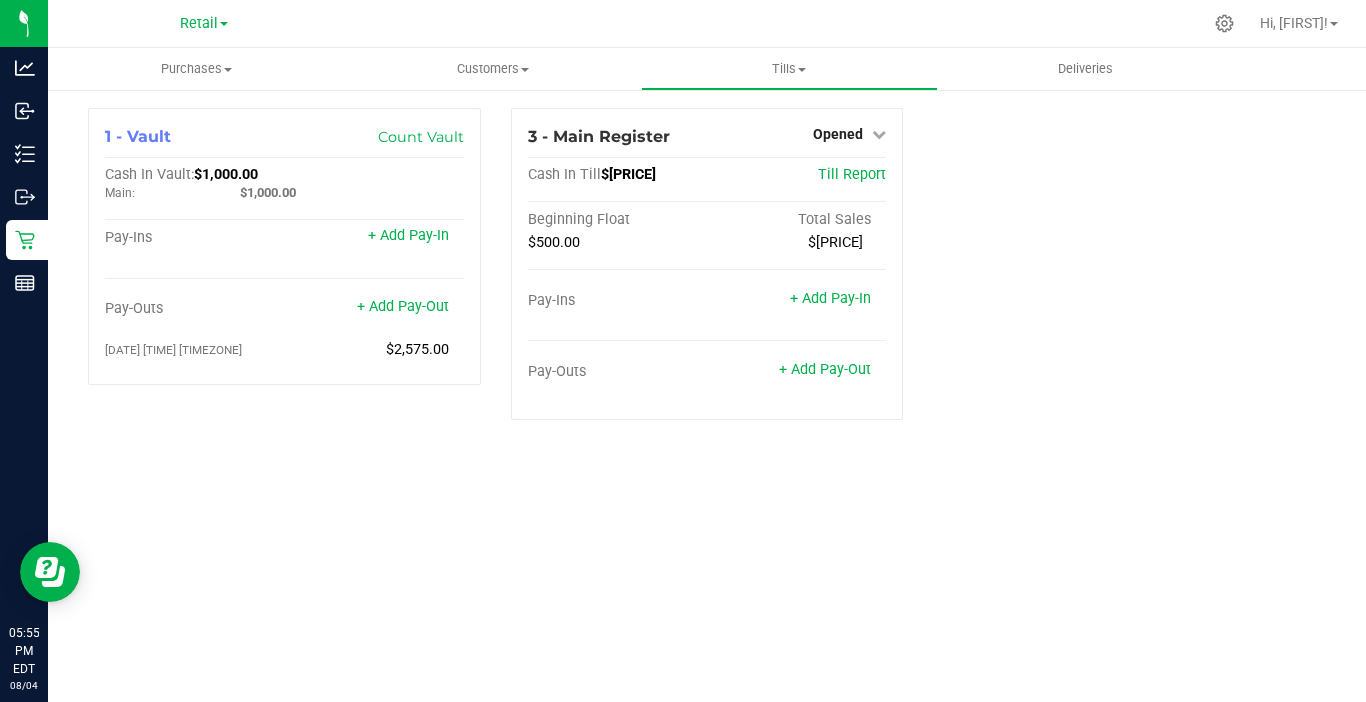 click on "1 - Vault Count Vault Cash In Vault: $[PRICE] Main: $[PRICE] Pay-Ins + Add Pay-In Pay-Outs + Add Pay-Out [DATE] [TIME] [TIMEZONE] $[PRICE] 3 - Main Register Opened Close Till Cash In Till $[PRICE] Till Report Beginning Float Total Sales $[PRICE] $[PRICE] Pay-Ins + Add Pay-In Pay-Outs + Add Pay-Out" at bounding box center (707, 272) 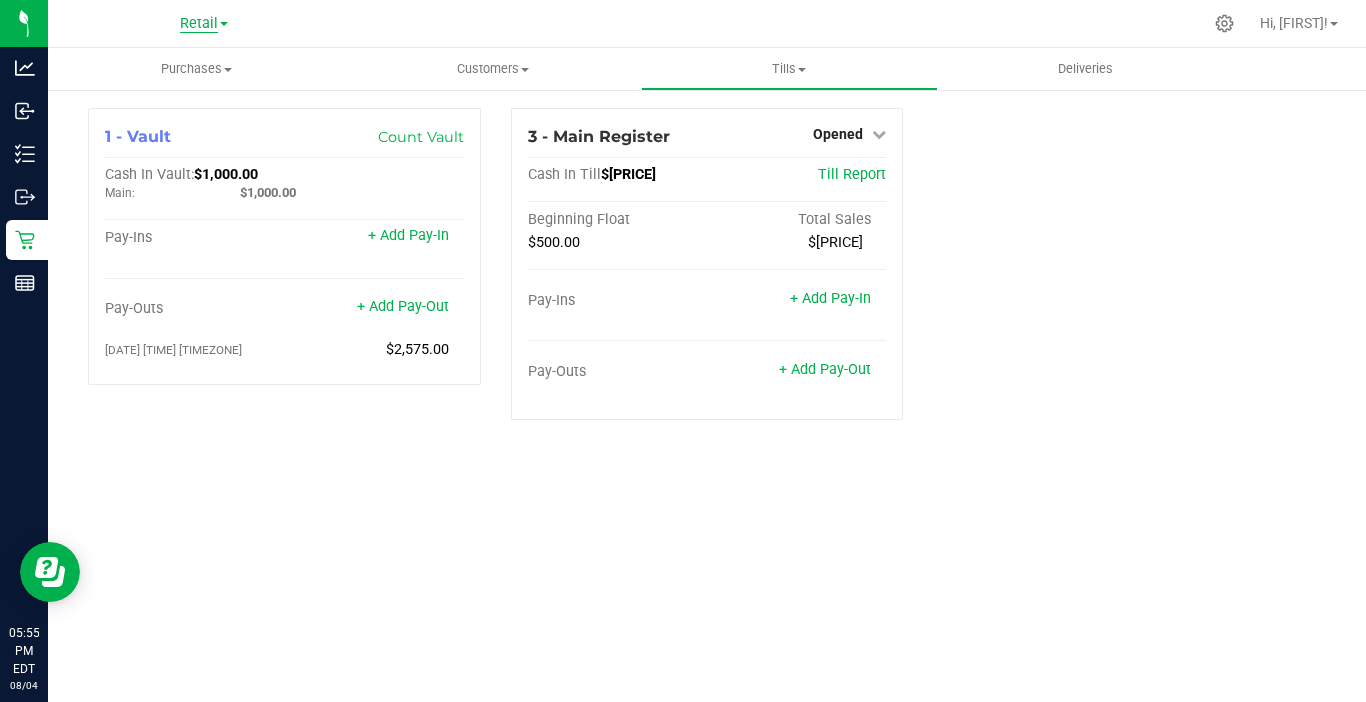 click on "Retail" at bounding box center [199, 24] 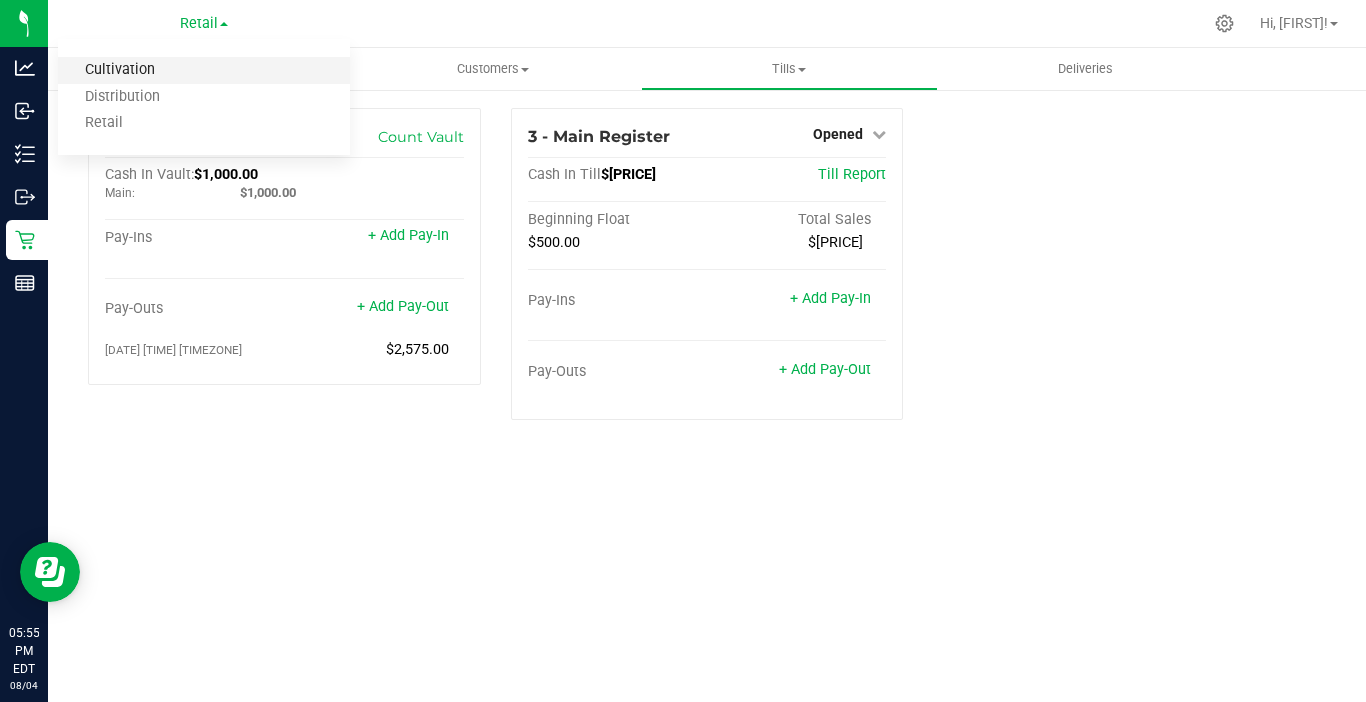 click on "Cultivation" at bounding box center [204, 70] 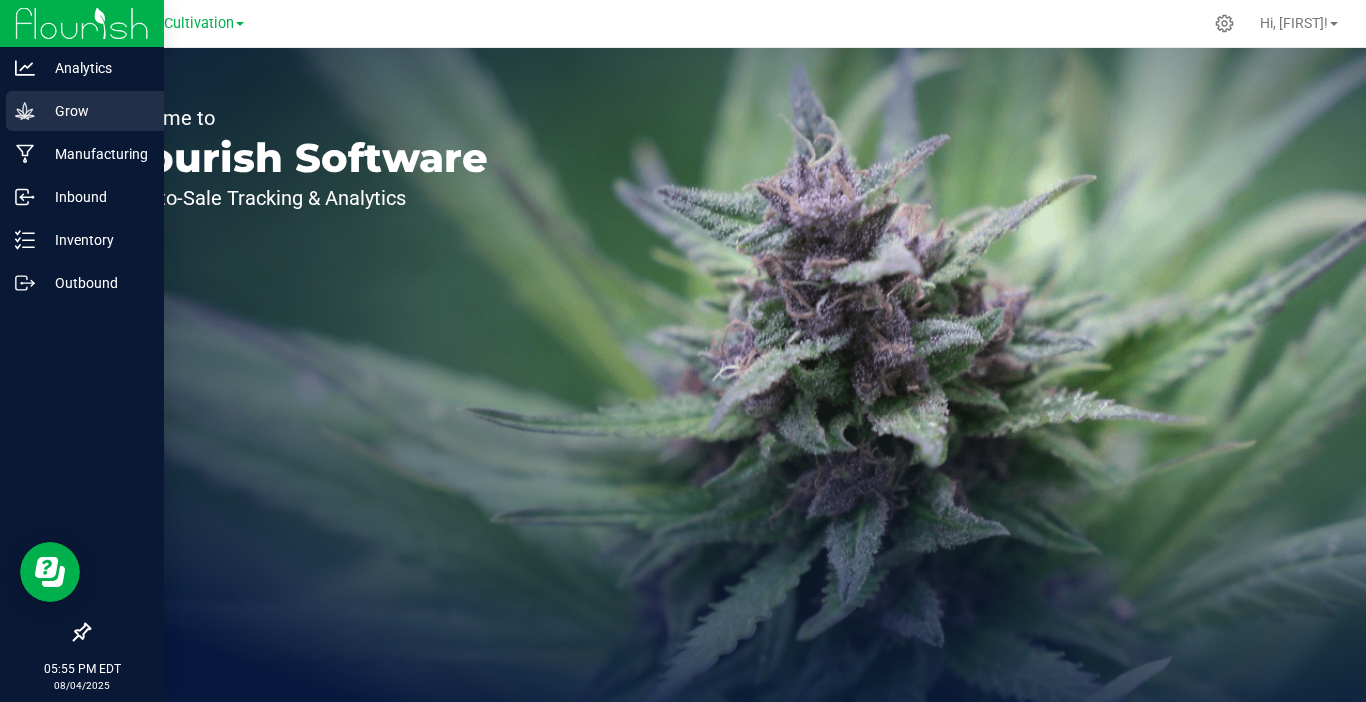 click 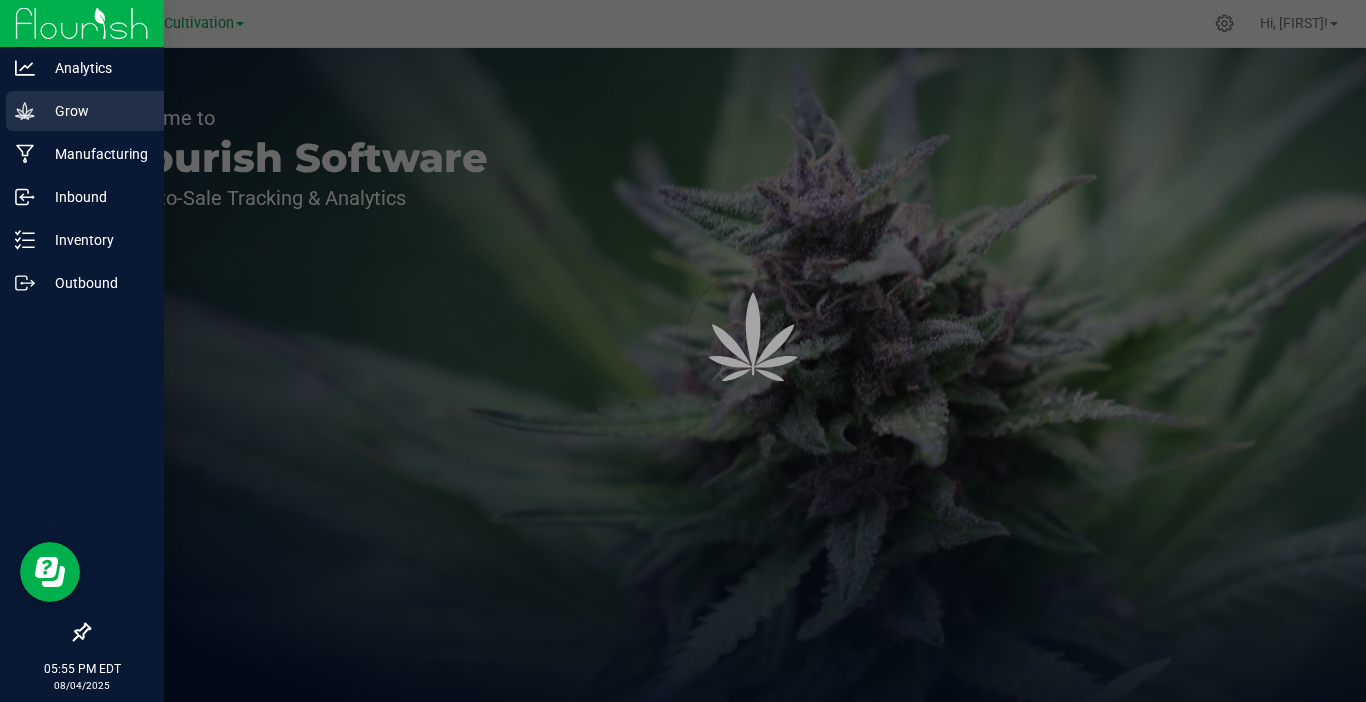 click on "Grow" at bounding box center [95, 111] 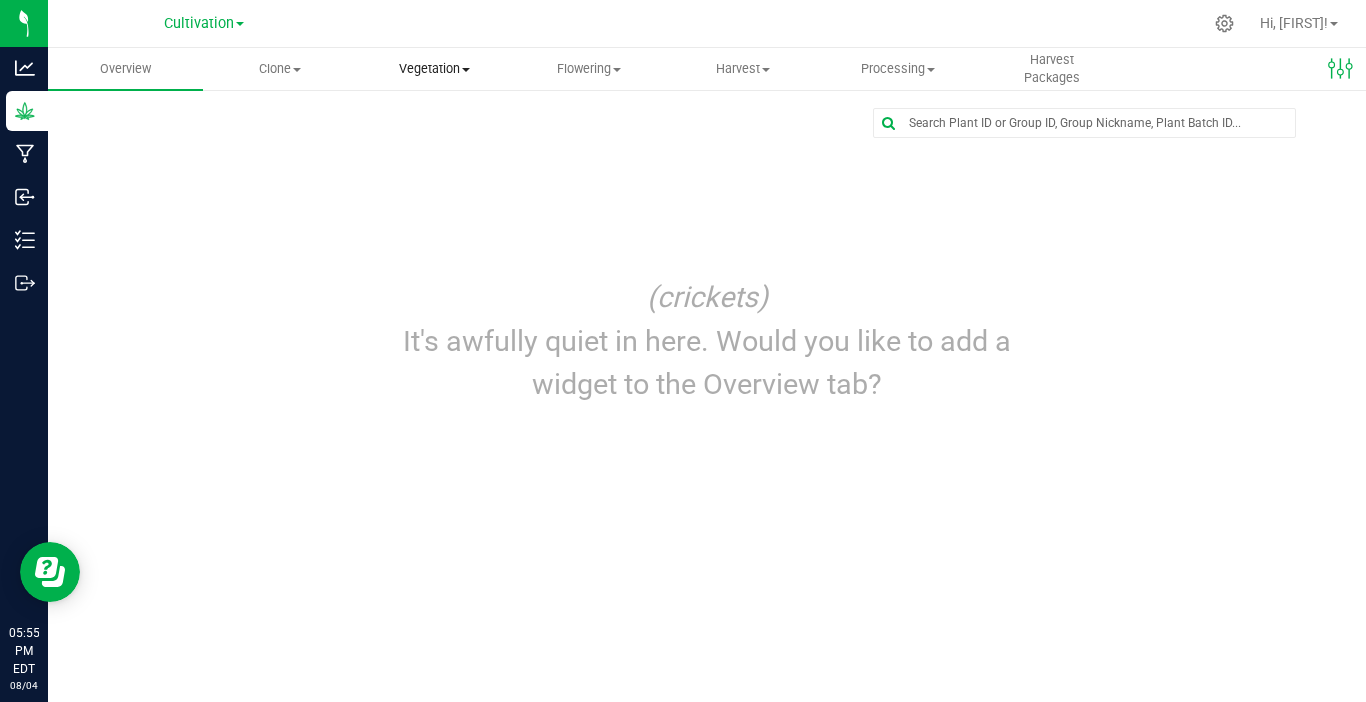 click on "Vegetation" at bounding box center (434, 69) 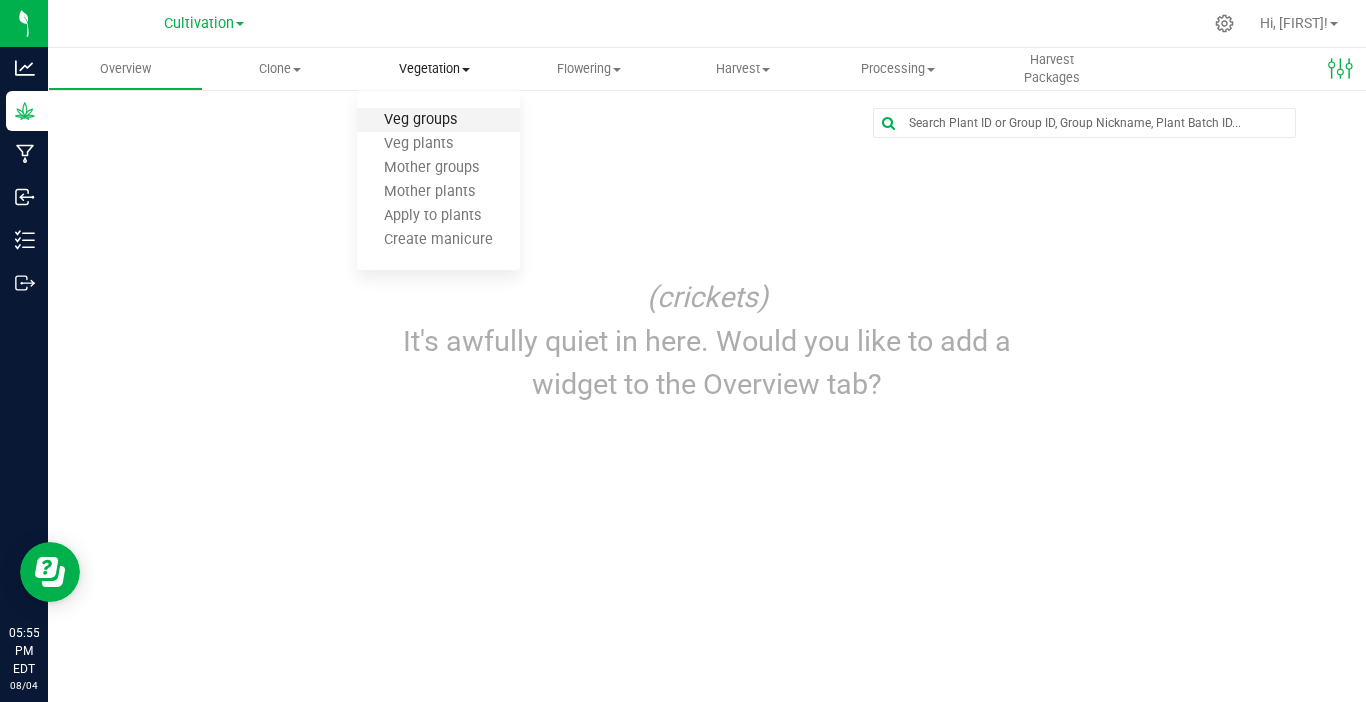 click on "Veg groups" at bounding box center [420, 120] 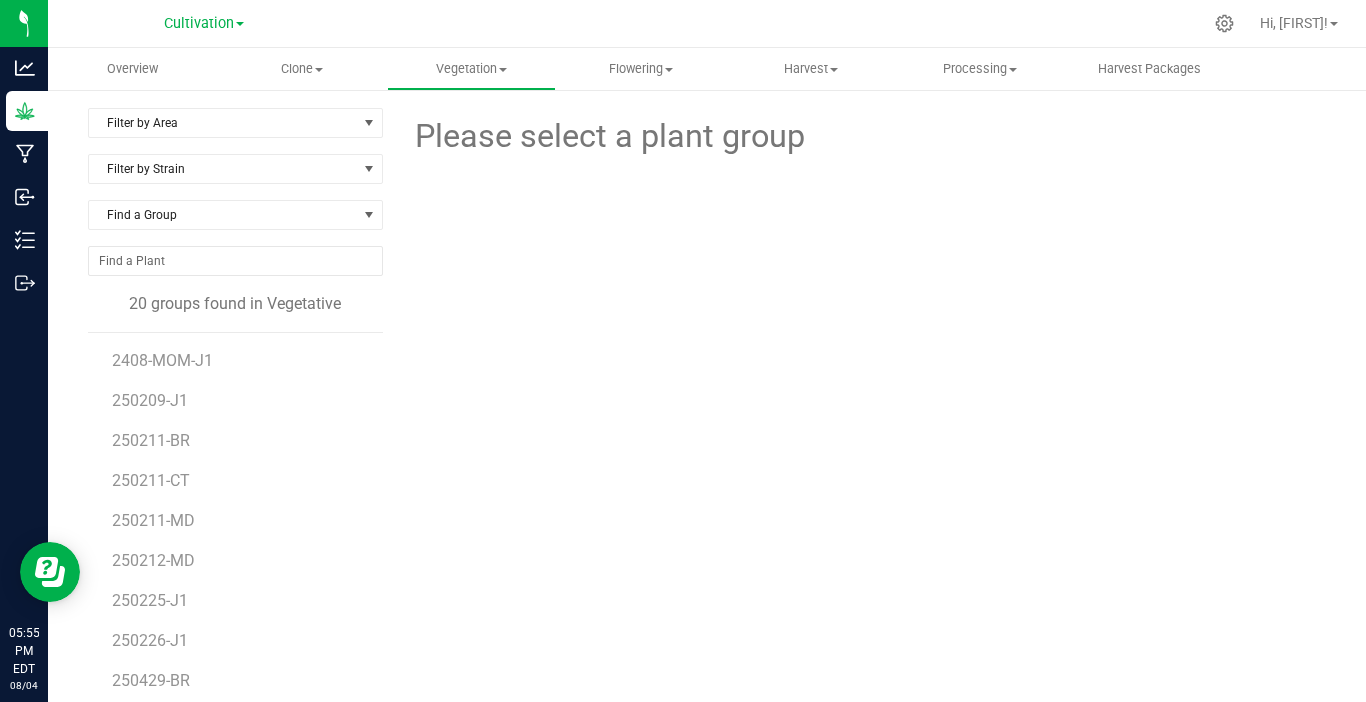click on "2408-MOM-J1" at bounding box center (240, 353) 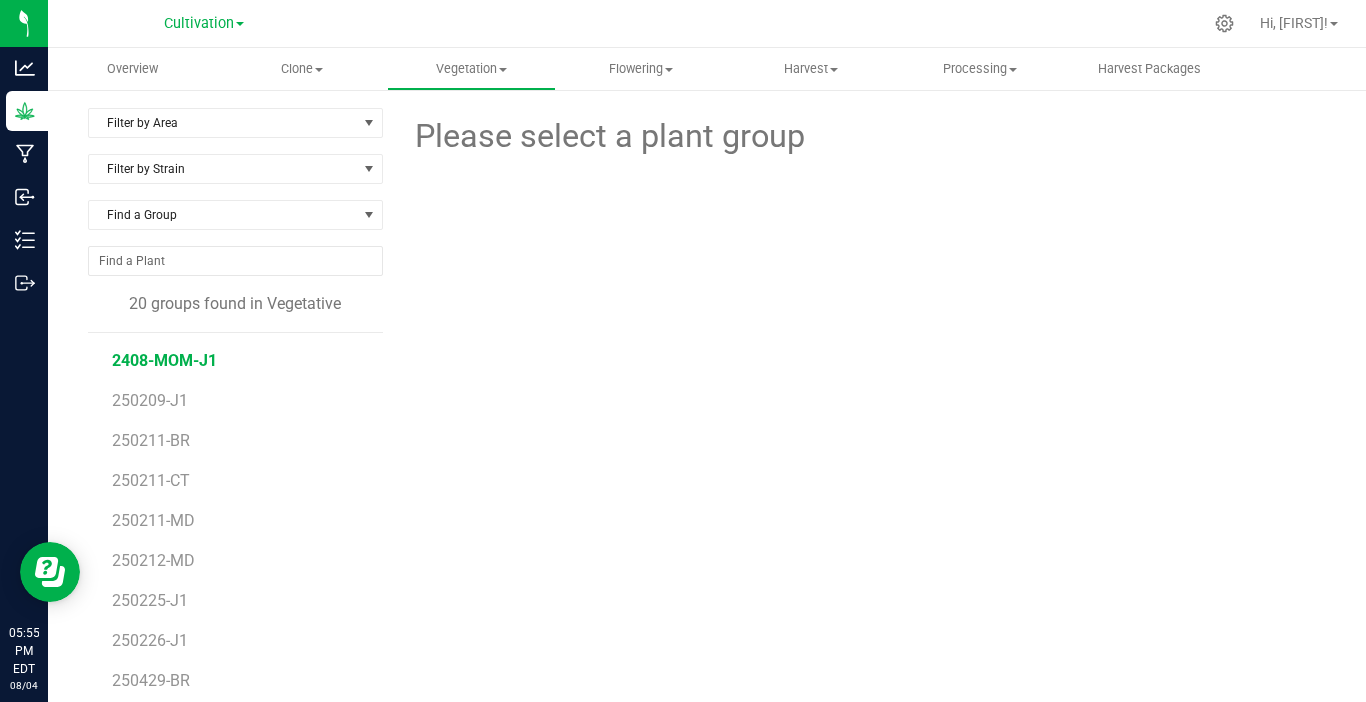 click on "2408-MOM-J1" at bounding box center [164, 360] 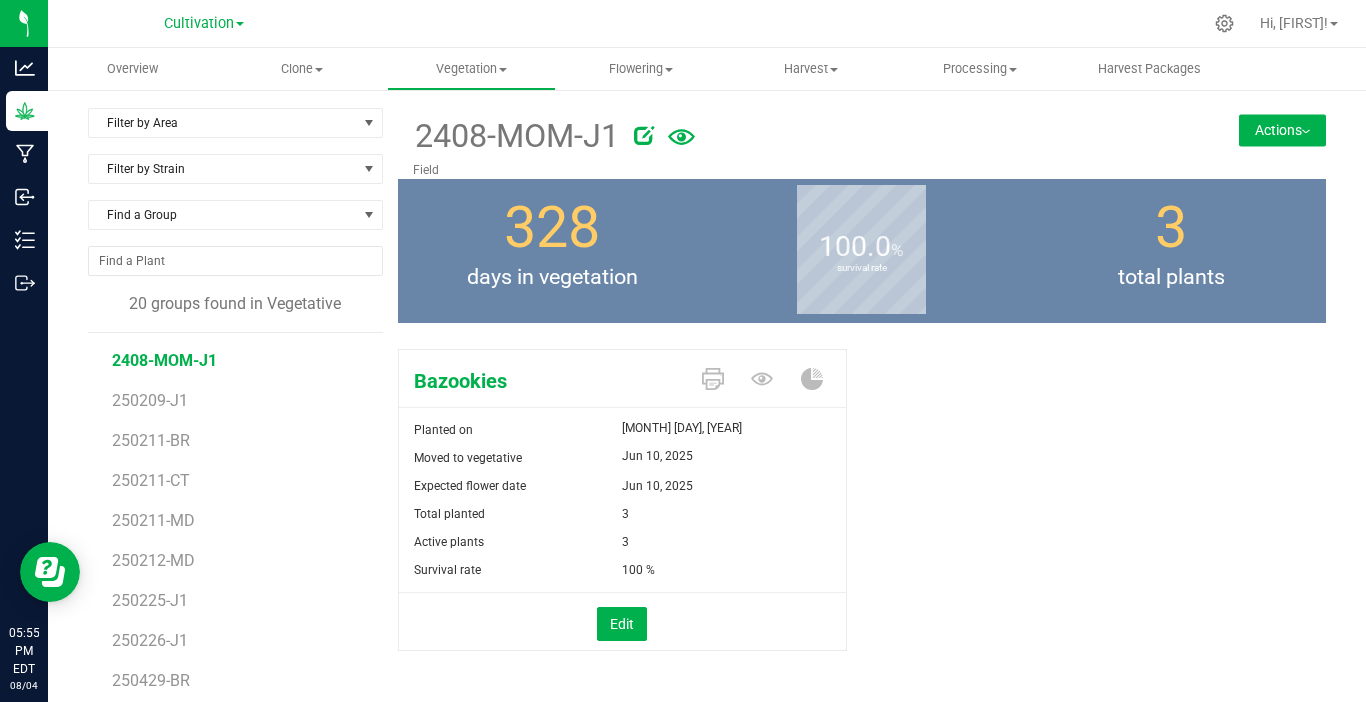 click on "Actions" at bounding box center [1282, 130] 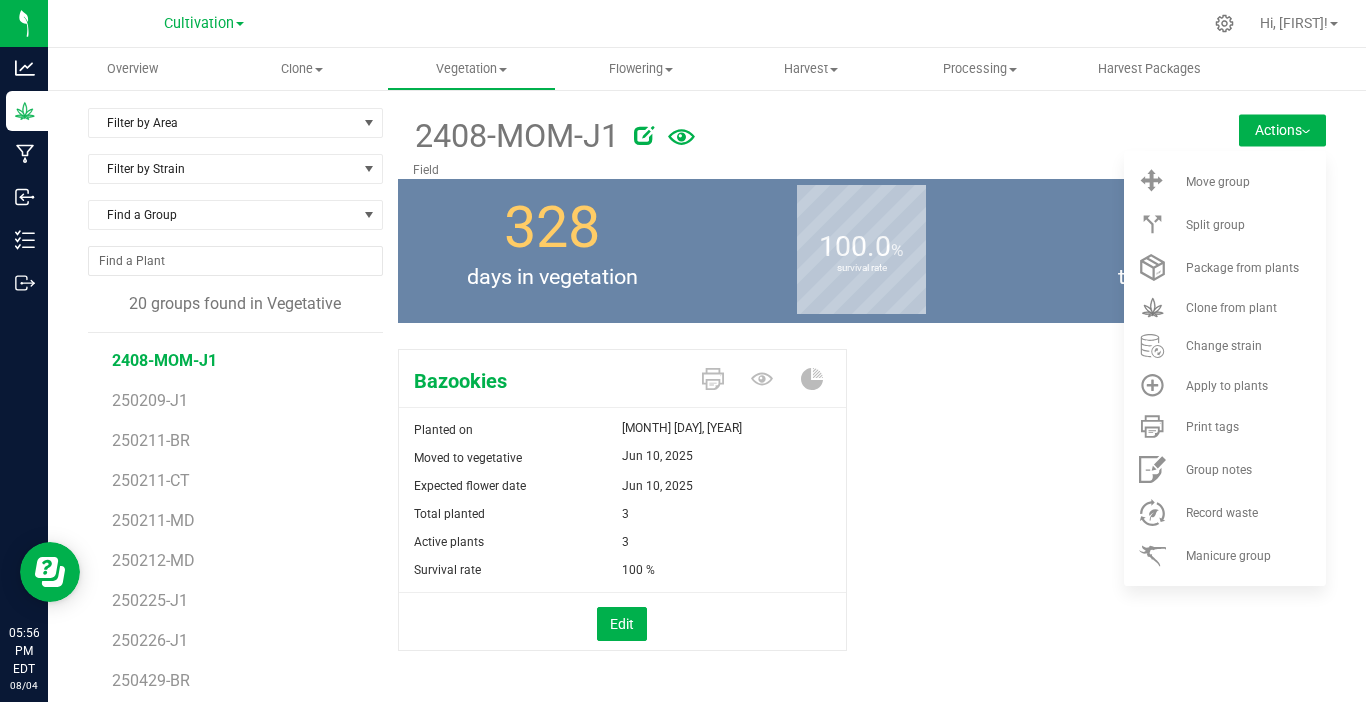 click on "Bazookies Planted on [MONTH] [DAY], [YEAR] Moved to vegetative [MONTH] [DAY], [YEAR] Expected flower date [MONTH] [DAY], [YEAR] Total planted 3" at bounding box center [862, 521] 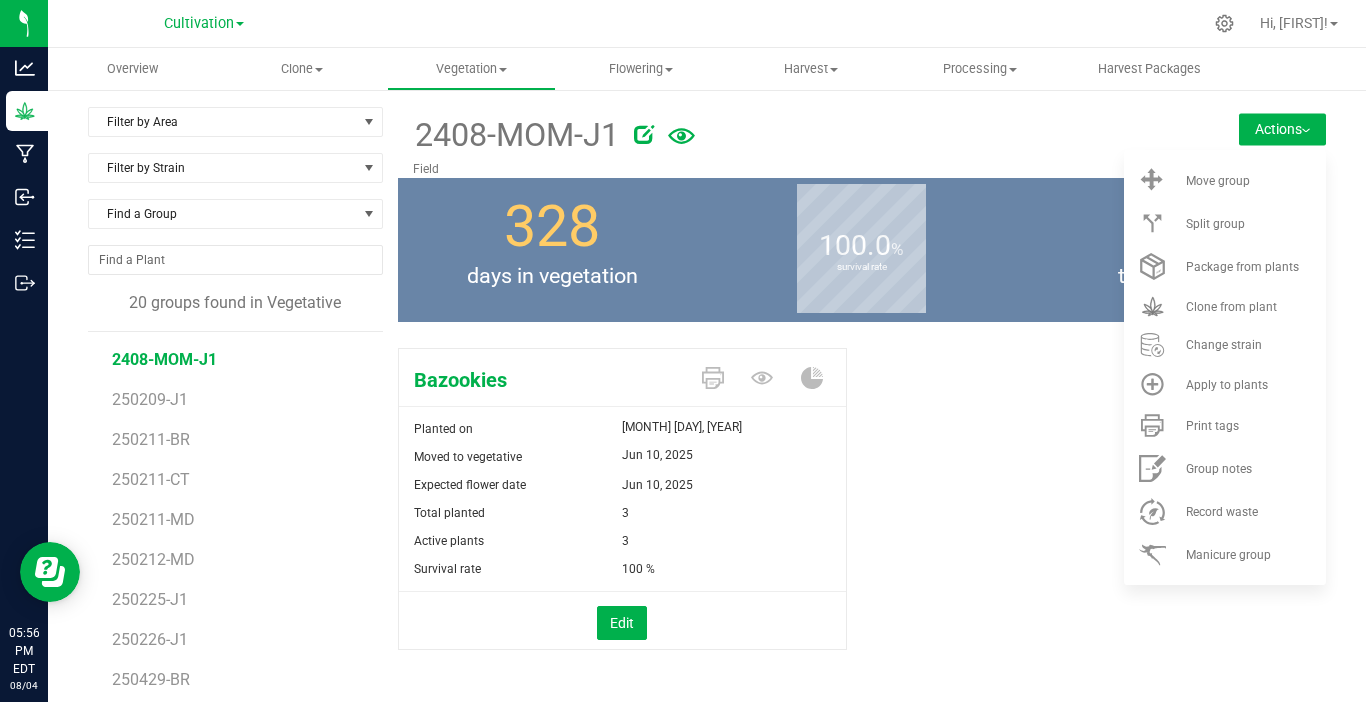 scroll, scrollTop: 0, scrollLeft: 0, axis: both 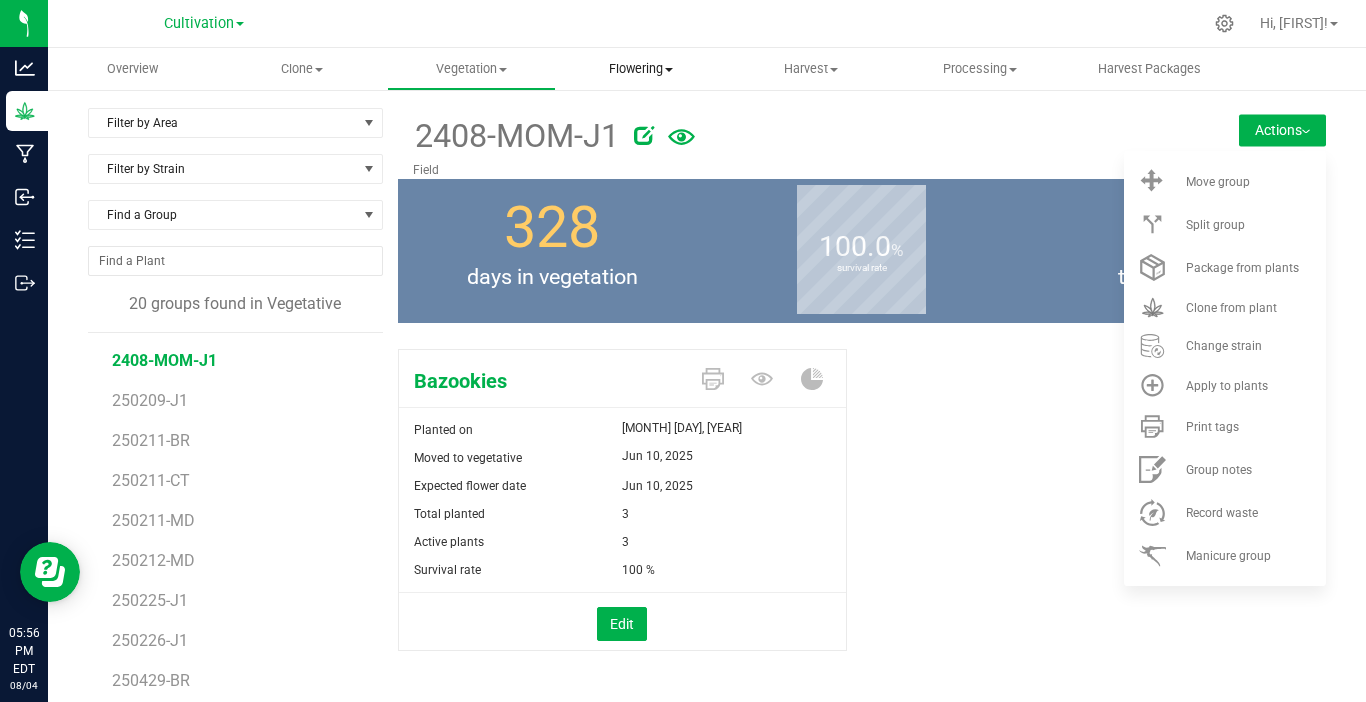 click on "Flowering" at bounding box center [640, 69] 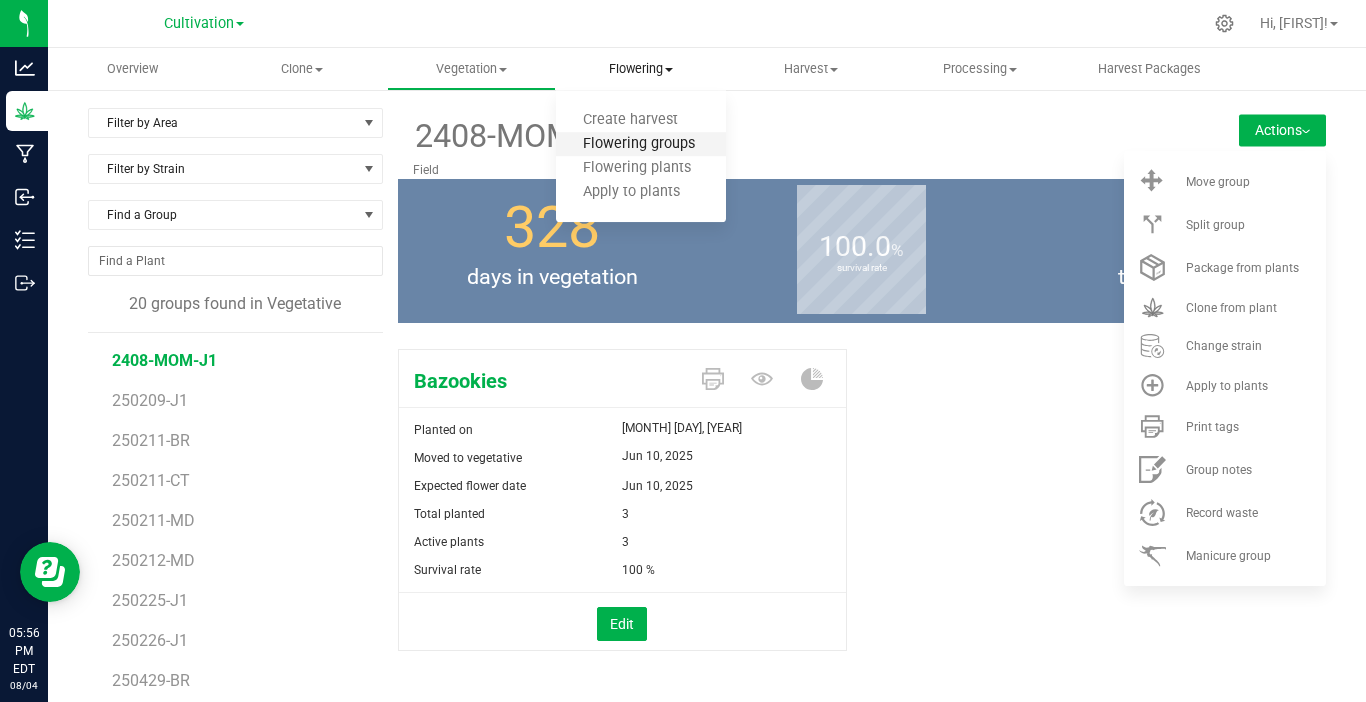 click on "Flowering groups" at bounding box center (639, 144) 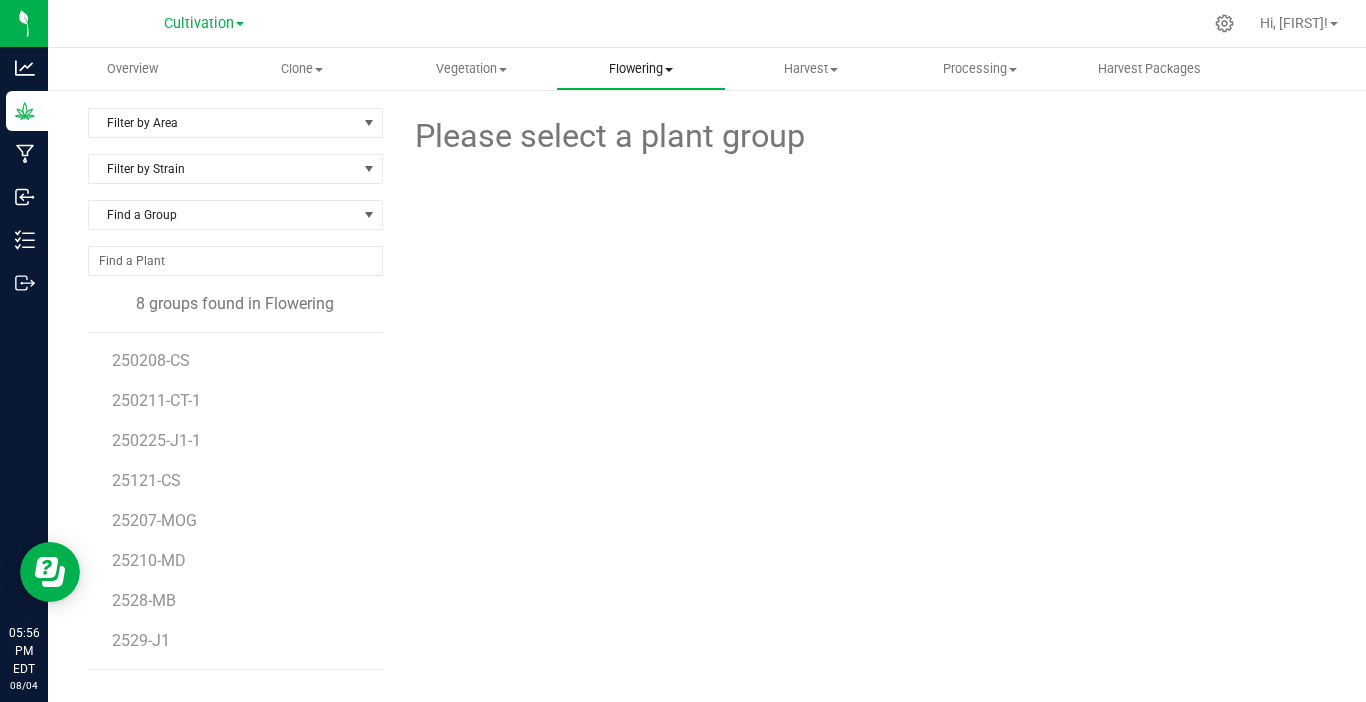 click on "Flowering" at bounding box center [640, 69] 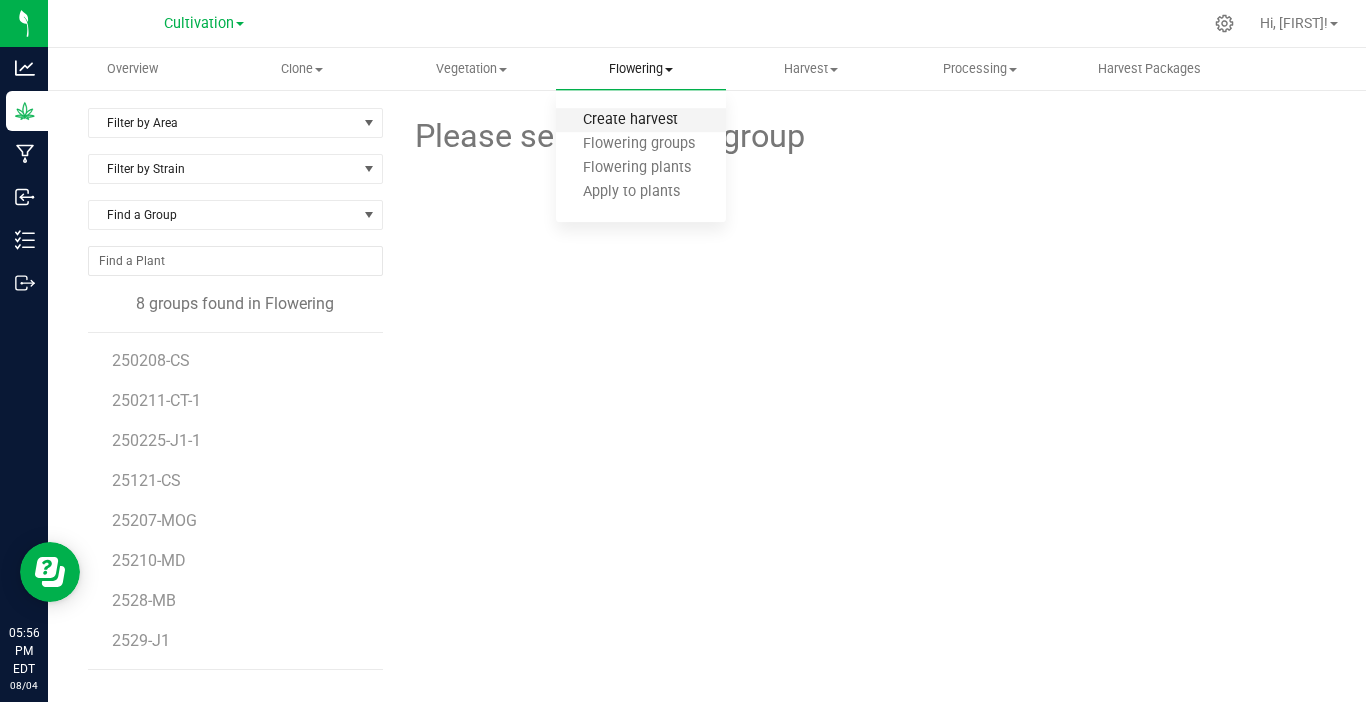 click on "Create harvest" at bounding box center [630, 120] 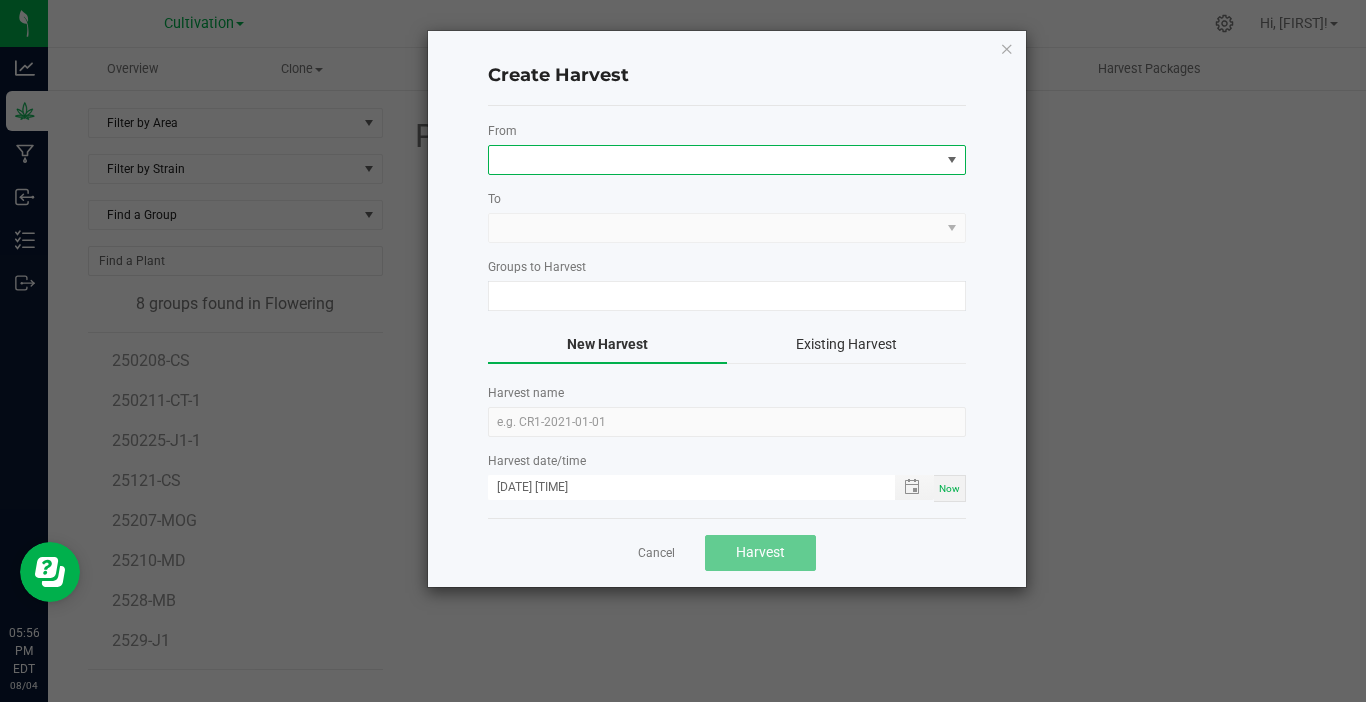 click at bounding box center (714, 160) 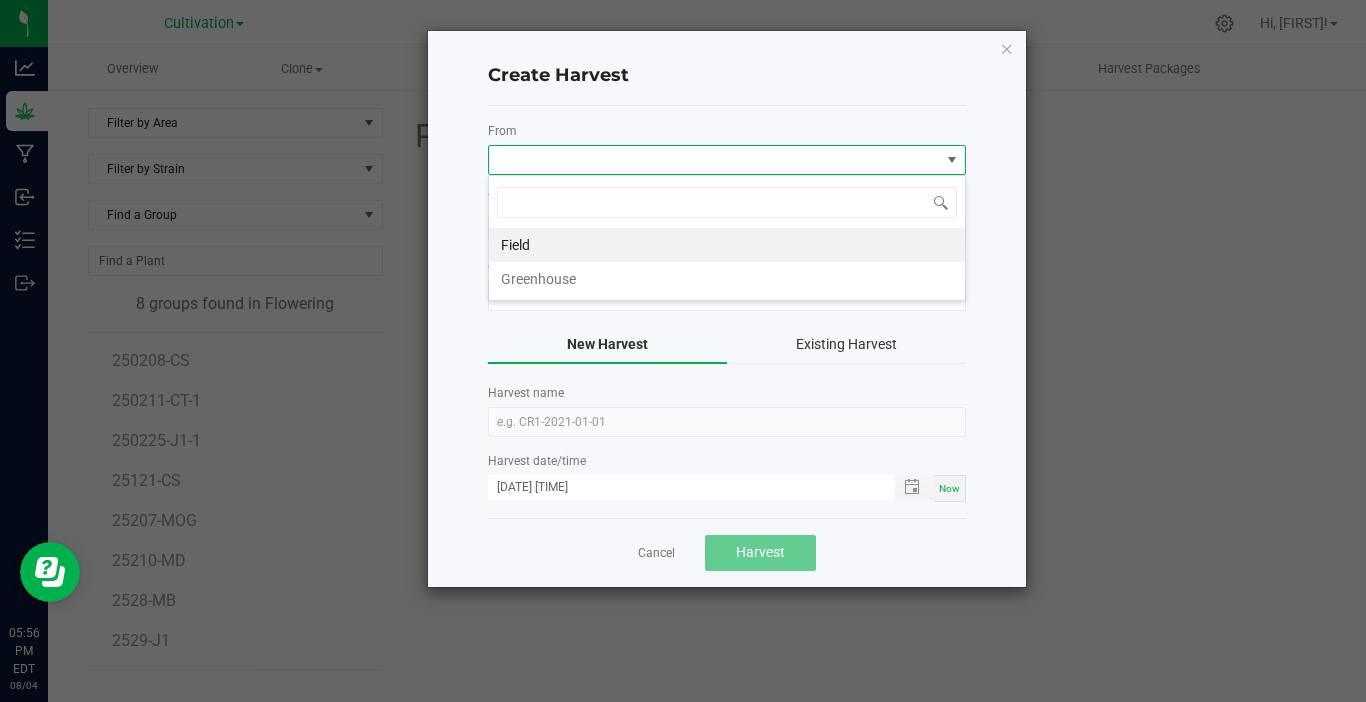 scroll, scrollTop: 99970, scrollLeft: 99522, axis: both 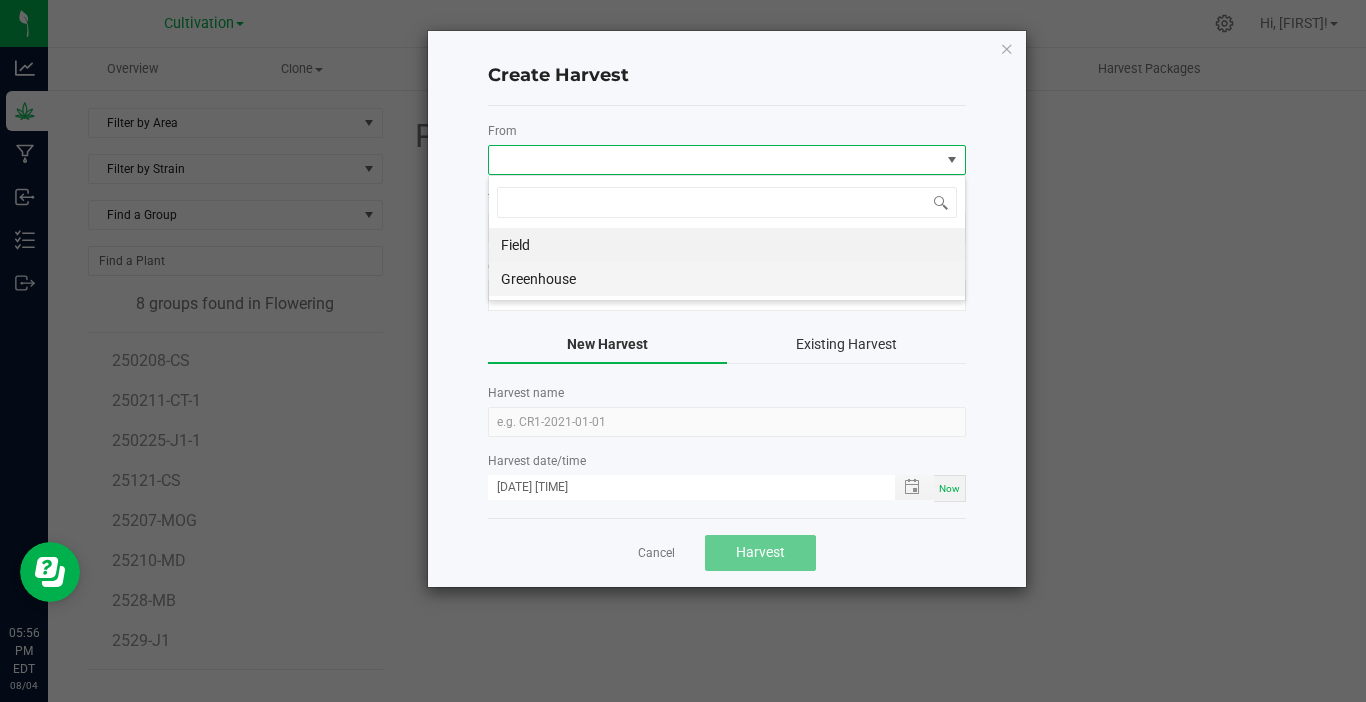 click on "Greenhouse" at bounding box center (727, 279) 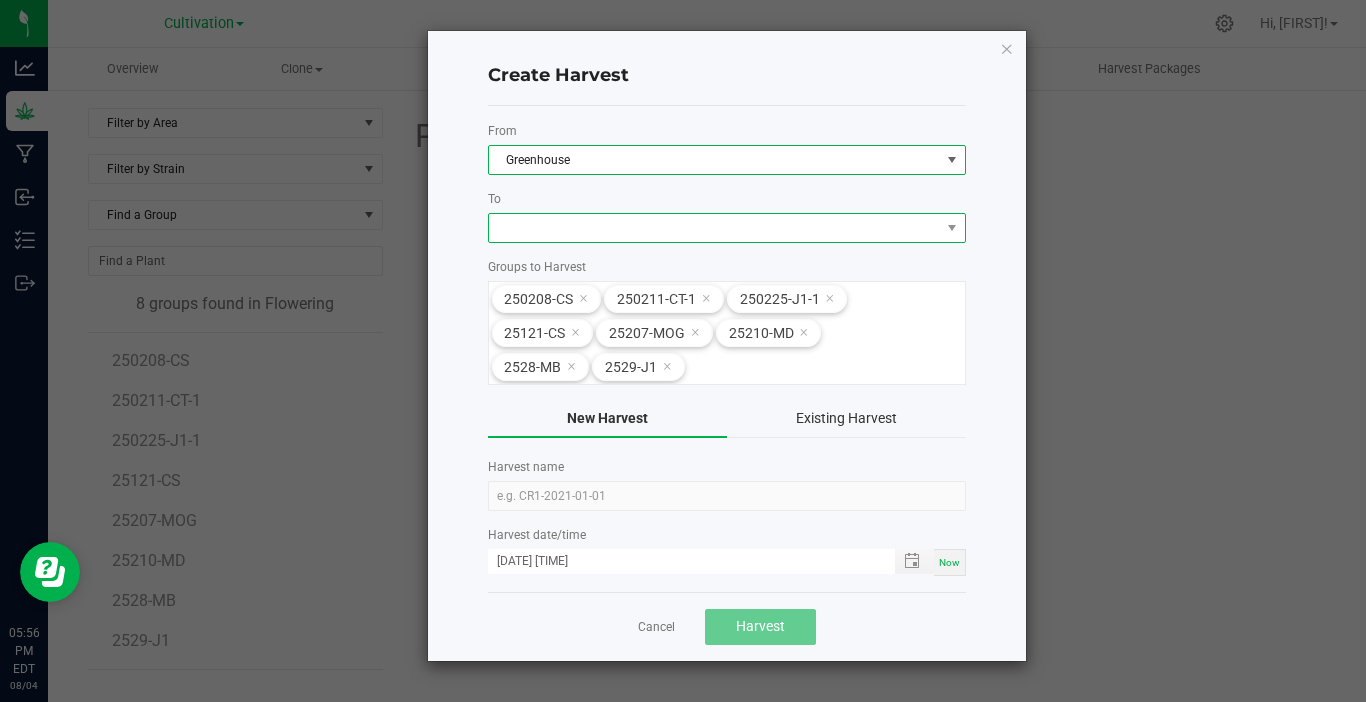 click at bounding box center (714, 228) 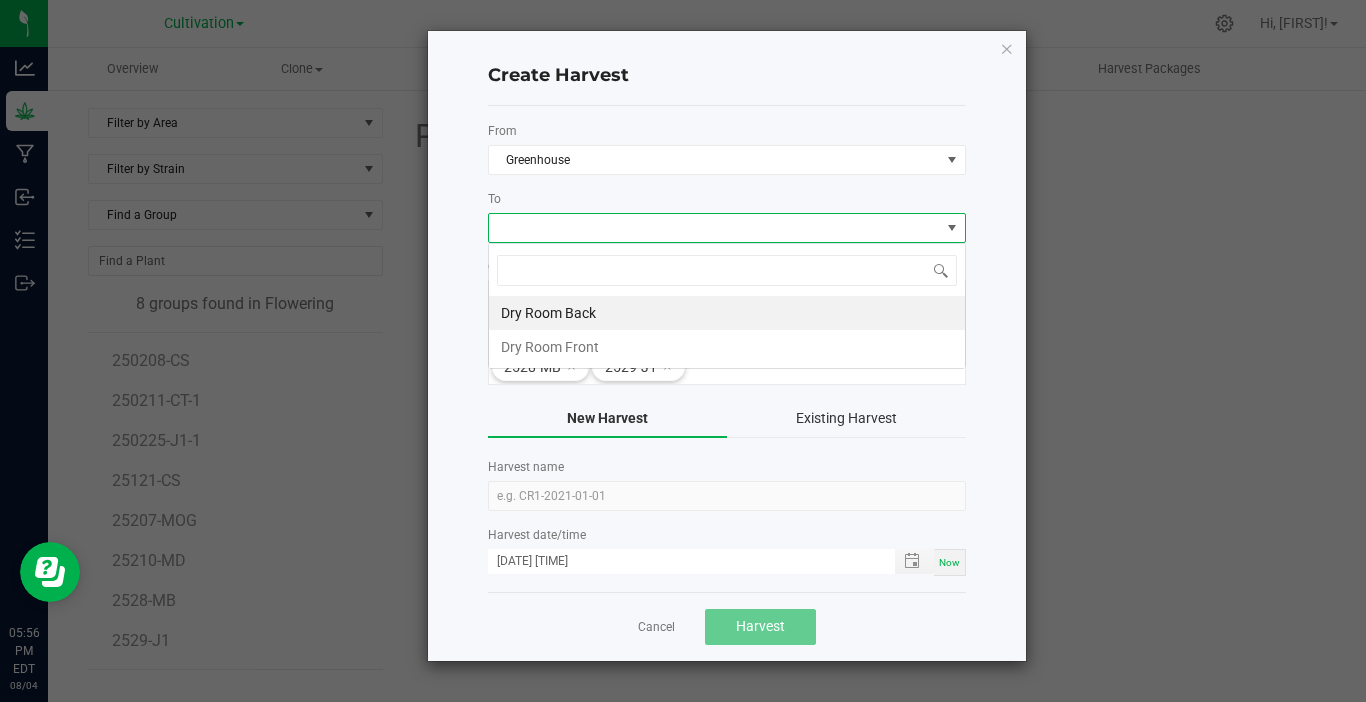 scroll, scrollTop: 99970, scrollLeft: 99522, axis: both 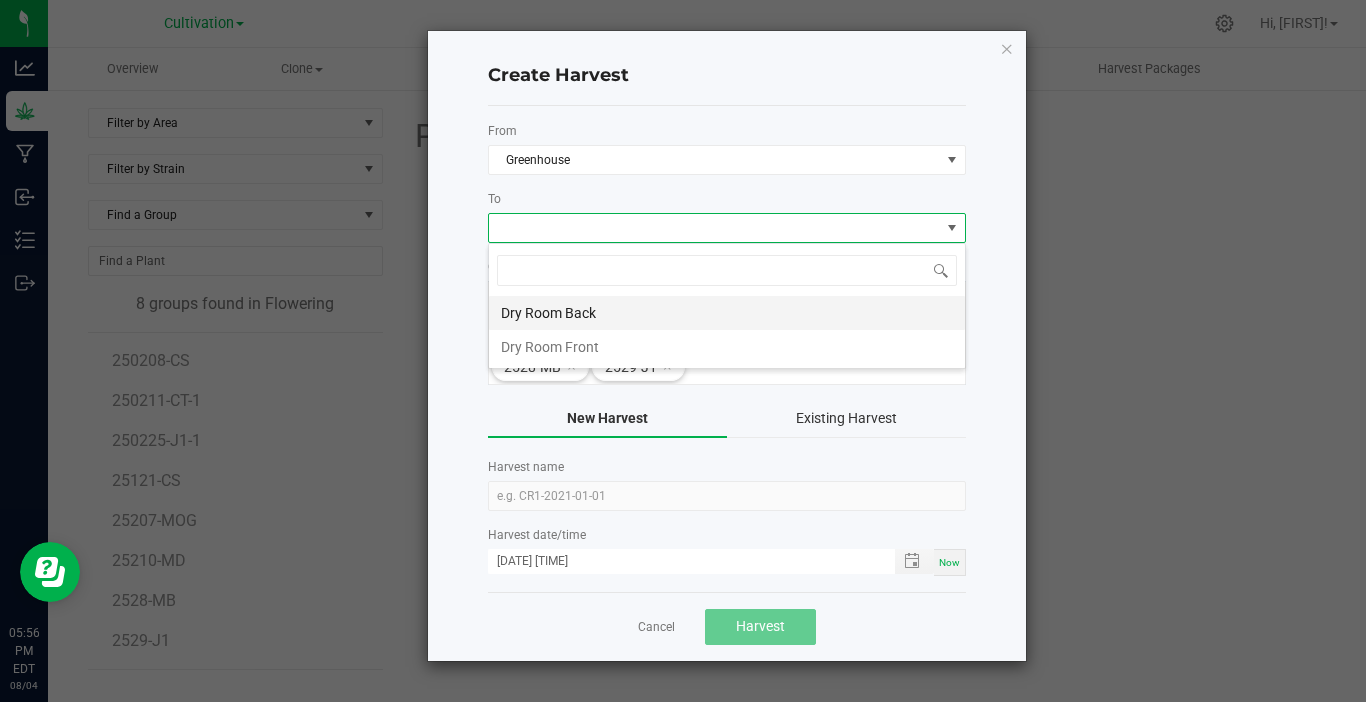 click on "Dry Room Back" at bounding box center [727, 313] 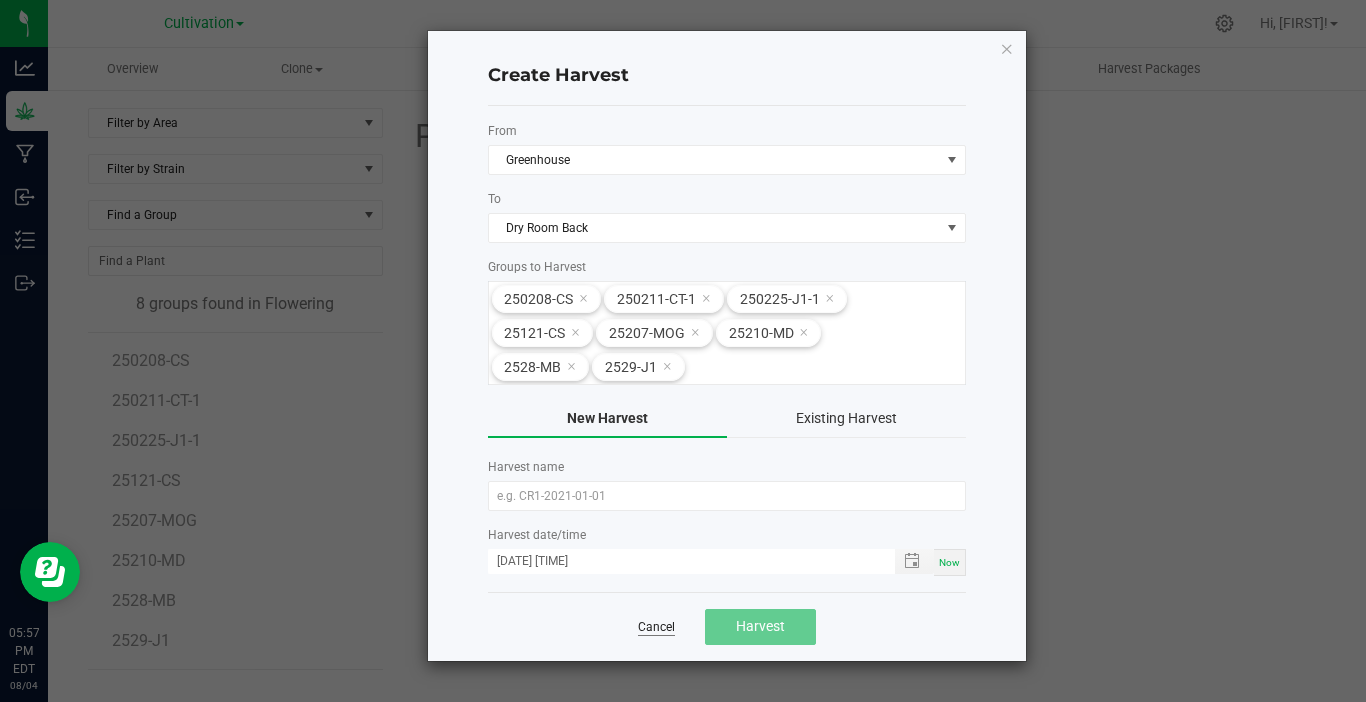 click on "Cancel" 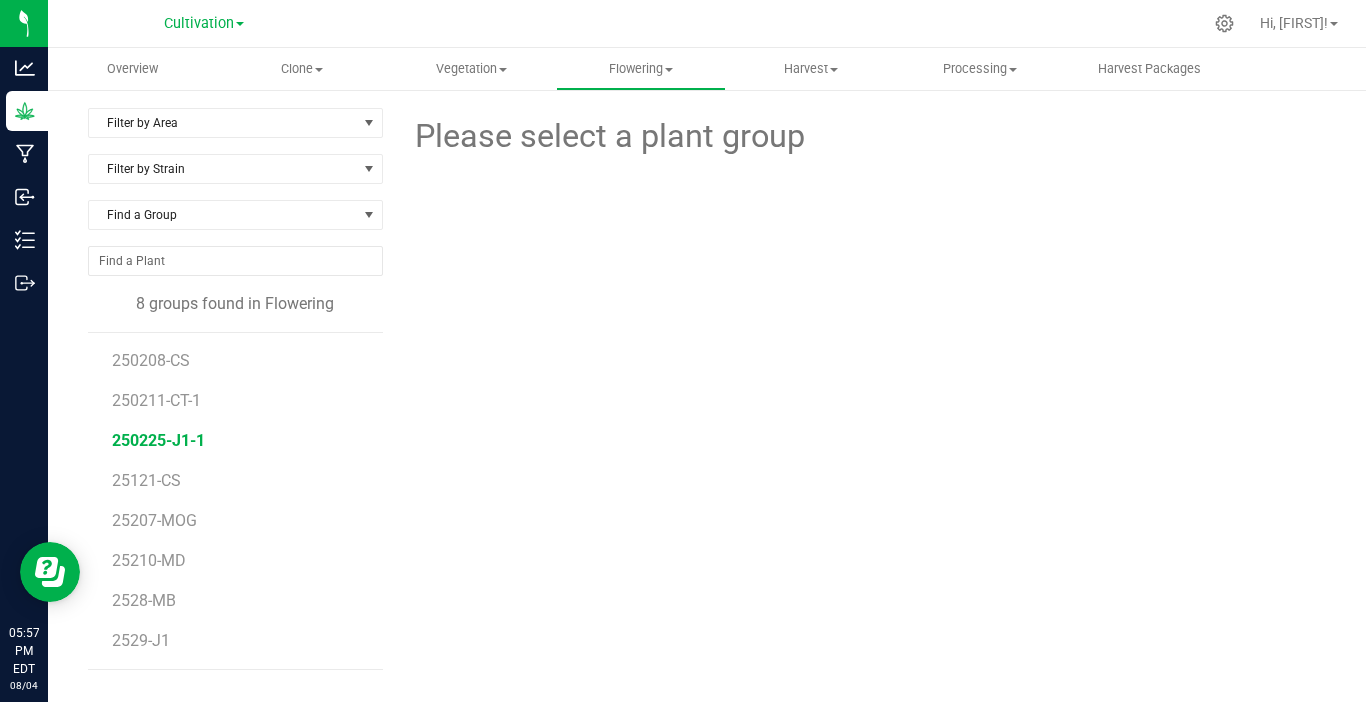 click on "250225-J1-1" at bounding box center (158, 440) 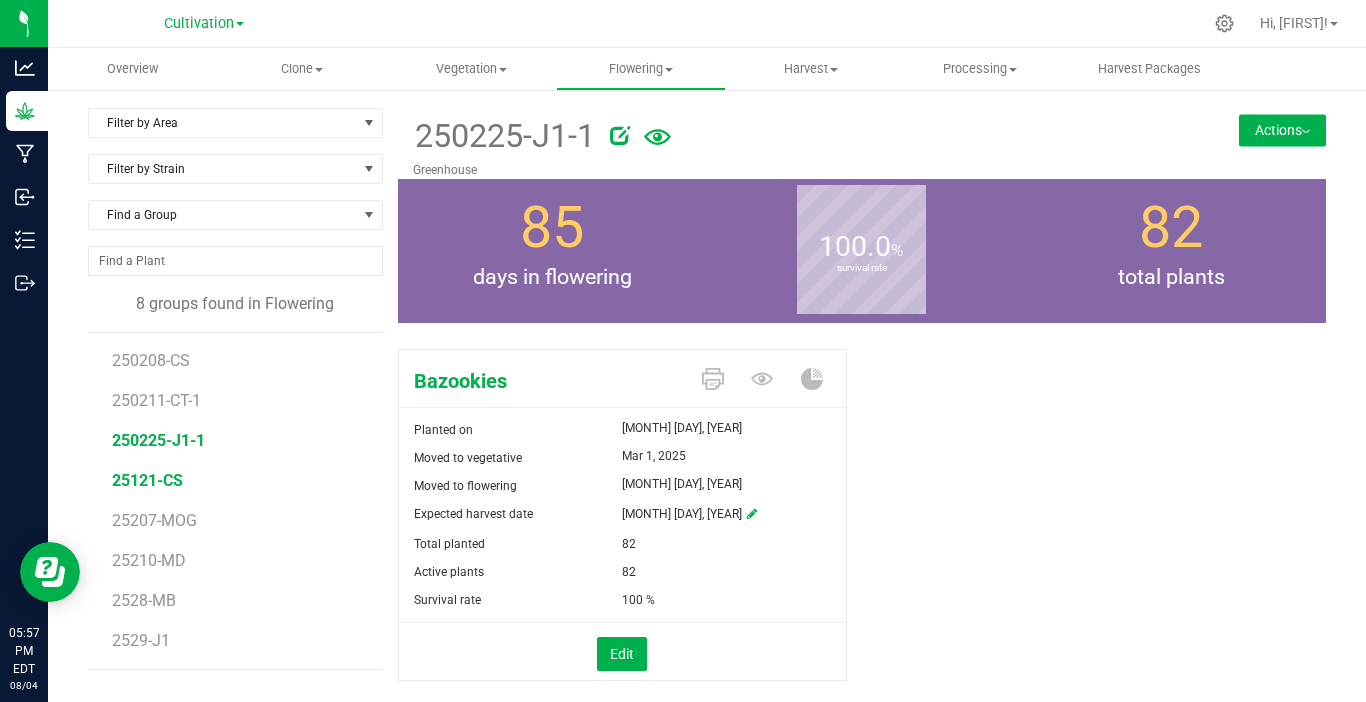 click on "25121-CS" at bounding box center (147, 480) 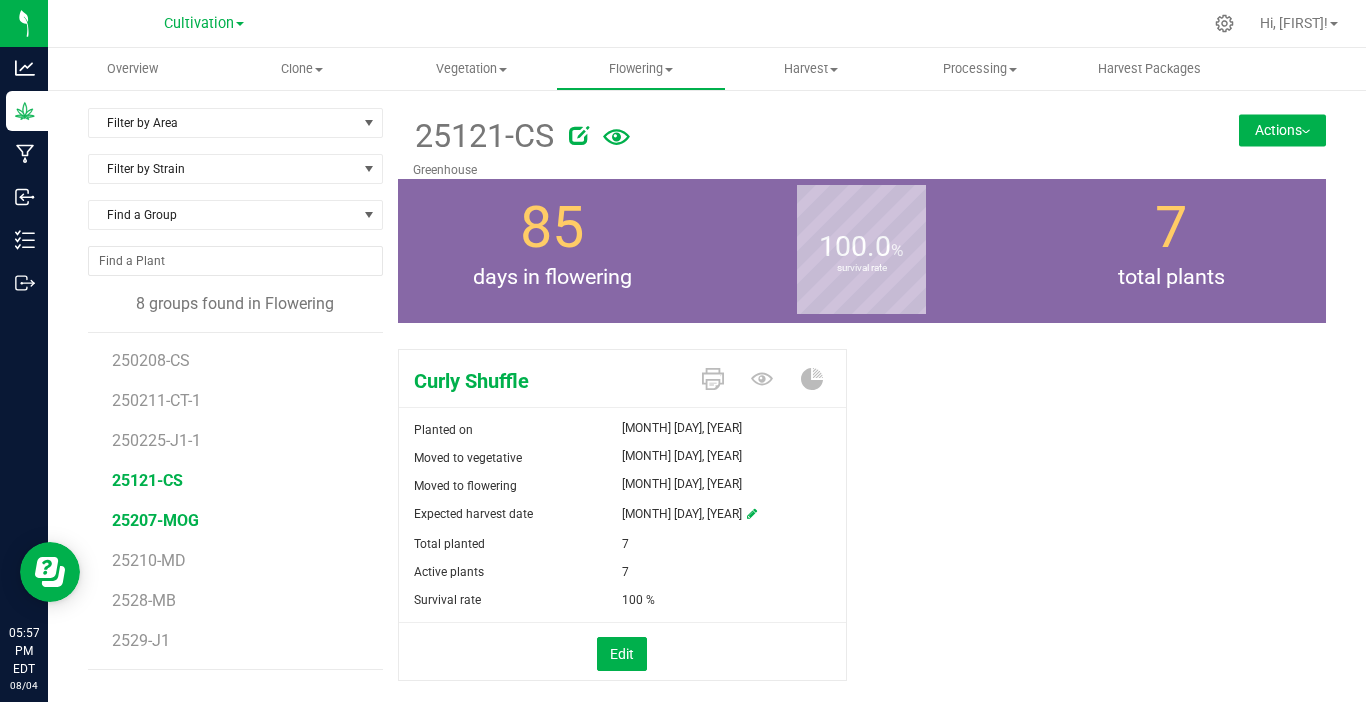 click on "25207-MOG" at bounding box center [155, 520] 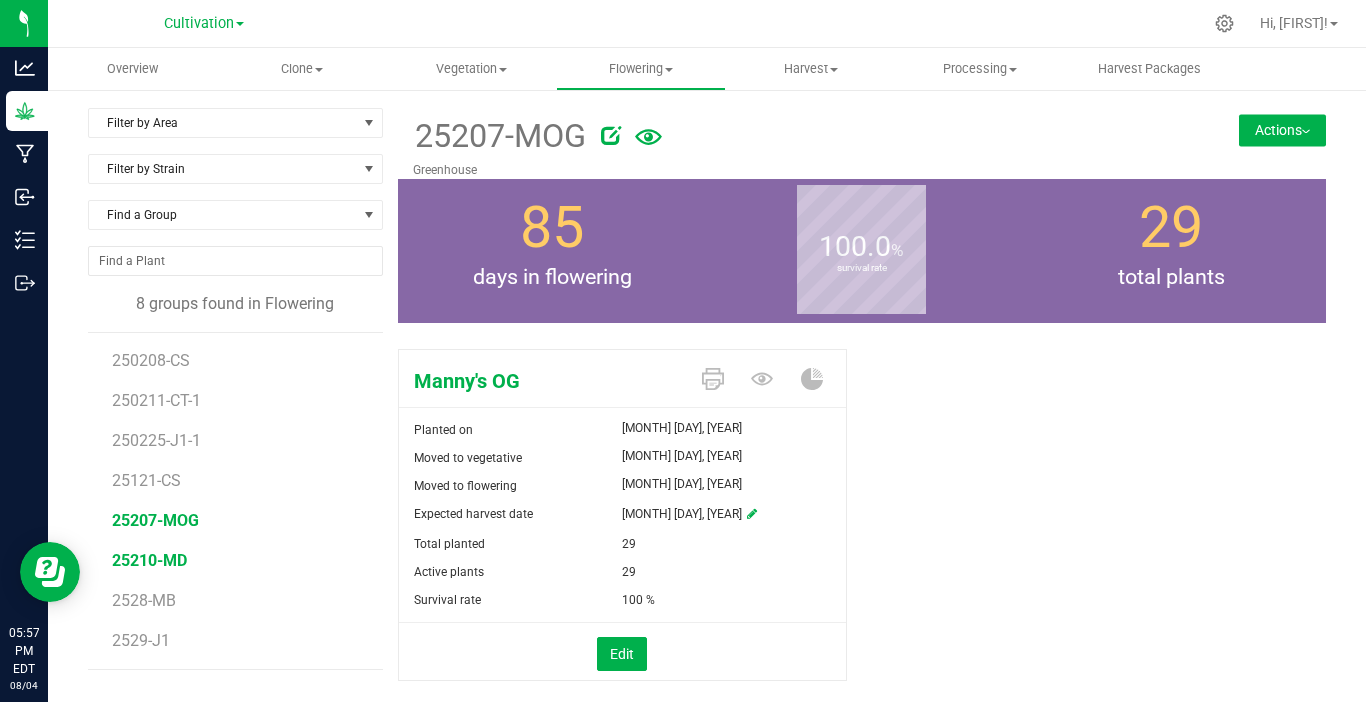 click on "25210-MD" at bounding box center [149, 560] 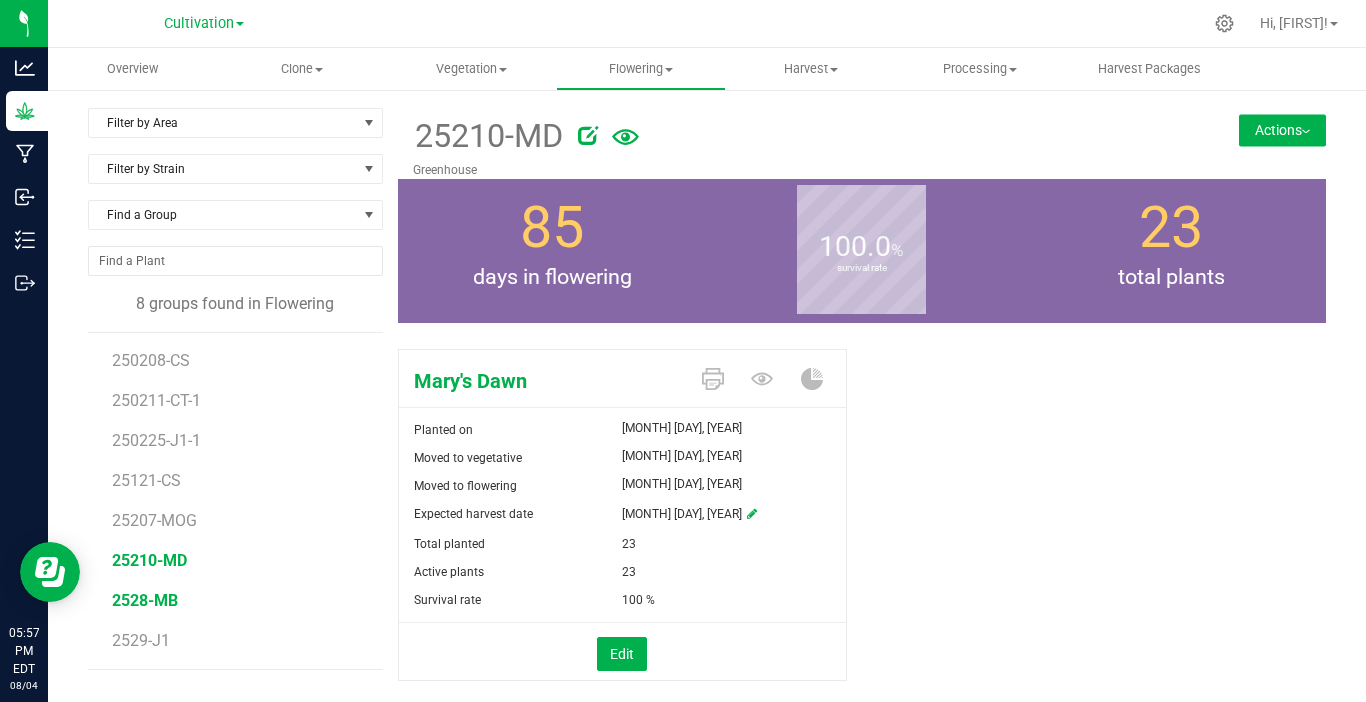 click on "2528-MB" at bounding box center (145, 600) 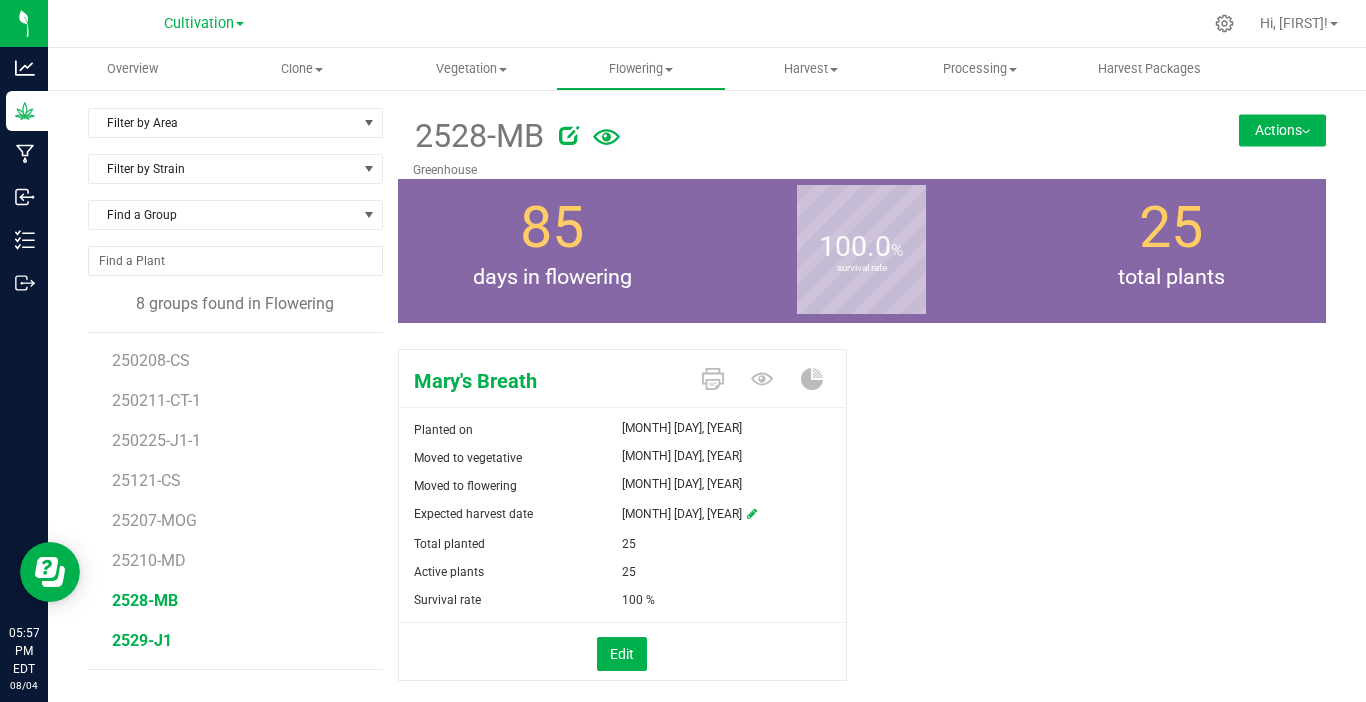 click on "2529-J1" at bounding box center [142, 640] 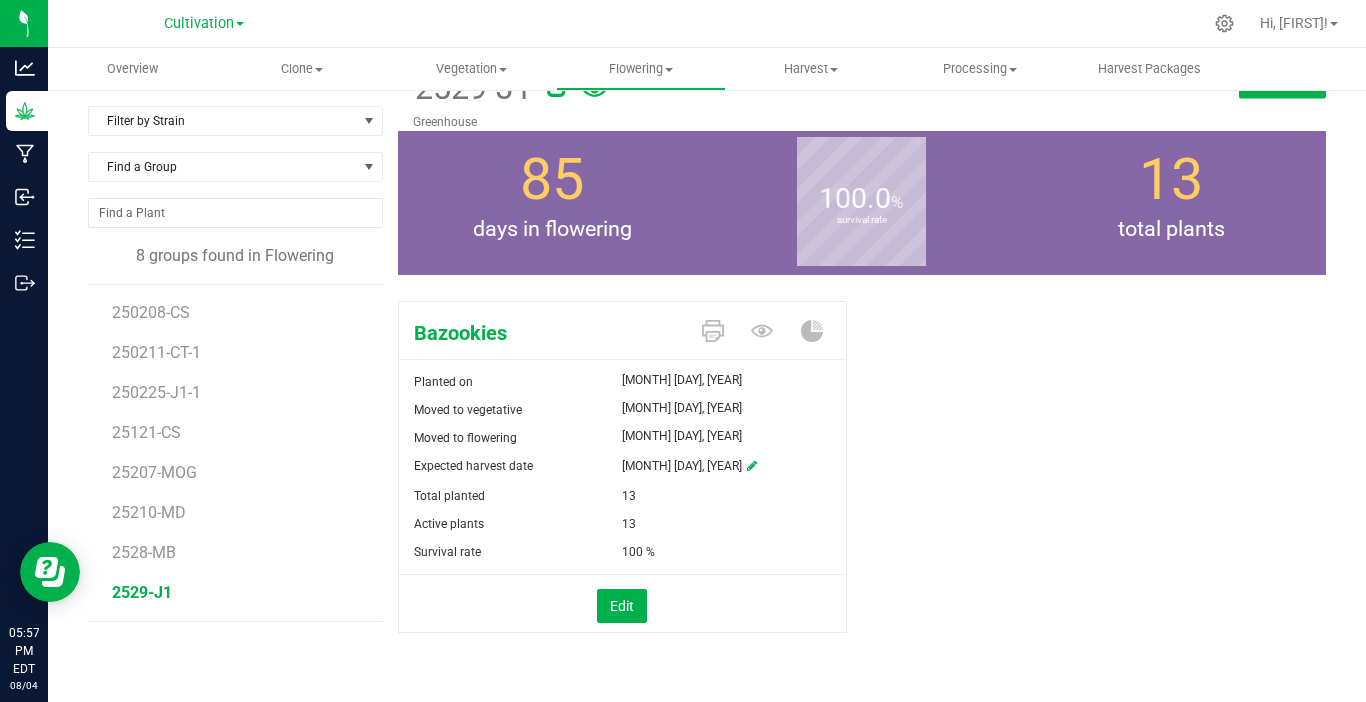 scroll, scrollTop: 0, scrollLeft: 0, axis: both 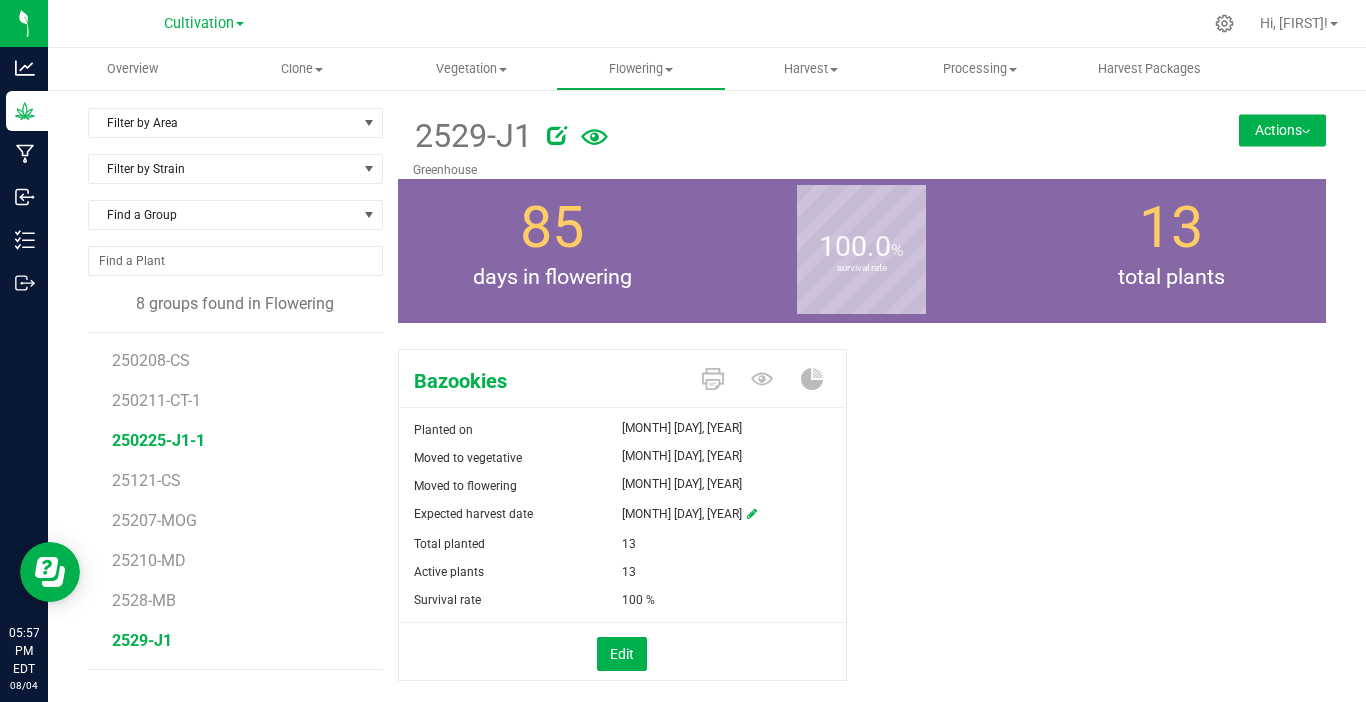 click on "250225-J1-1" at bounding box center (158, 440) 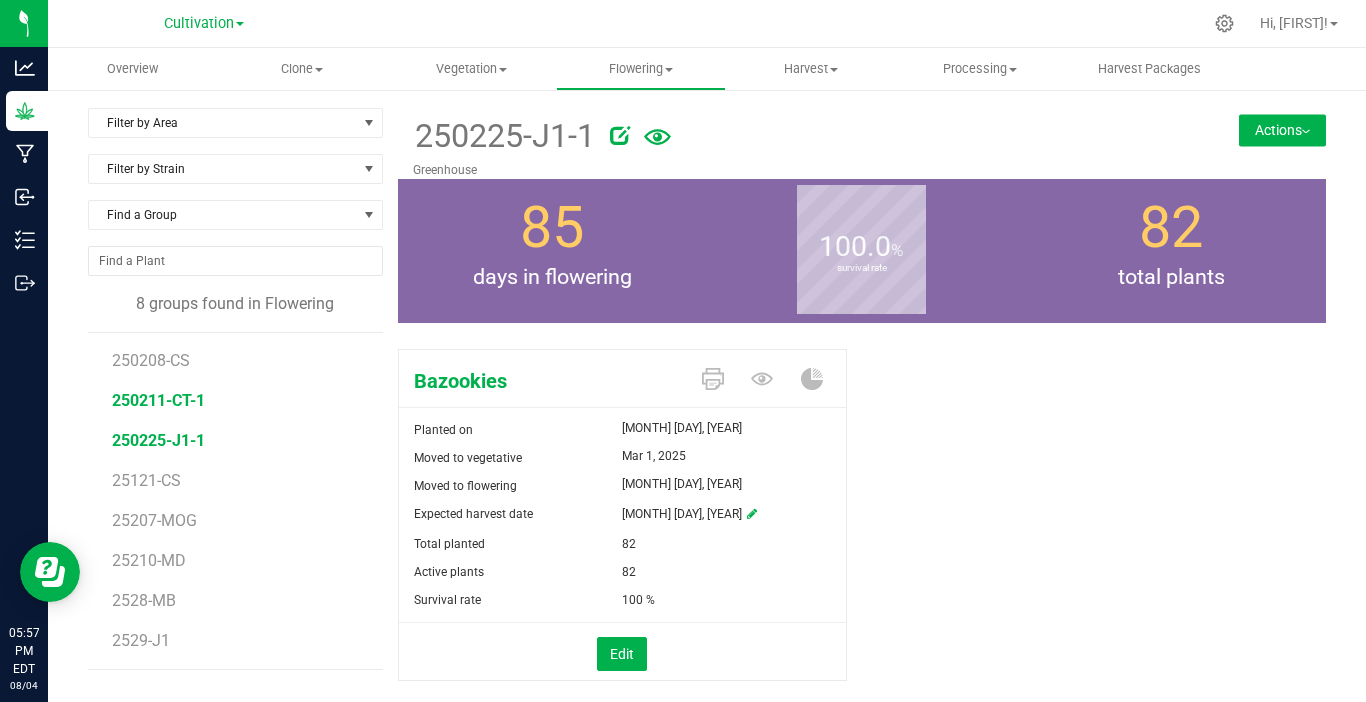 click on "250211-CT-1" at bounding box center [158, 400] 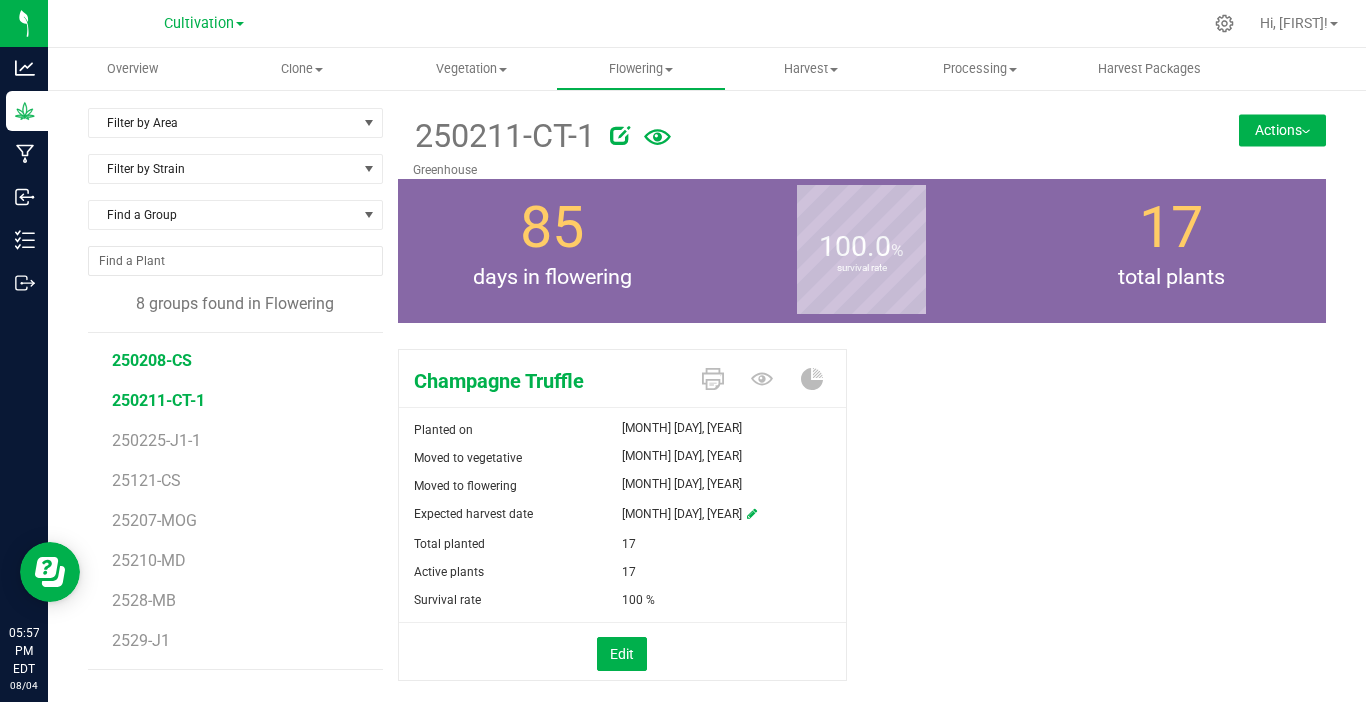 click on "250208-CS" at bounding box center (152, 360) 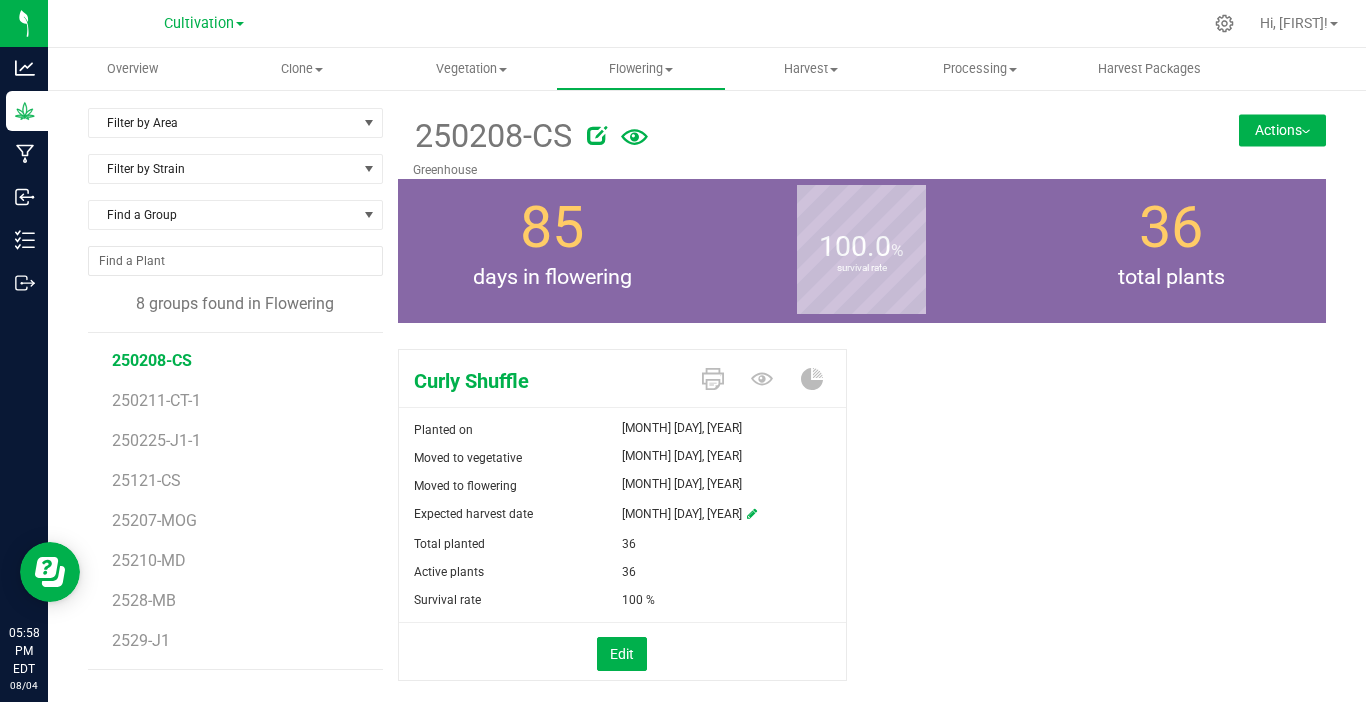 click on "2529-J1" at bounding box center [240, 641] 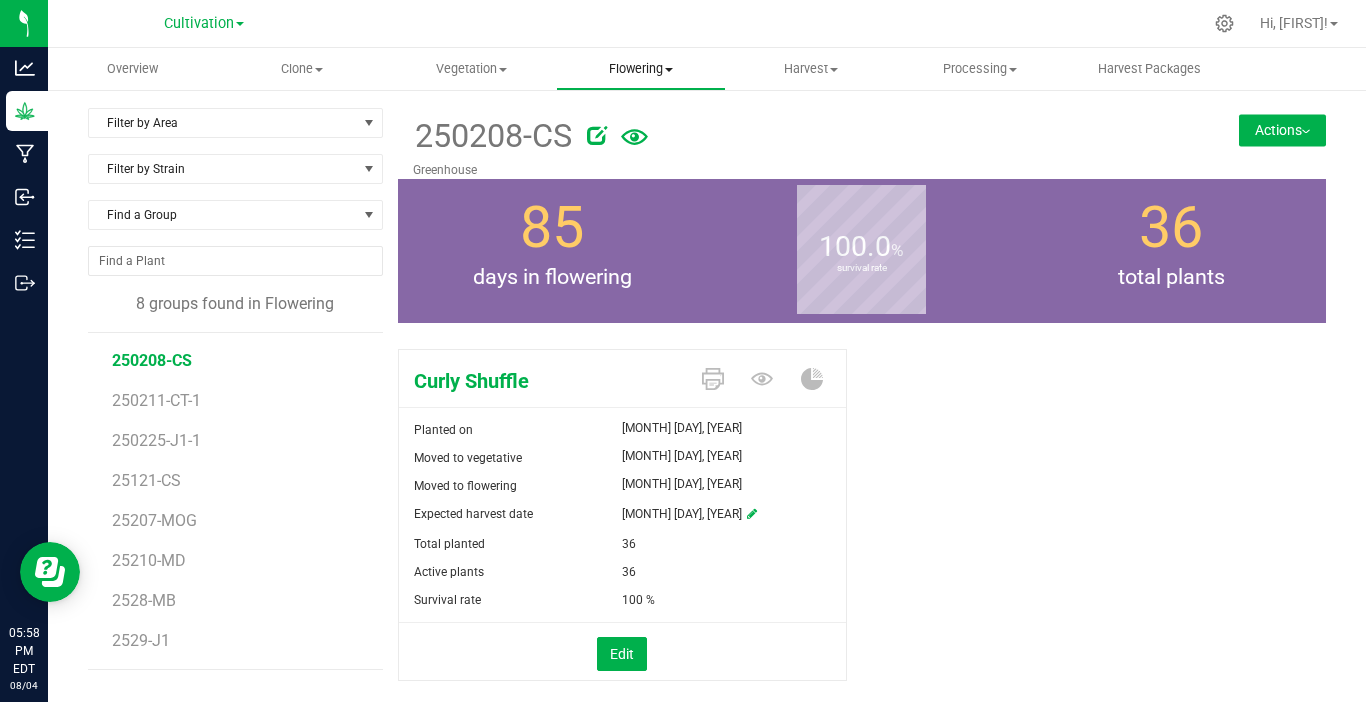 click at bounding box center [669, 70] 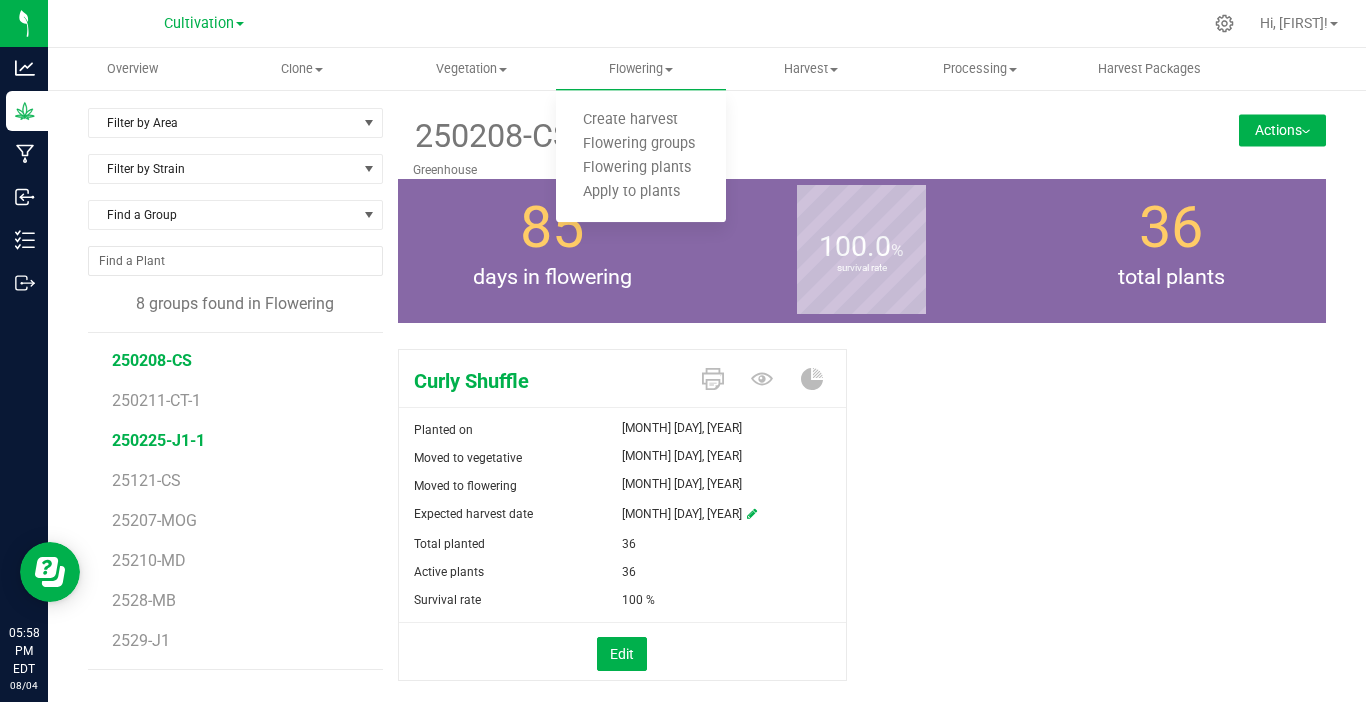 click on "250225-J1-1" at bounding box center (158, 440) 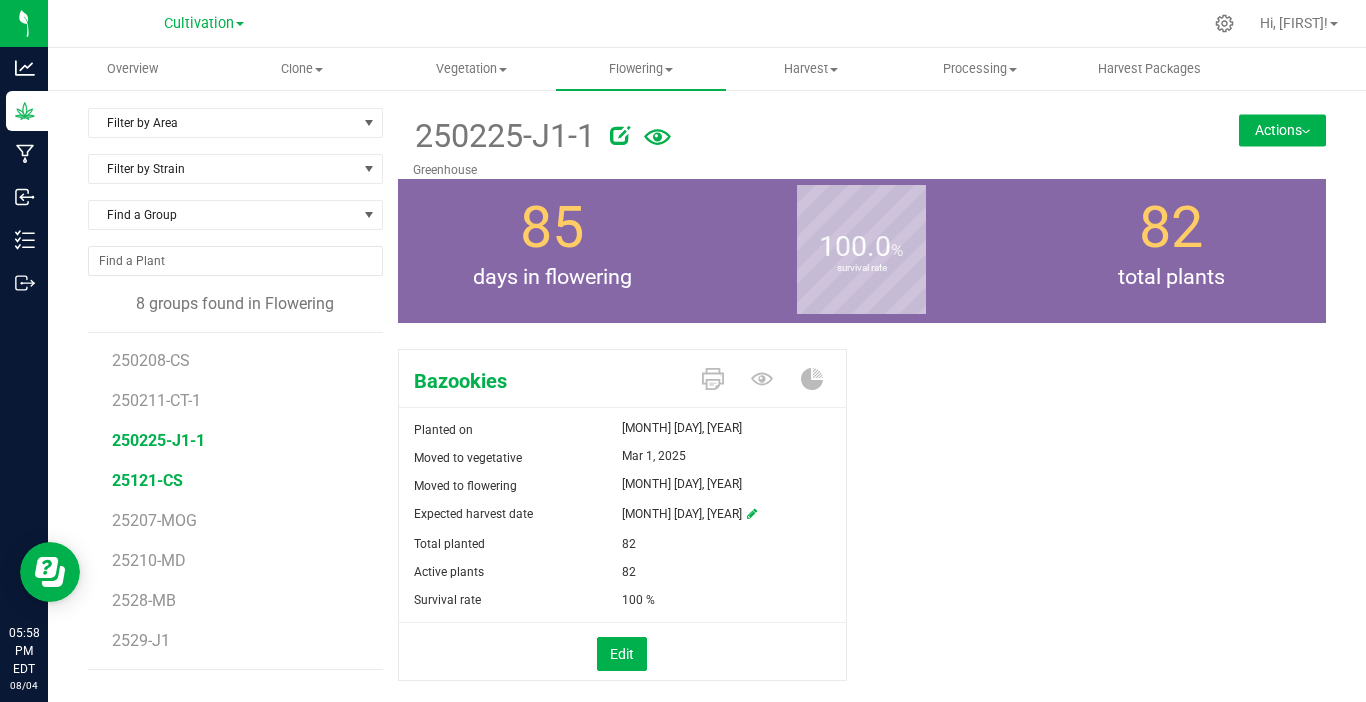 click on "25121-CS" at bounding box center [147, 480] 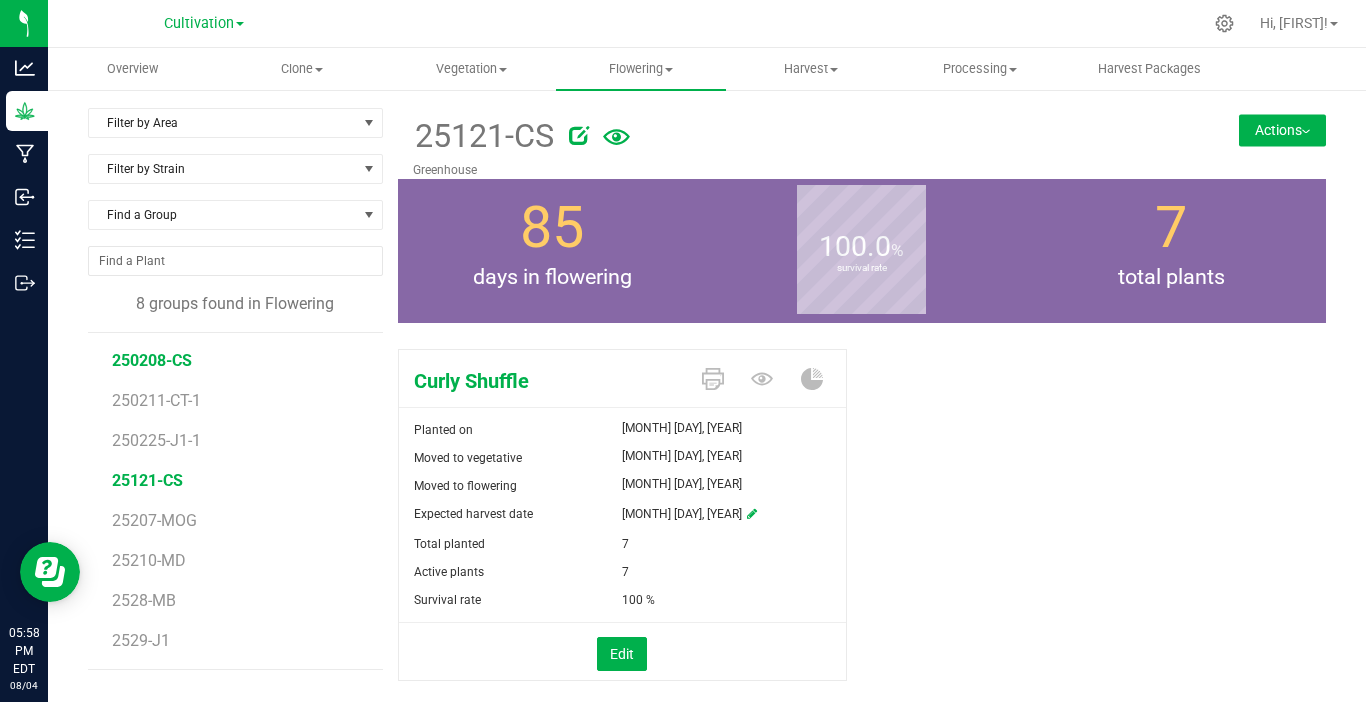 click on "250208-CS" at bounding box center [152, 360] 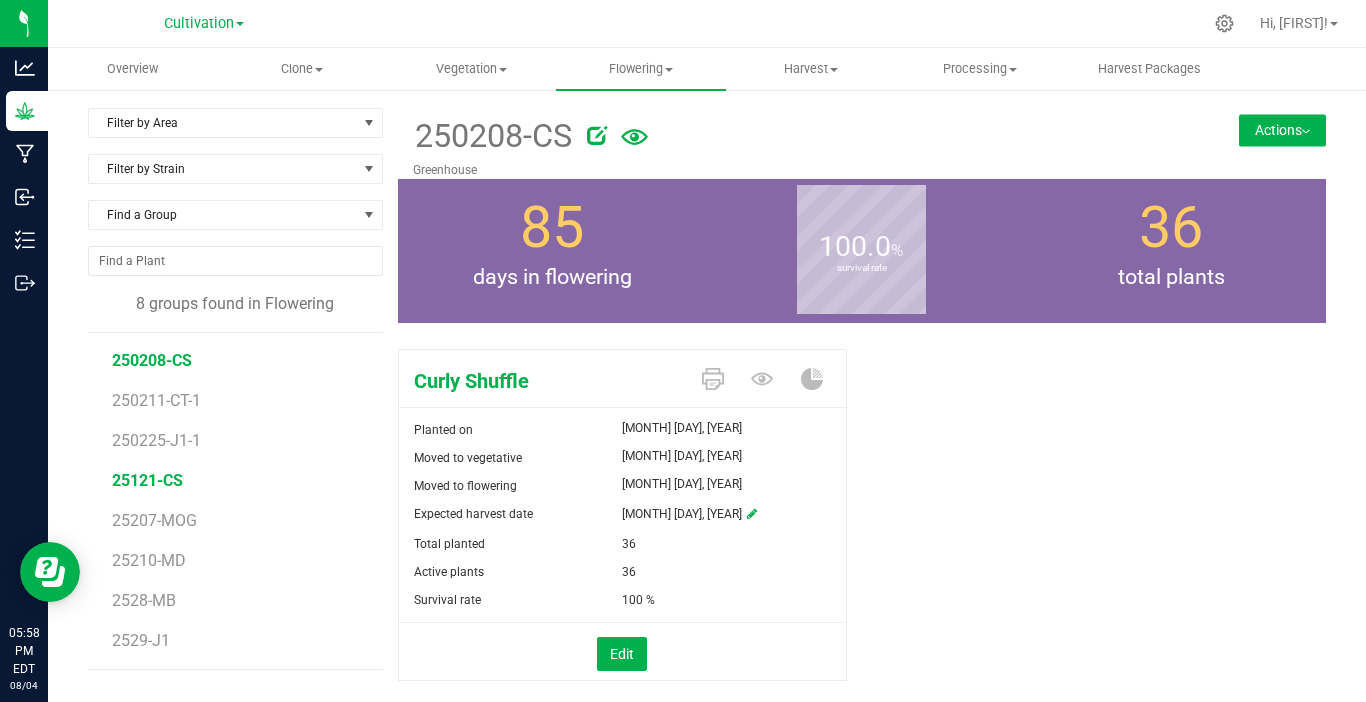 click on "25121-CS" at bounding box center (147, 480) 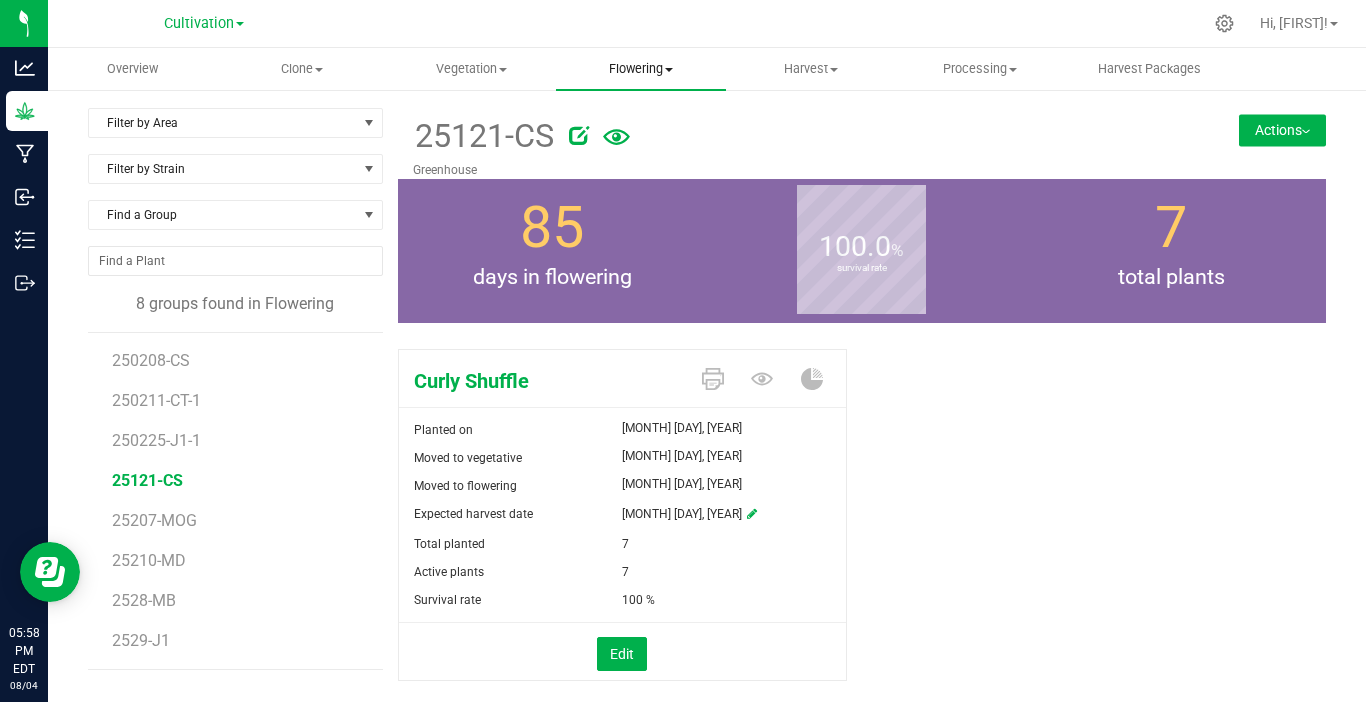 click on "Flowering" at bounding box center (640, 69) 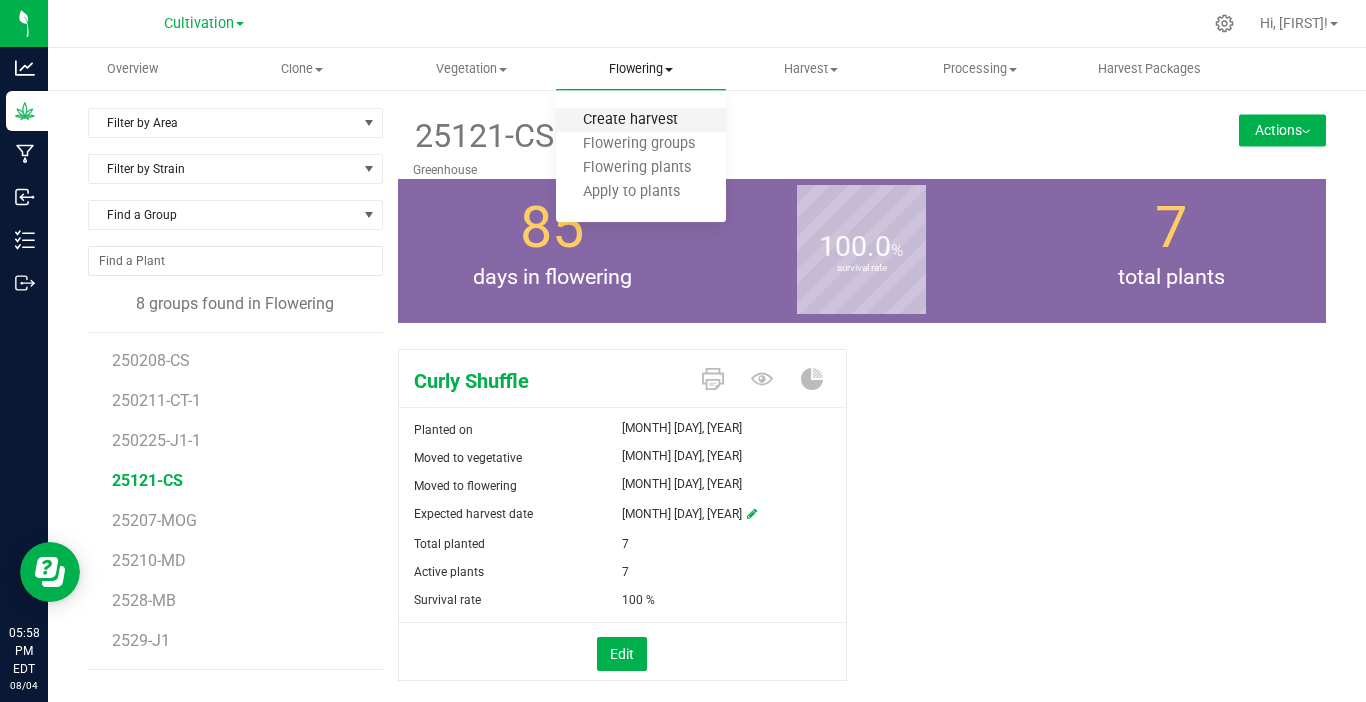 click on "Create harvest" at bounding box center [630, 120] 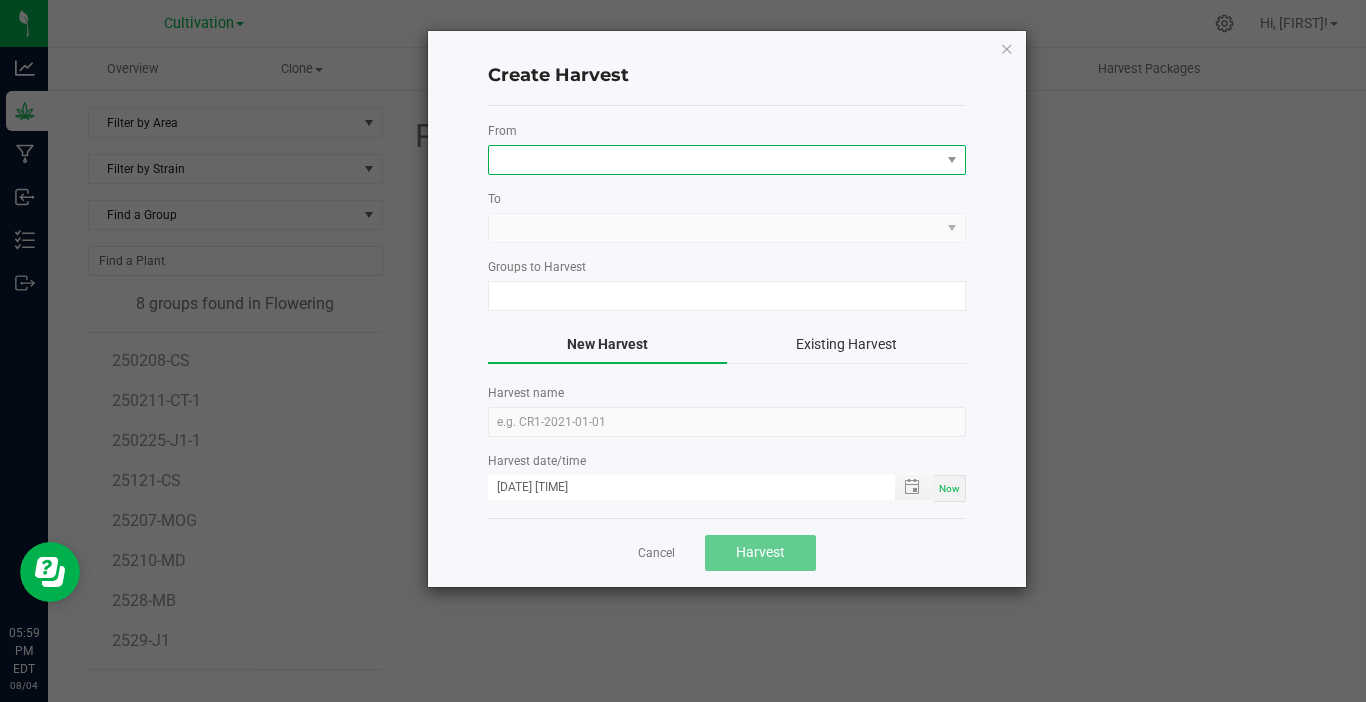 click at bounding box center [714, 160] 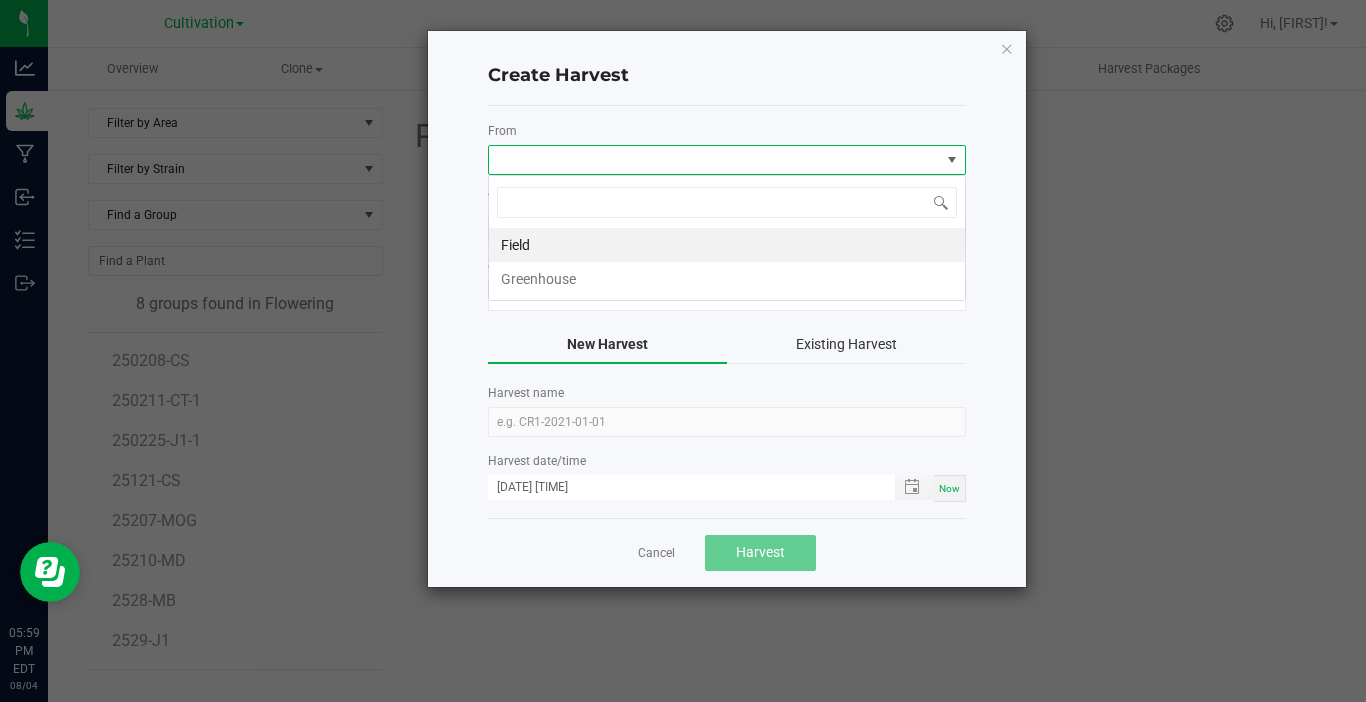 scroll, scrollTop: 99970, scrollLeft: 99522, axis: both 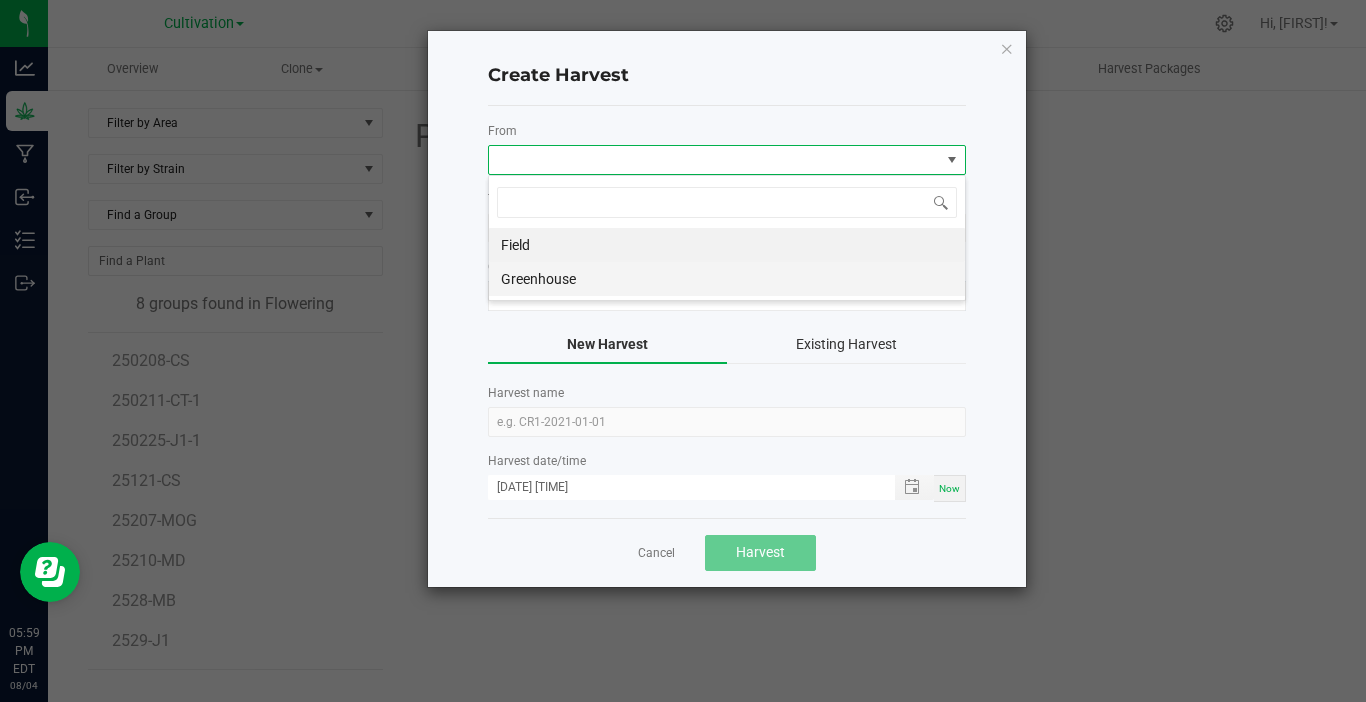click on "Greenhouse" at bounding box center (727, 279) 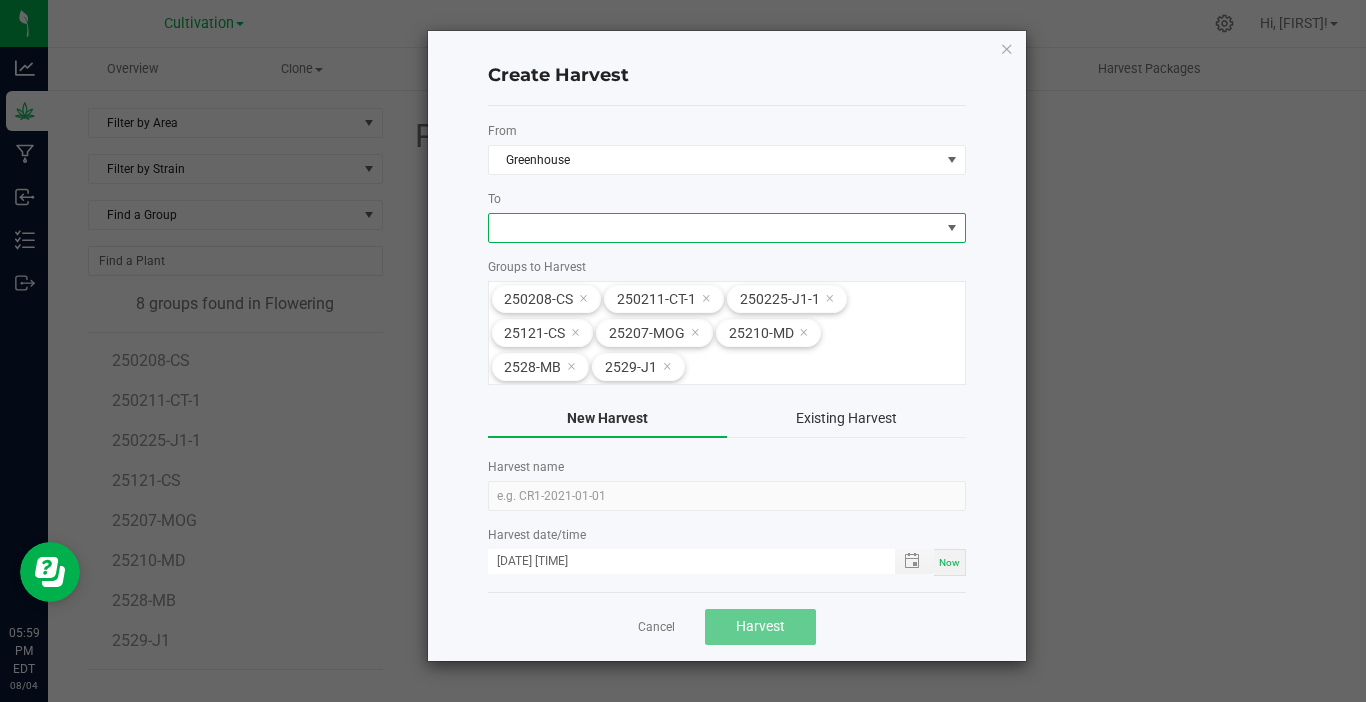 click at bounding box center (714, 228) 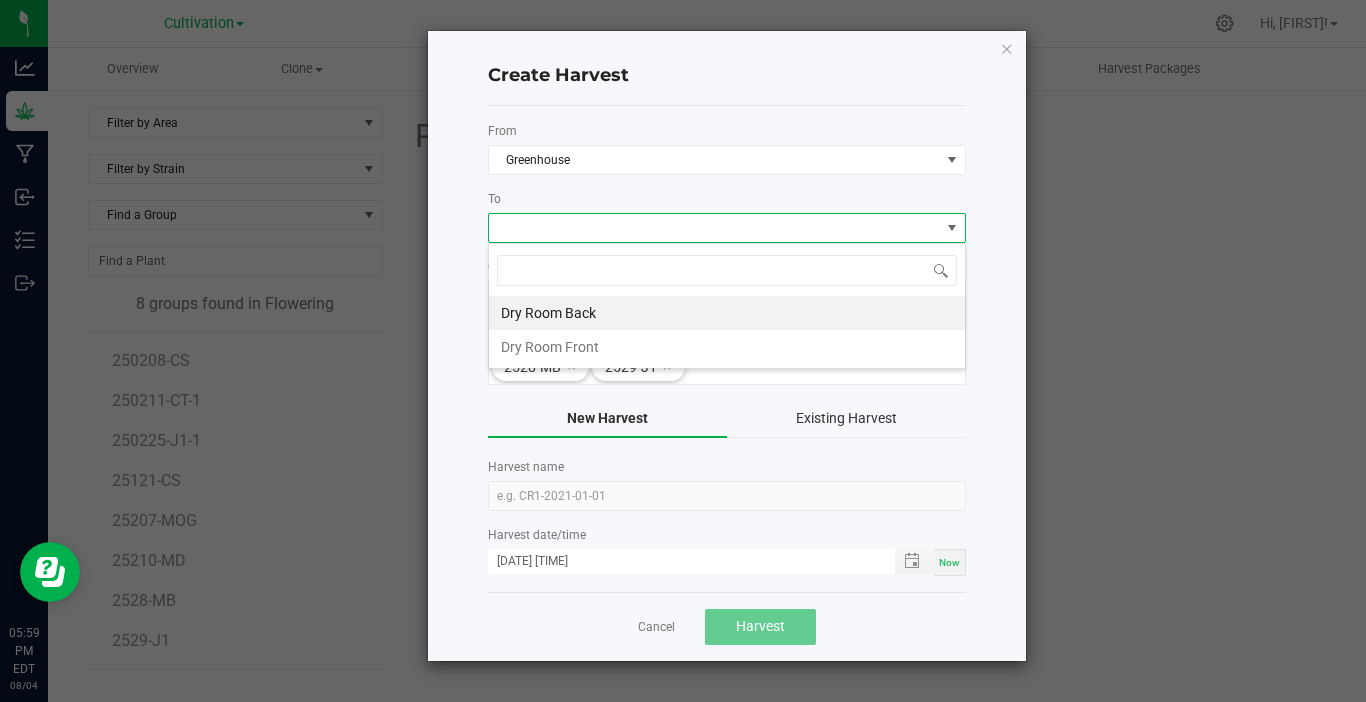 scroll, scrollTop: 99970, scrollLeft: 99522, axis: both 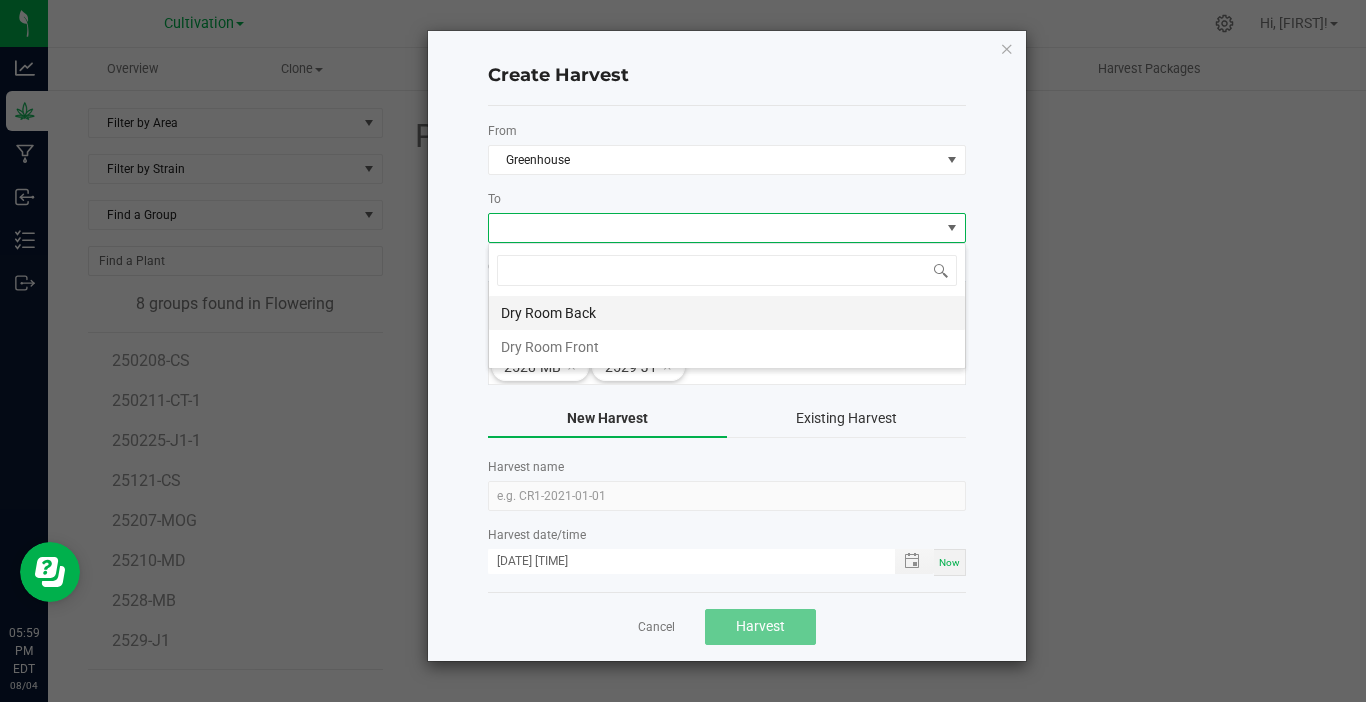 click on "Dry Room Back" at bounding box center (727, 313) 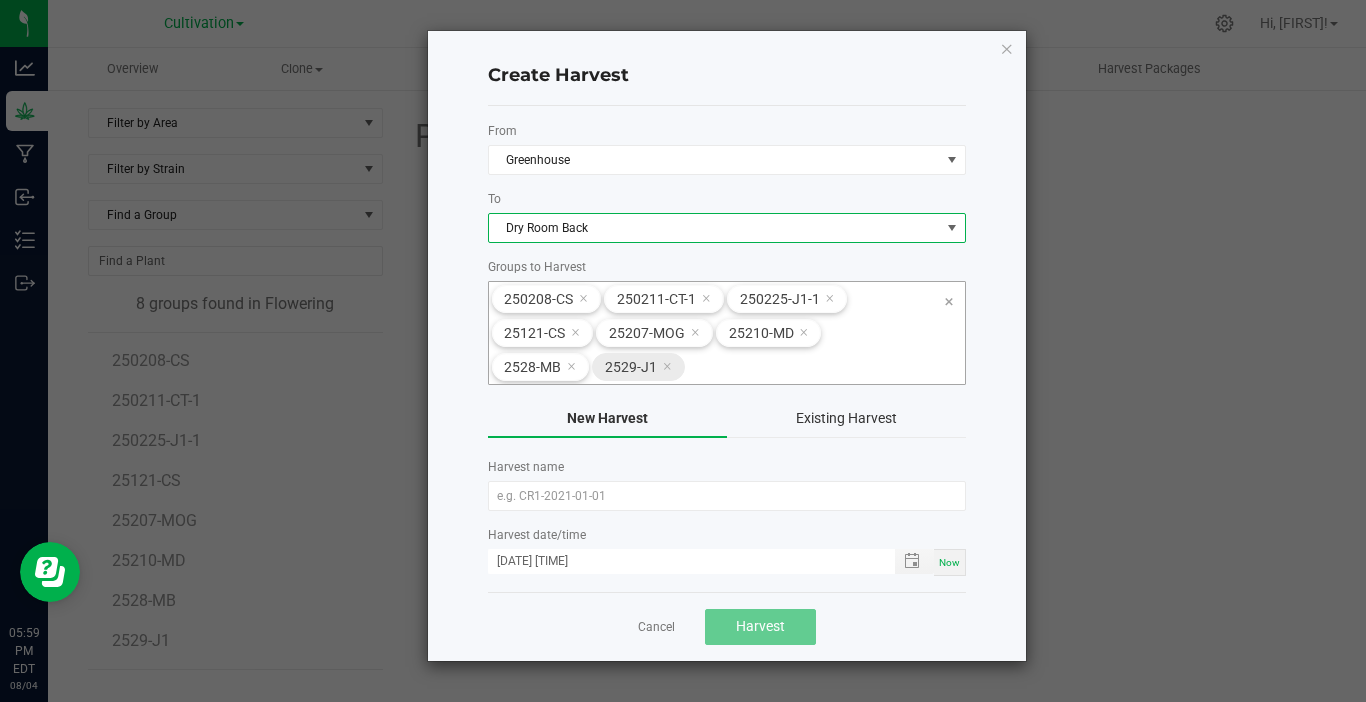 click at bounding box center (667, 366) 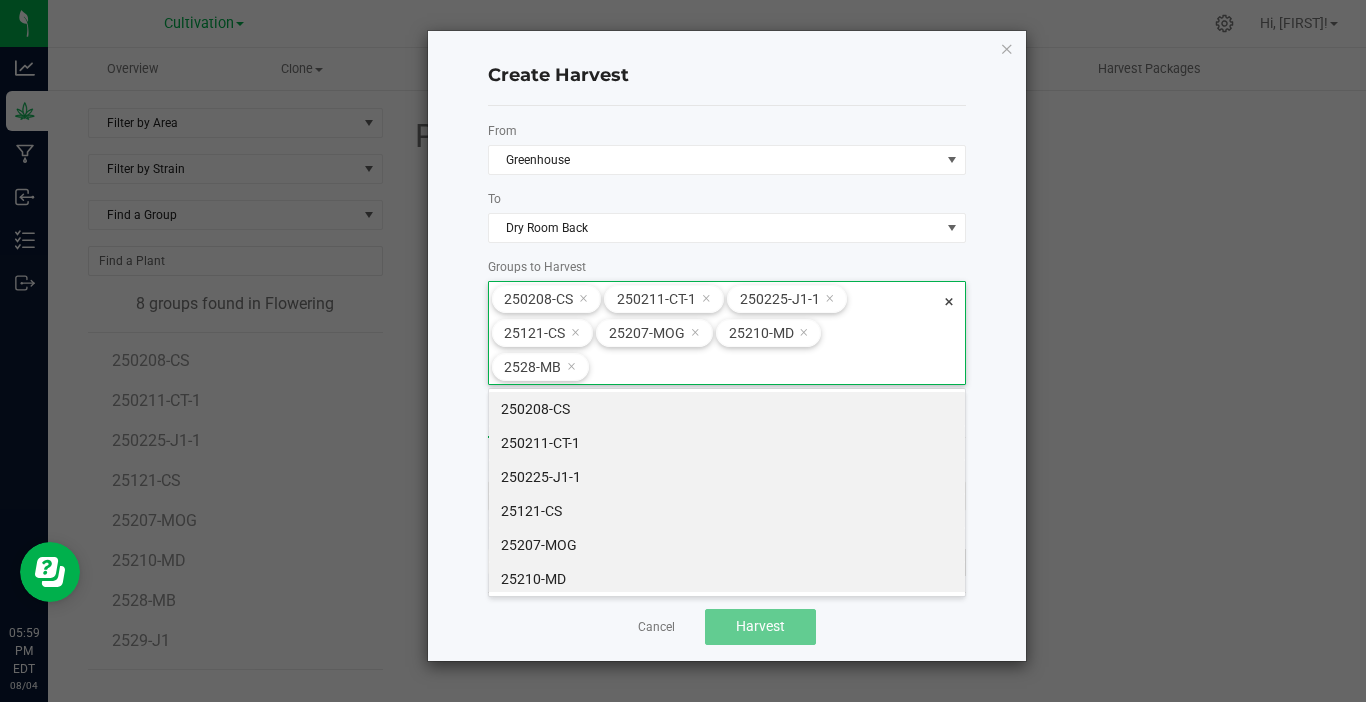 scroll, scrollTop: 38, scrollLeft: 0, axis: vertical 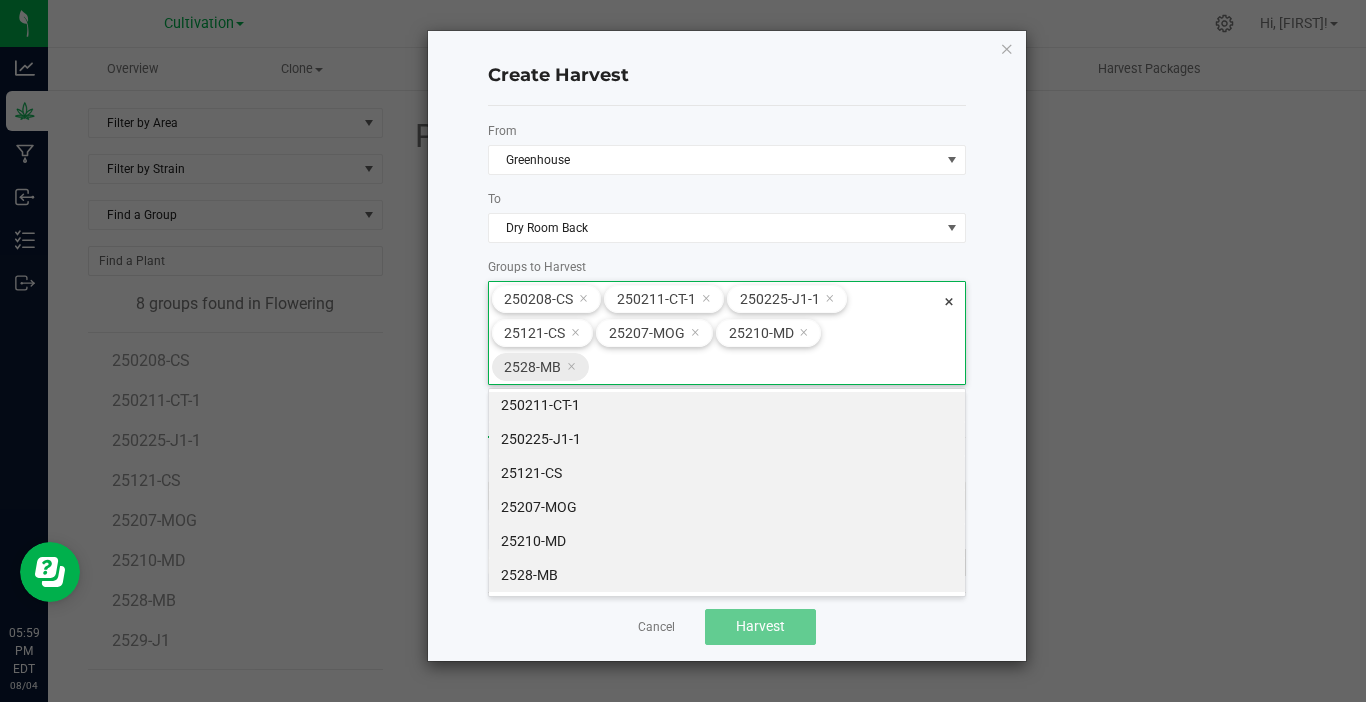 click on "2528-MB" at bounding box center (543, 367) 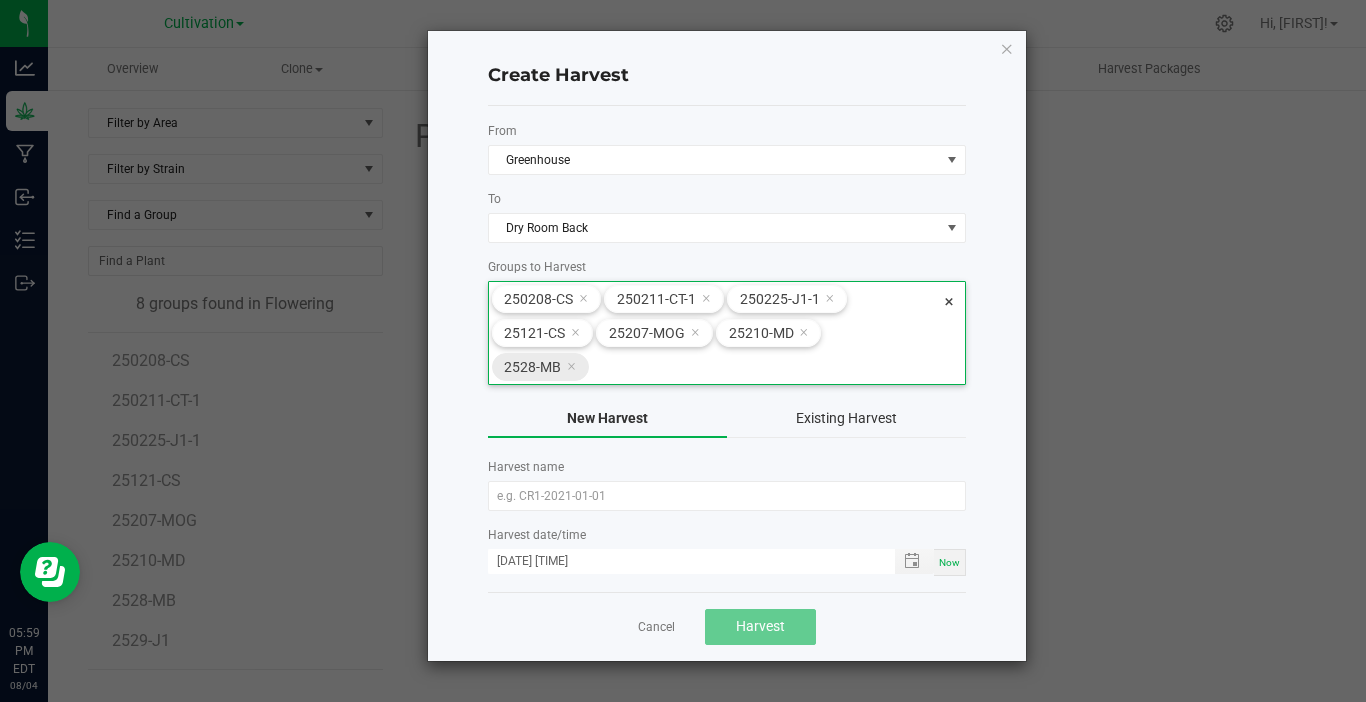 click at bounding box center [571, 366] 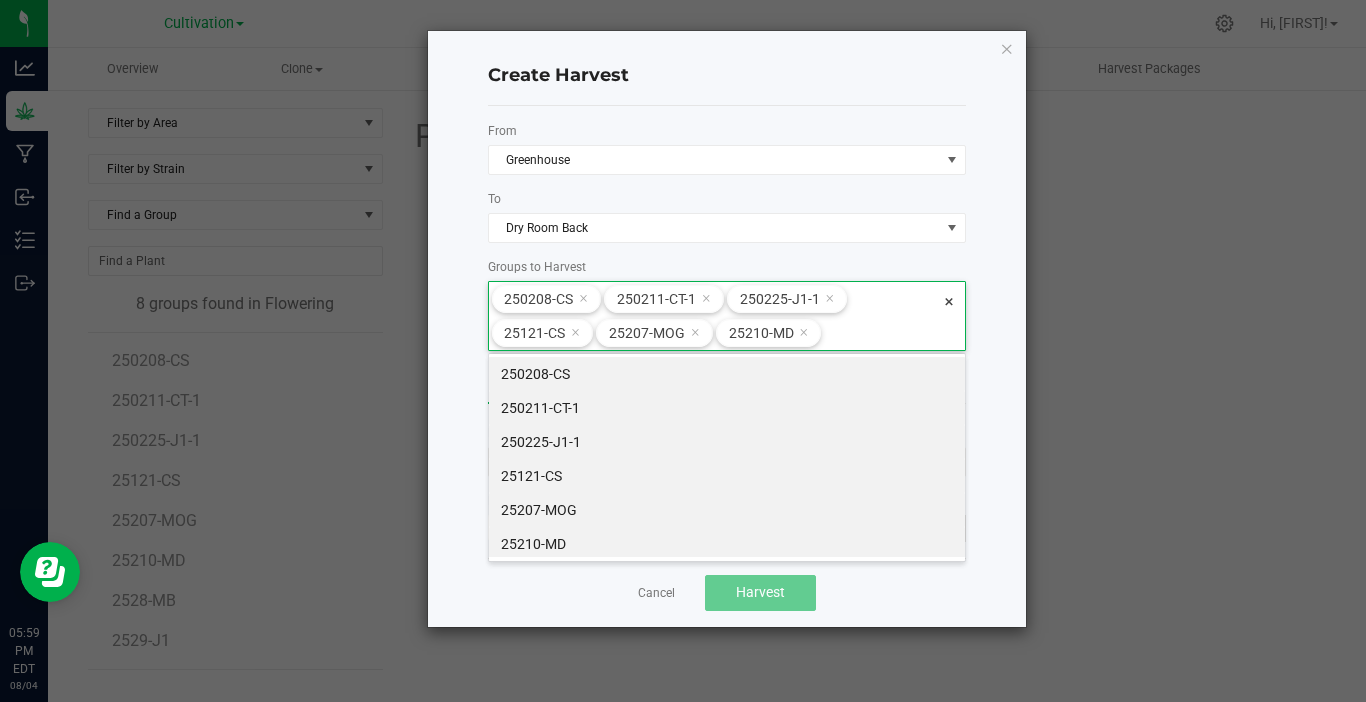 scroll, scrollTop: 38, scrollLeft: 0, axis: vertical 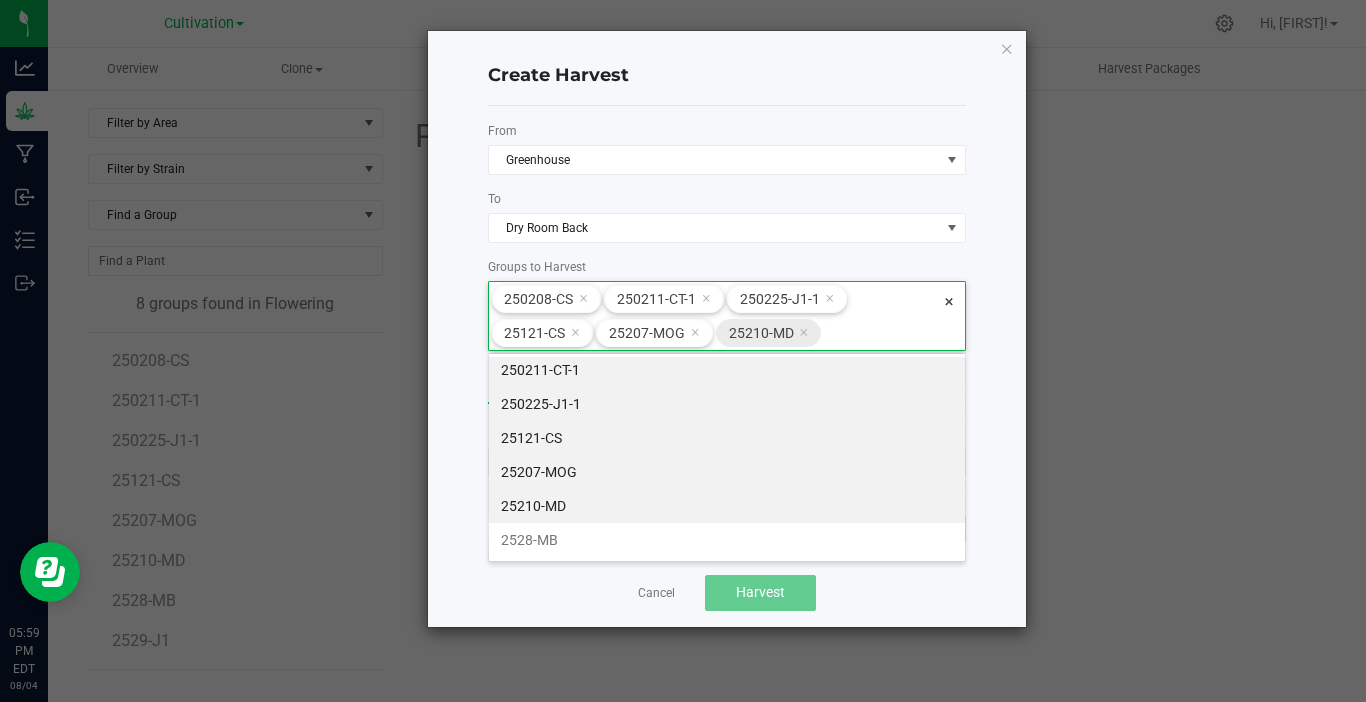 click at bounding box center [803, 332] 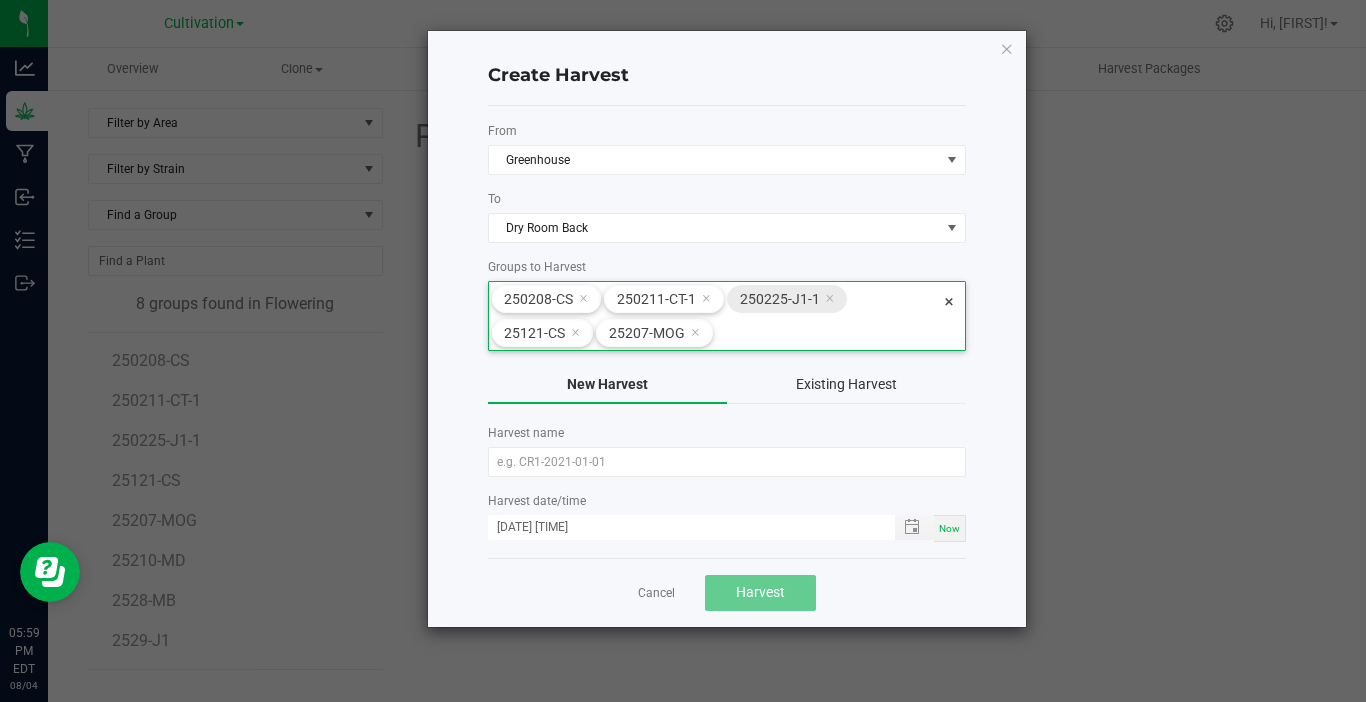 click on "250225-J1-1" at bounding box center (790, 299) 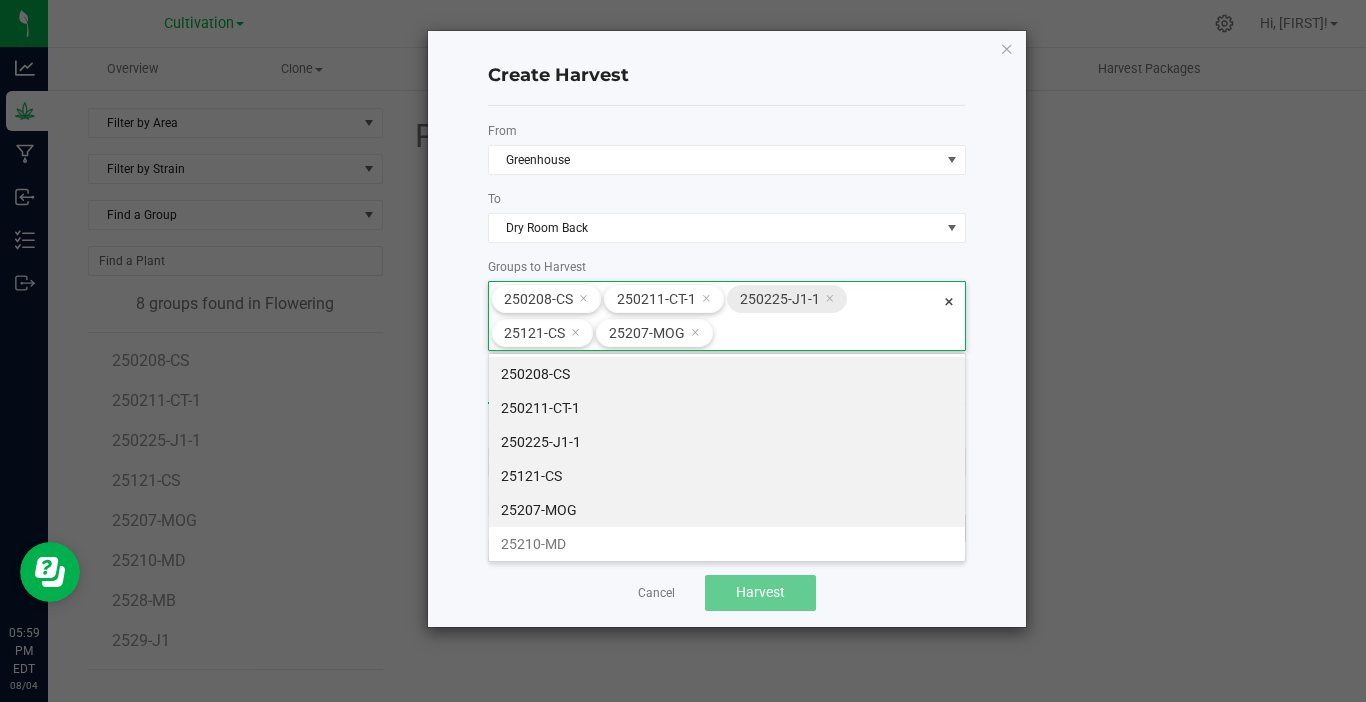 scroll, scrollTop: 99928, scrollLeft: 99522, axis: both 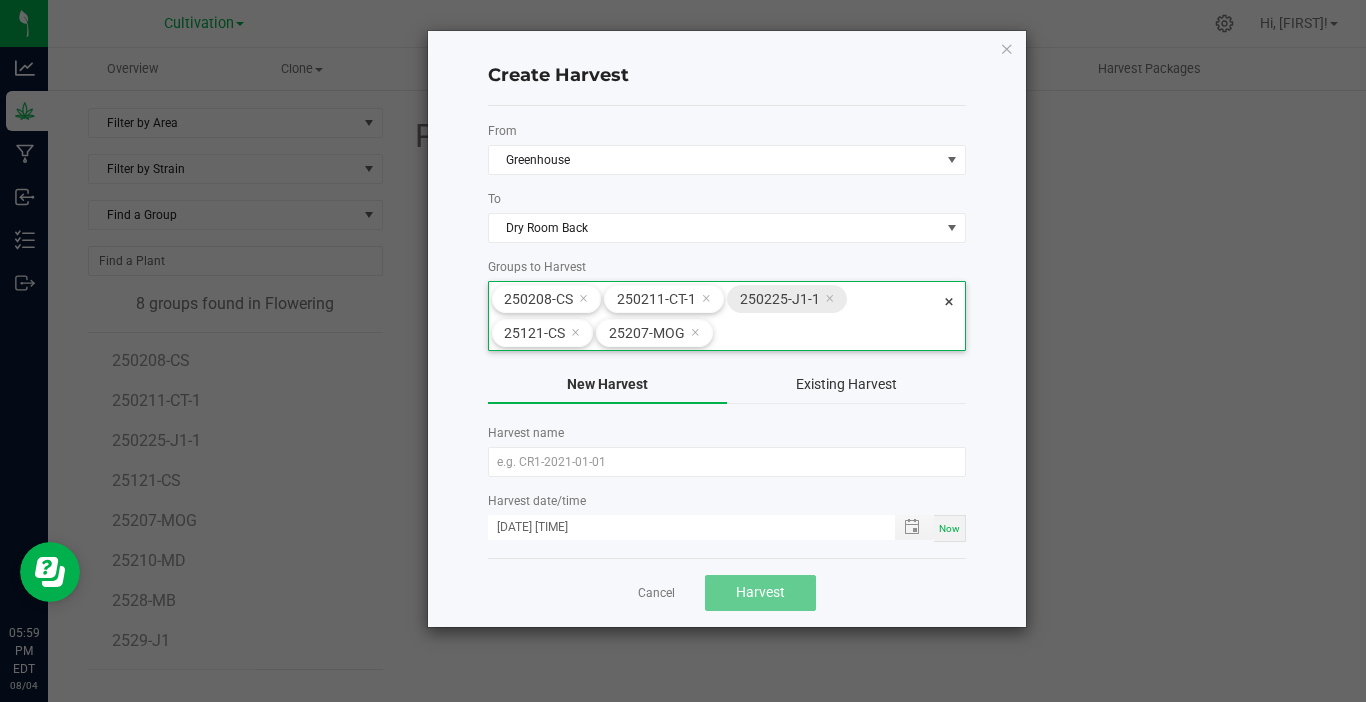 click at bounding box center (829, 298) 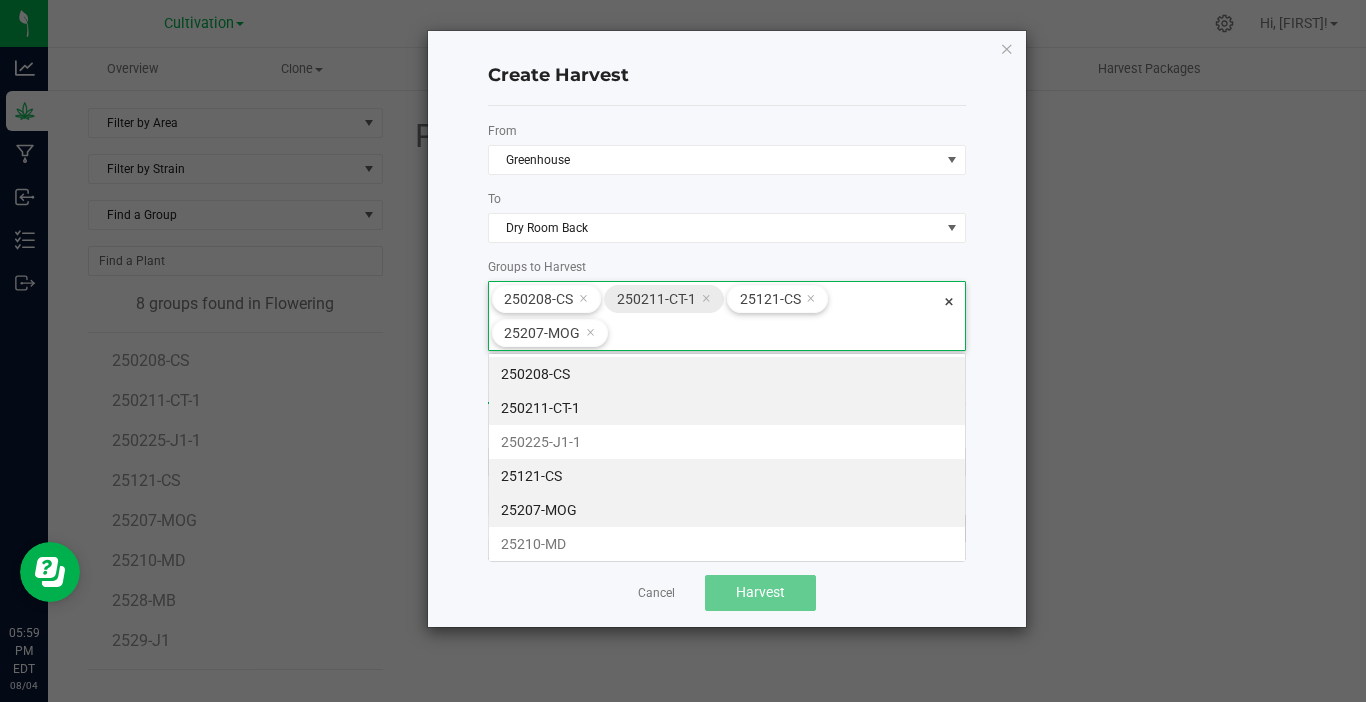 click at bounding box center (706, 298) 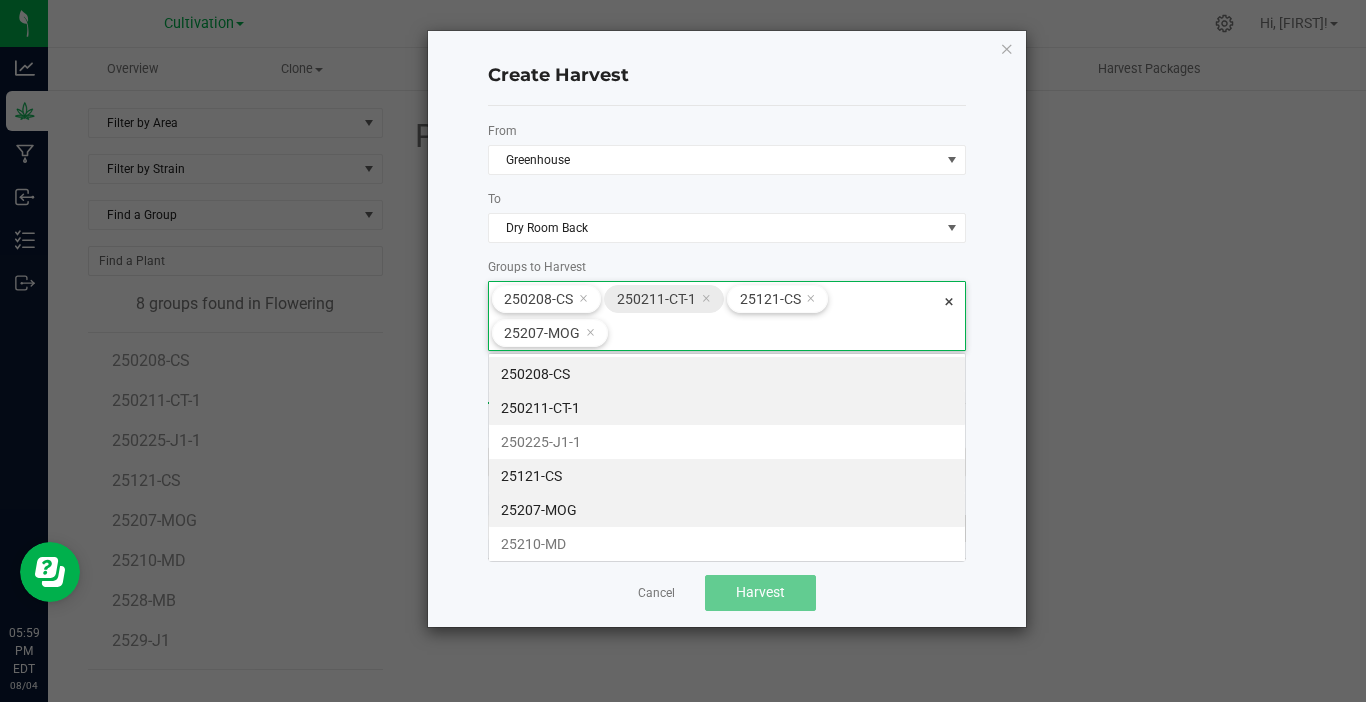 scroll, scrollTop: 99963, scrollLeft: 99522, axis: both 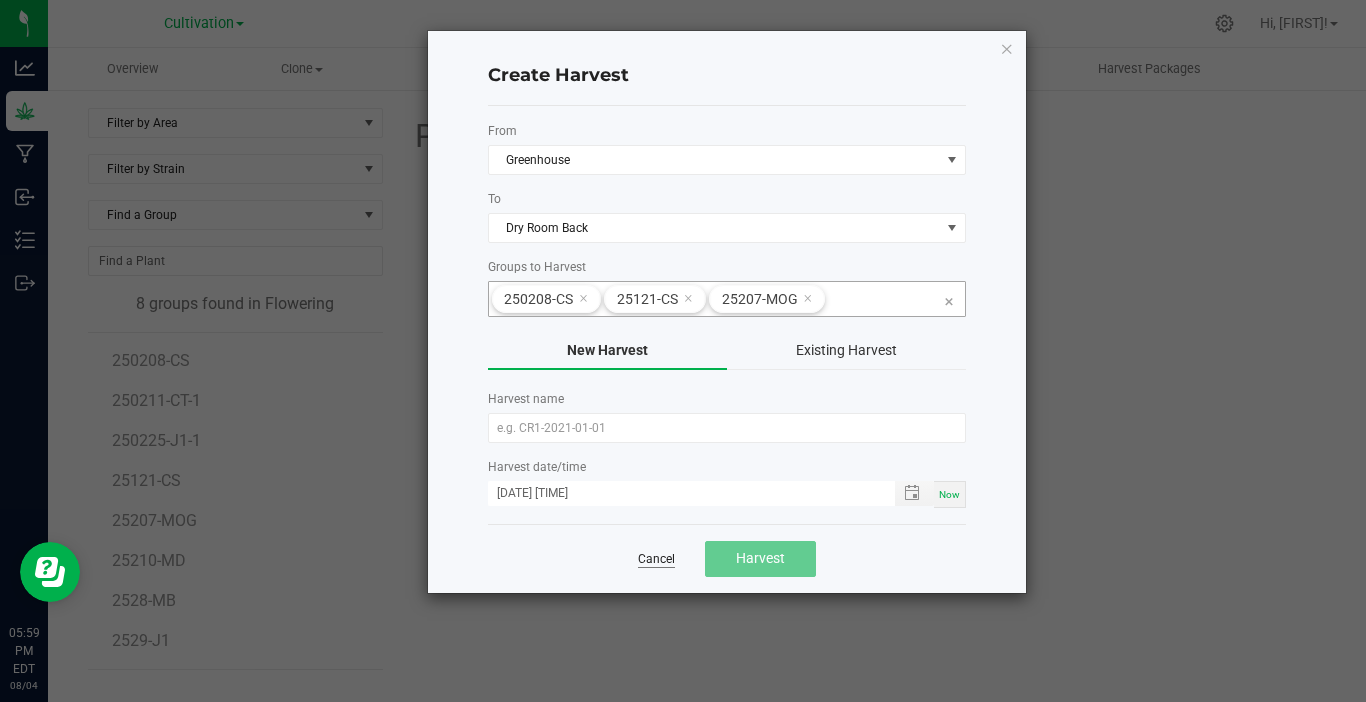 click on "Cancel" 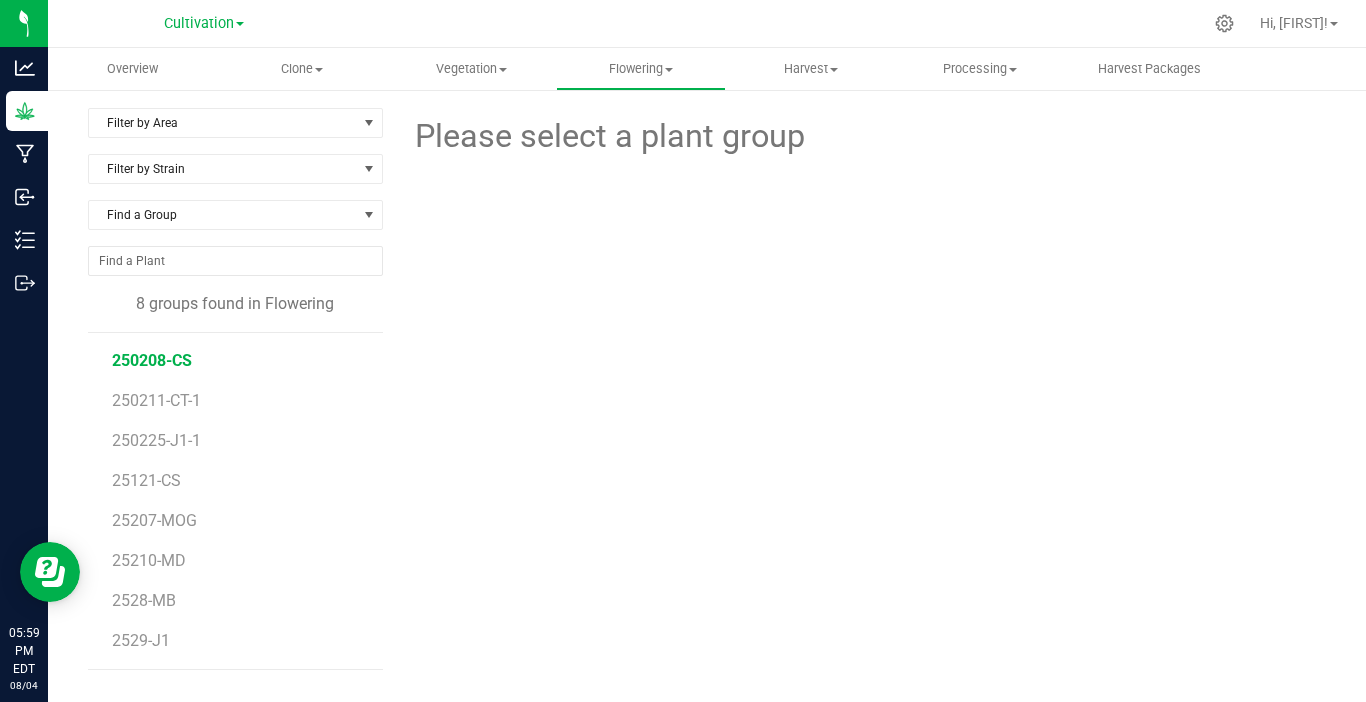 click on "250208-CS" at bounding box center [152, 360] 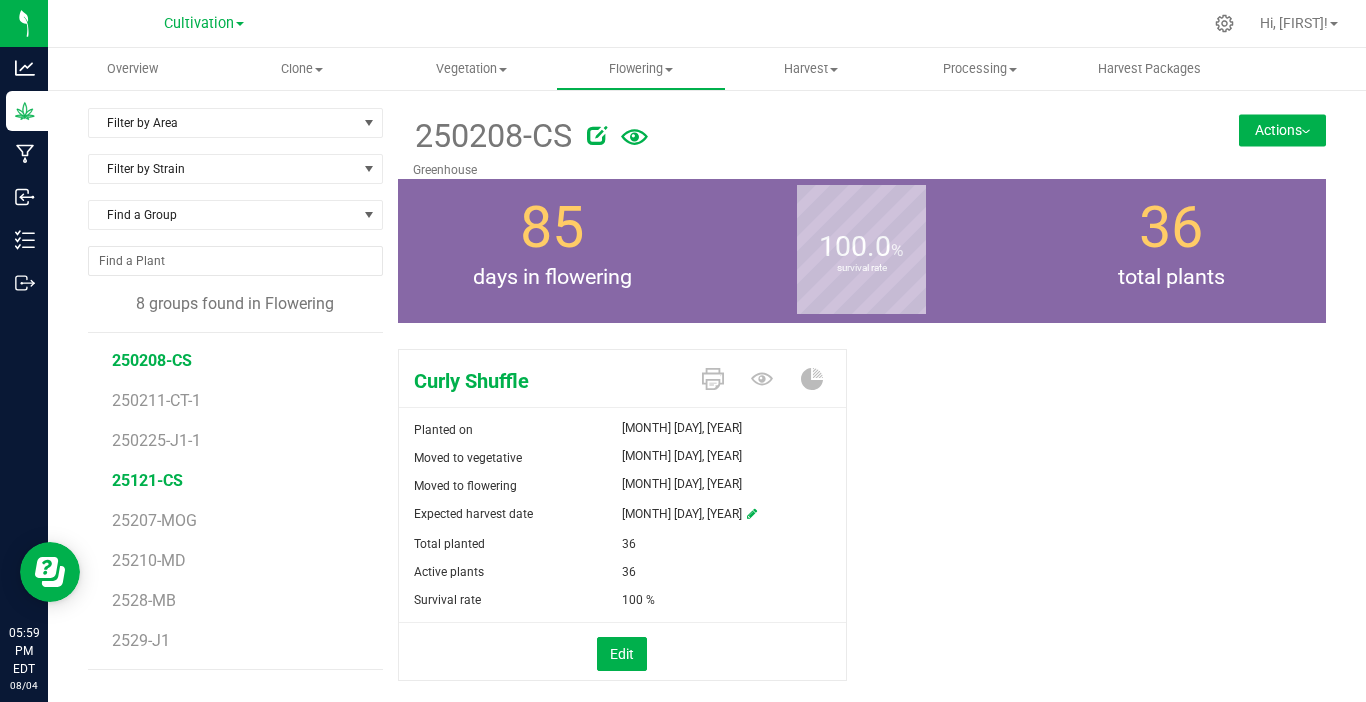 click on "25121-CS" at bounding box center (147, 480) 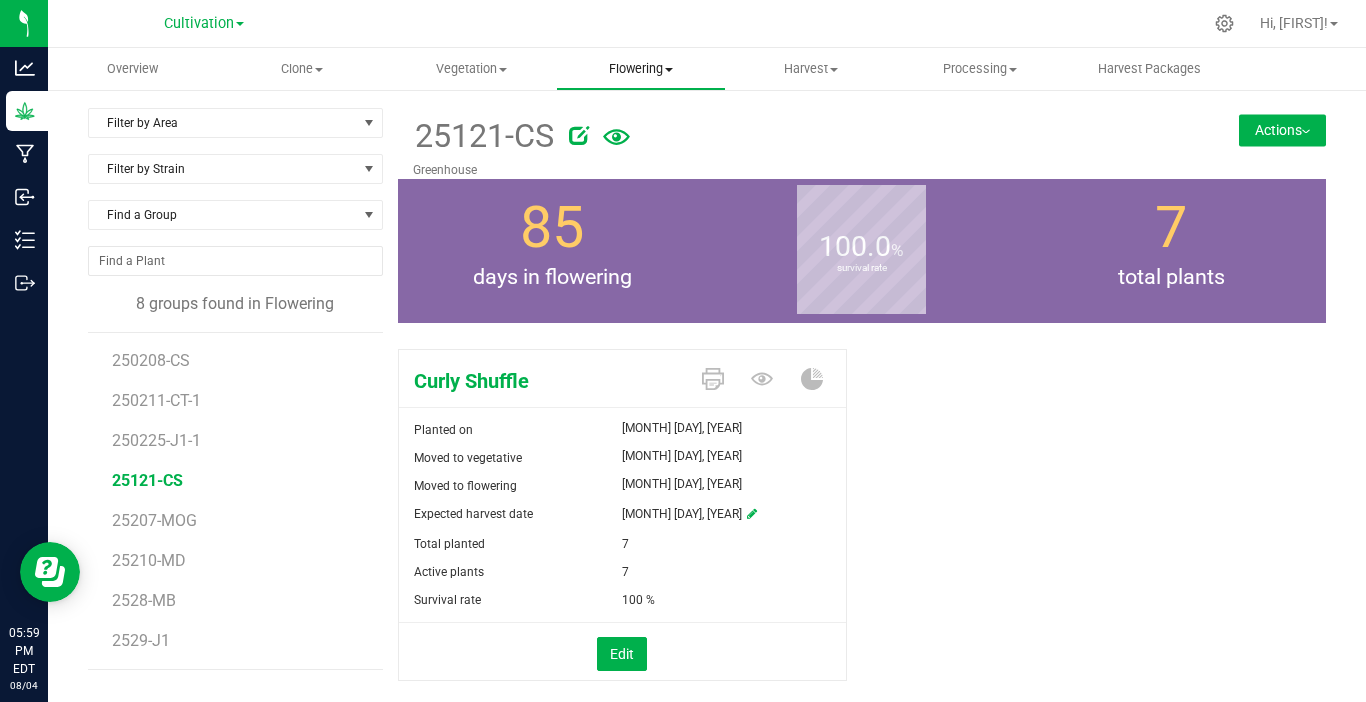 click on "Flowering" at bounding box center (640, 69) 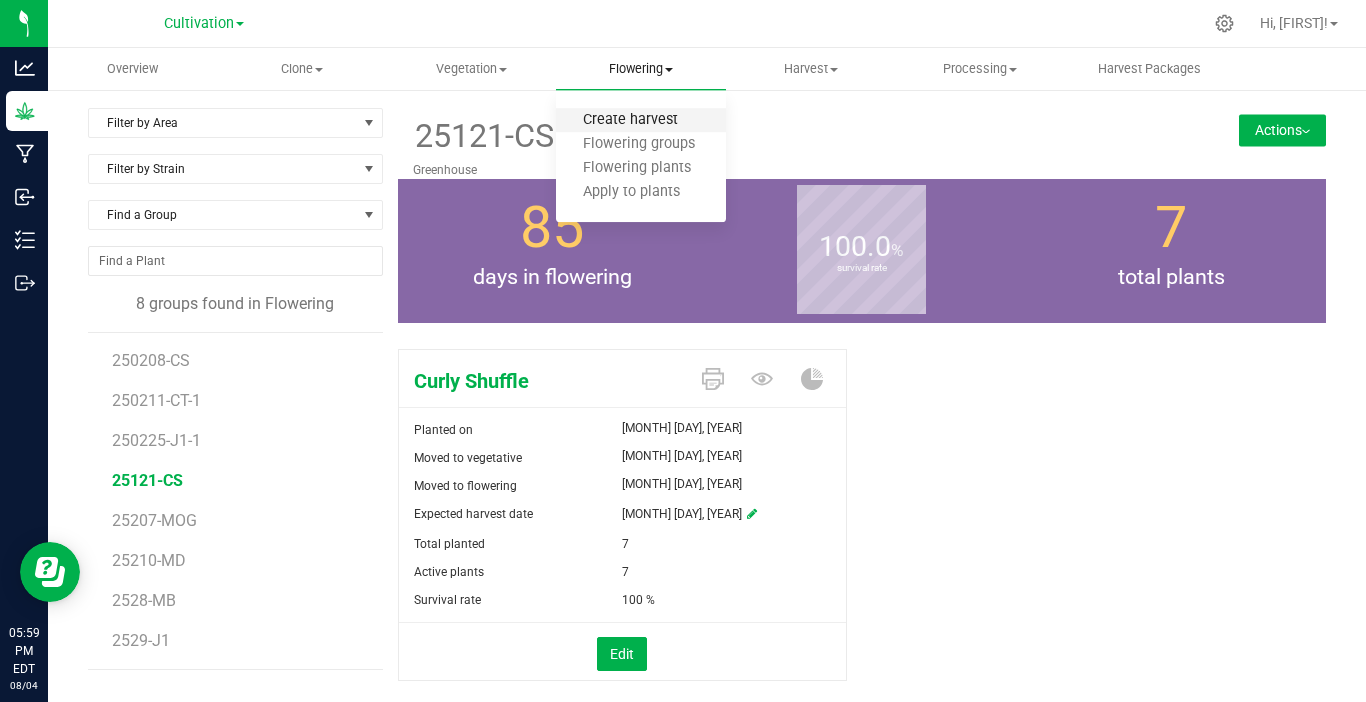 click on "Create harvest" at bounding box center (630, 120) 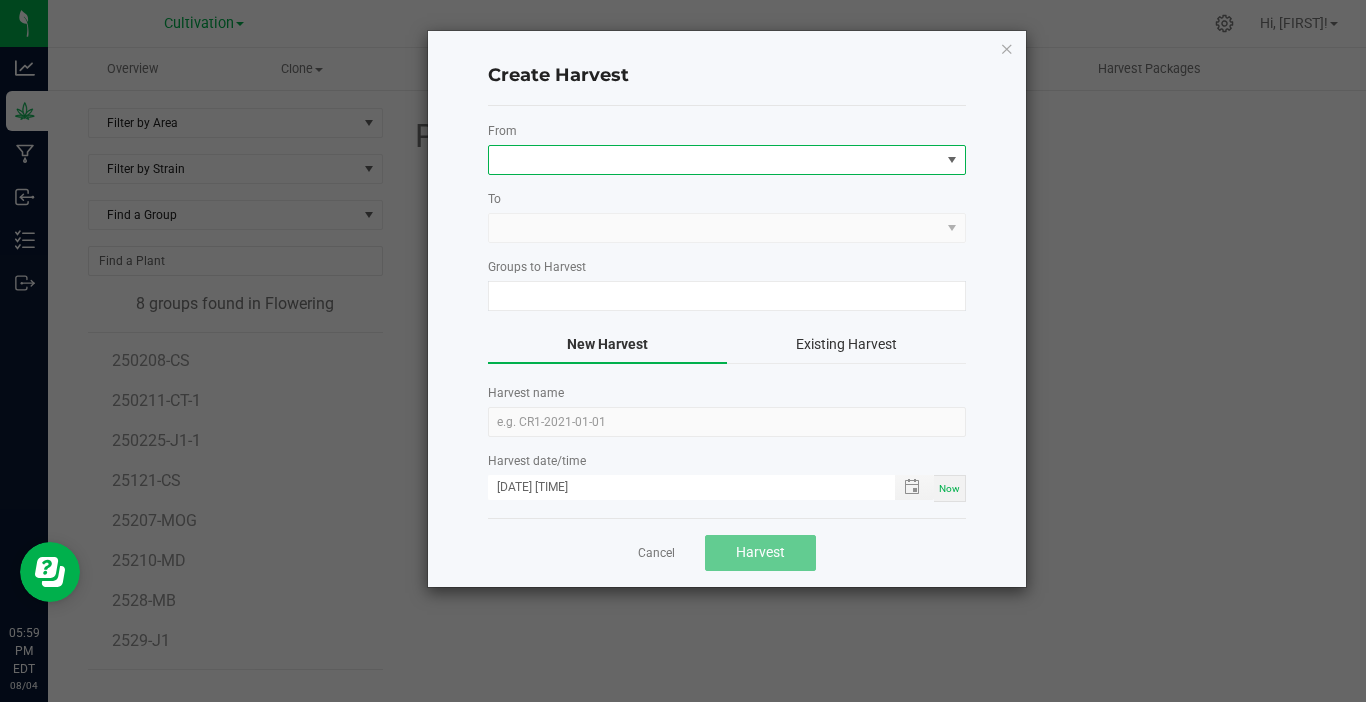 click at bounding box center [714, 160] 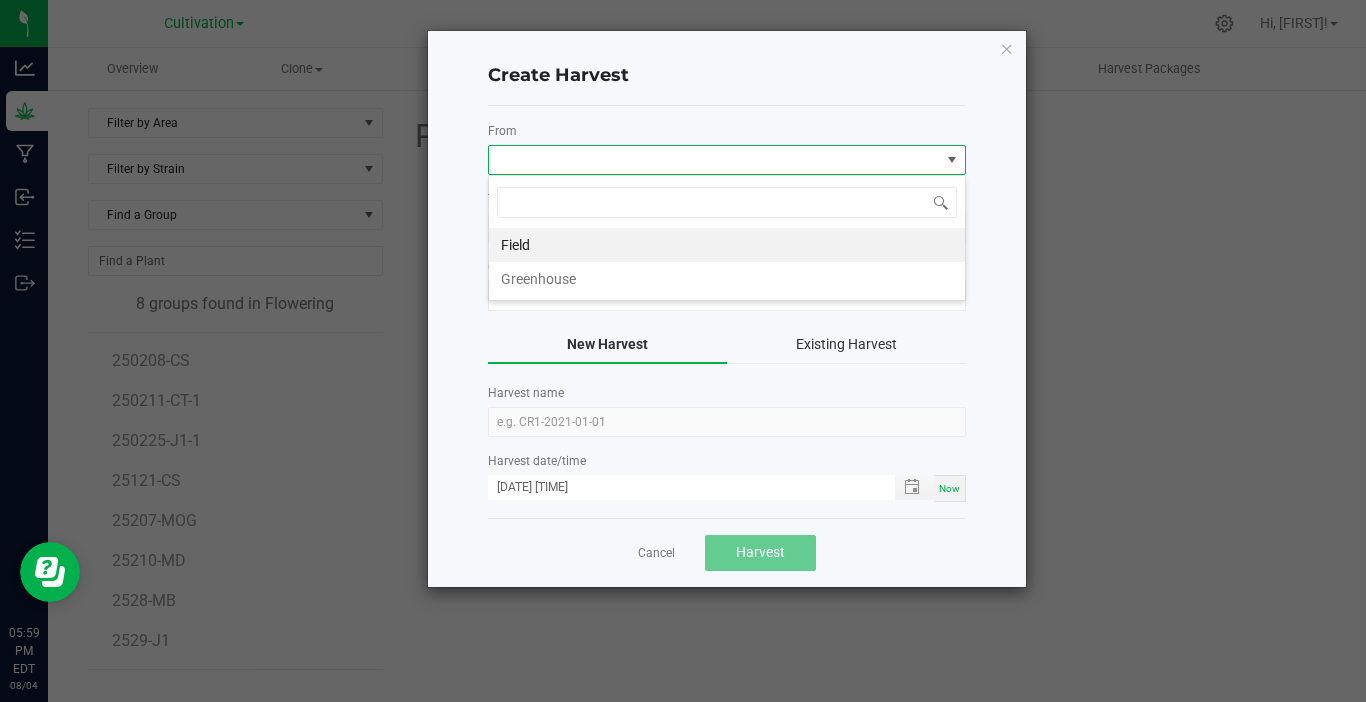 scroll, scrollTop: 99970, scrollLeft: 99522, axis: both 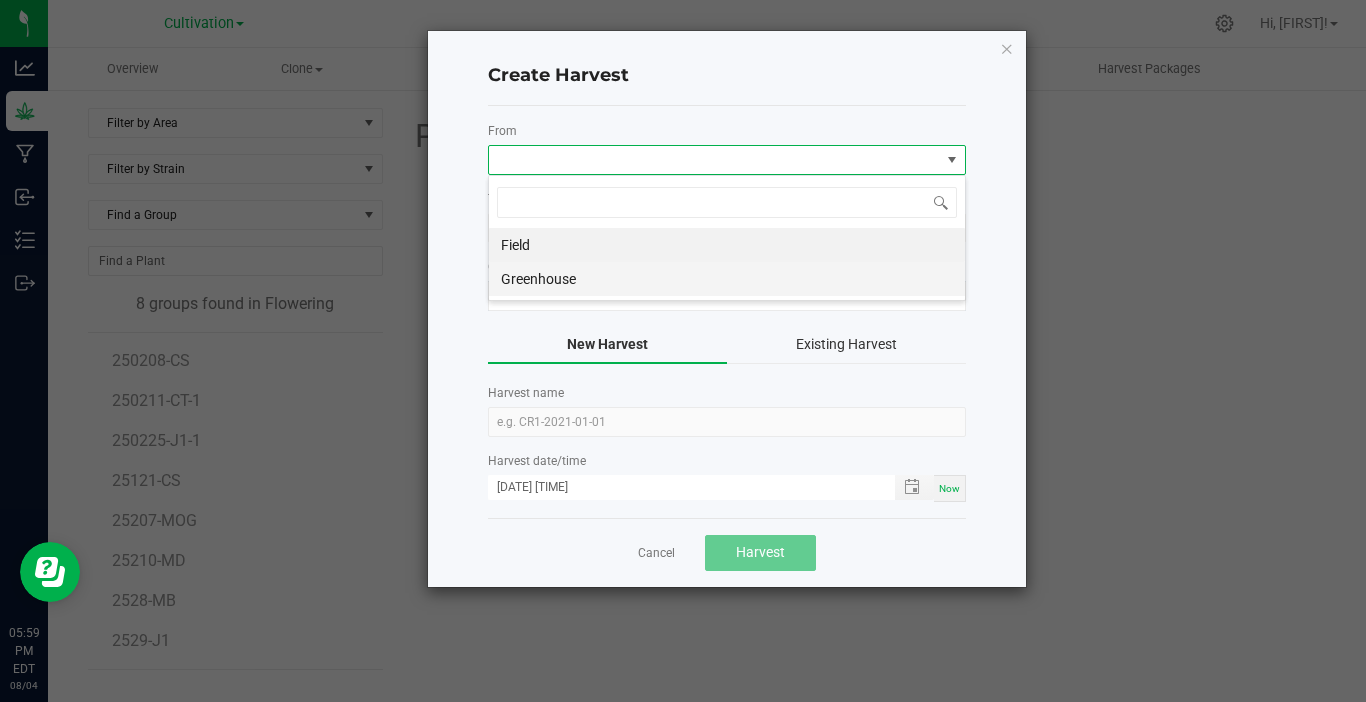 click on "Greenhouse" at bounding box center [727, 279] 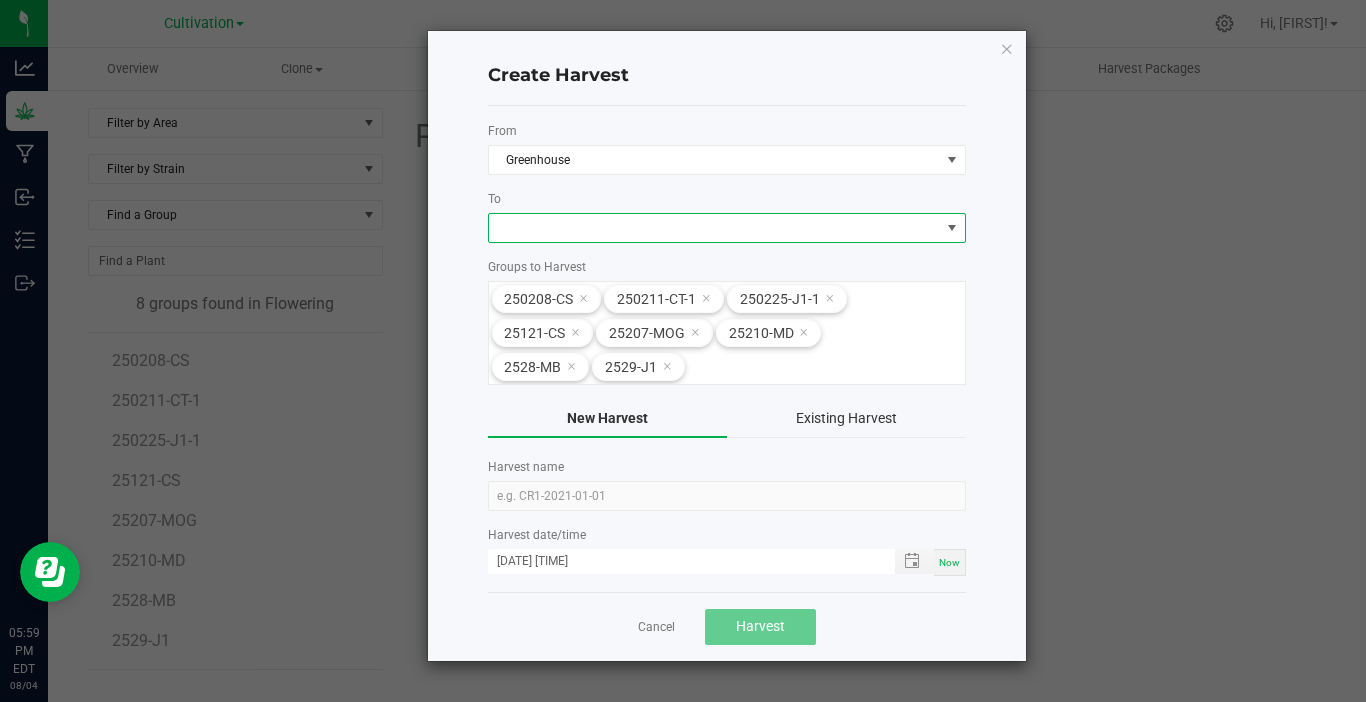 click at bounding box center [714, 228] 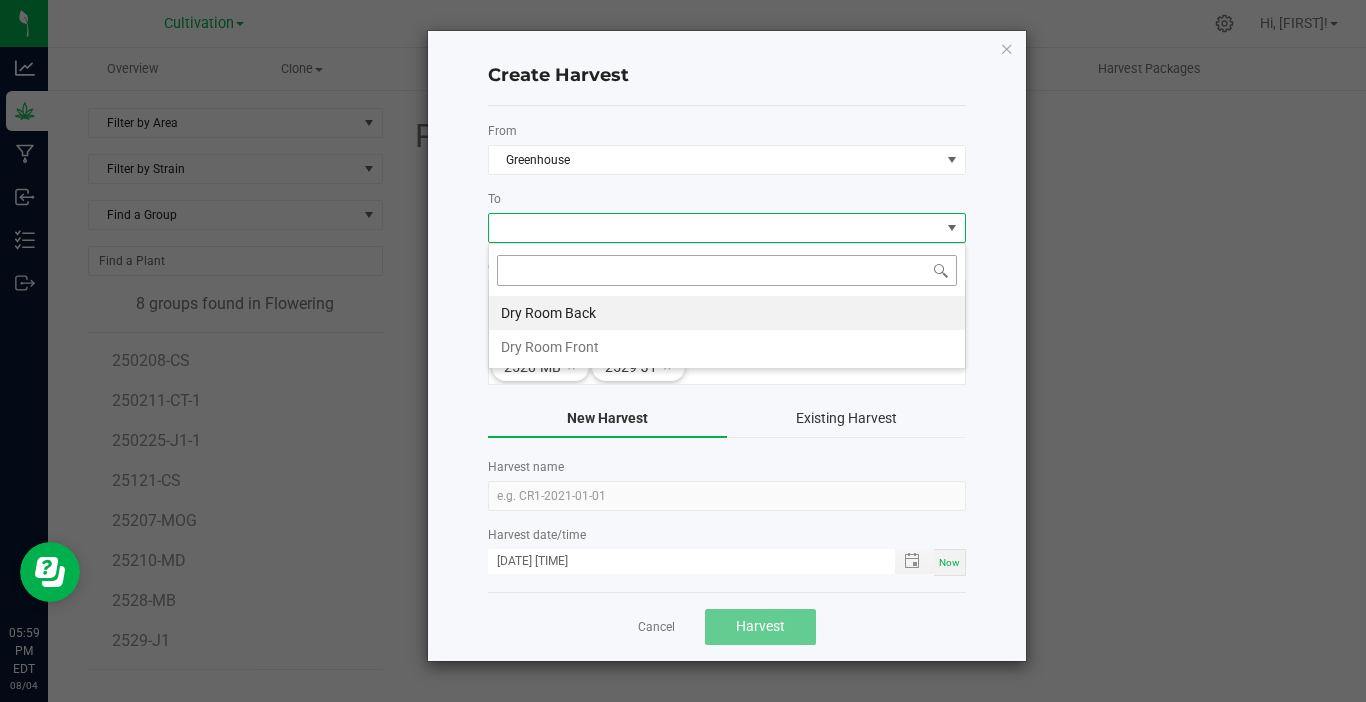scroll, scrollTop: 99970, scrollLeft: 99522, axis: both 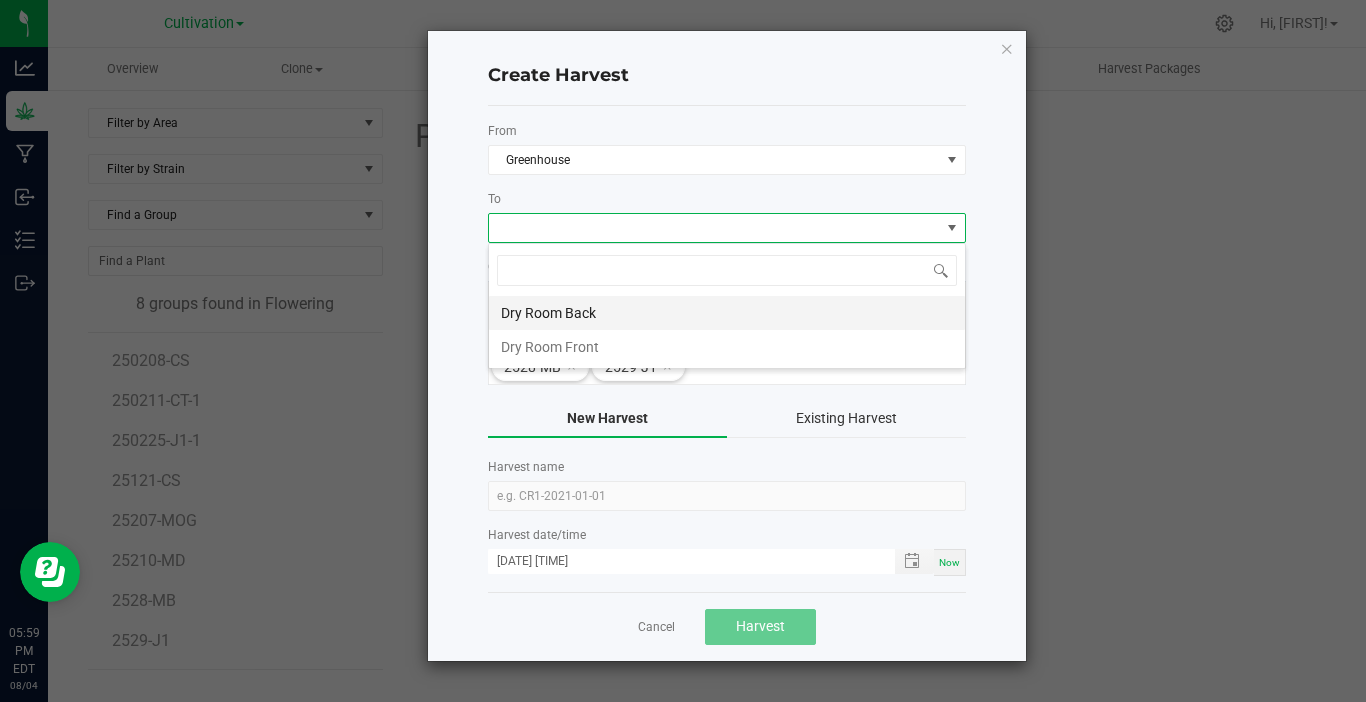 click on "Dry Room Back" at bounding box center [727, 313] 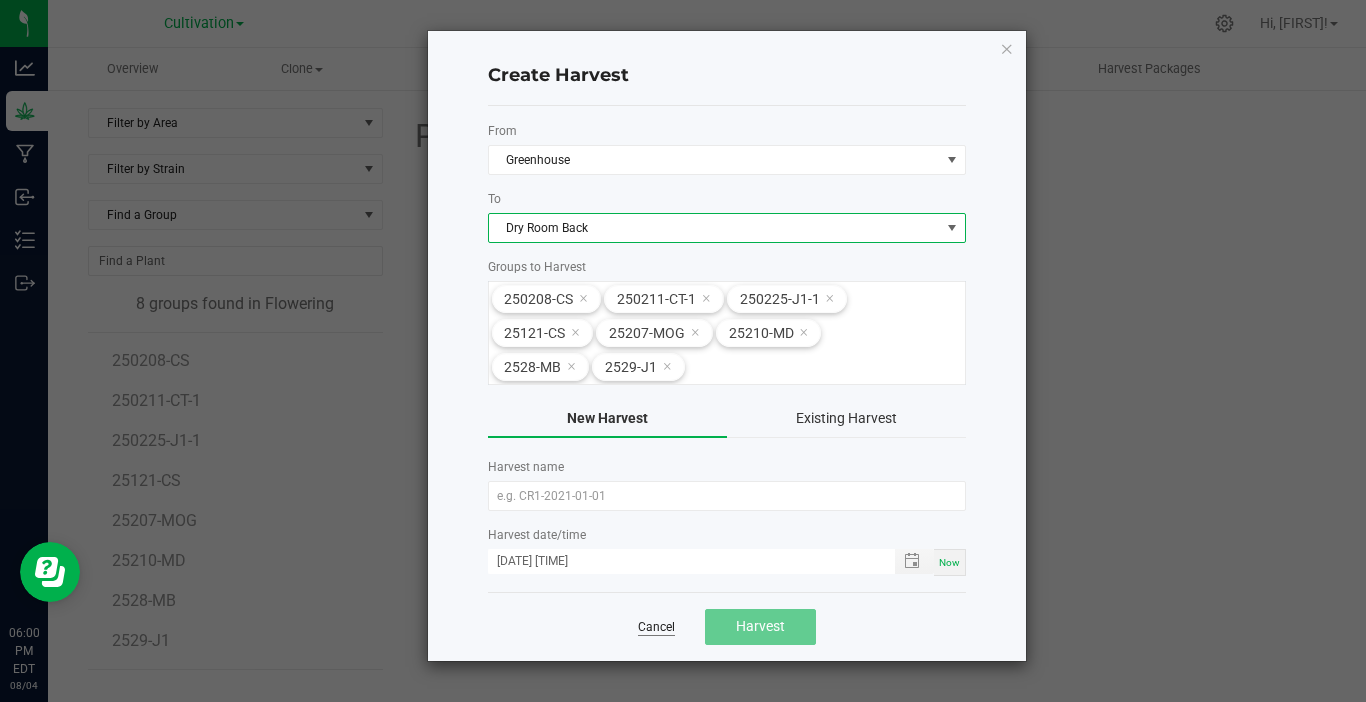 click on "Cancel" 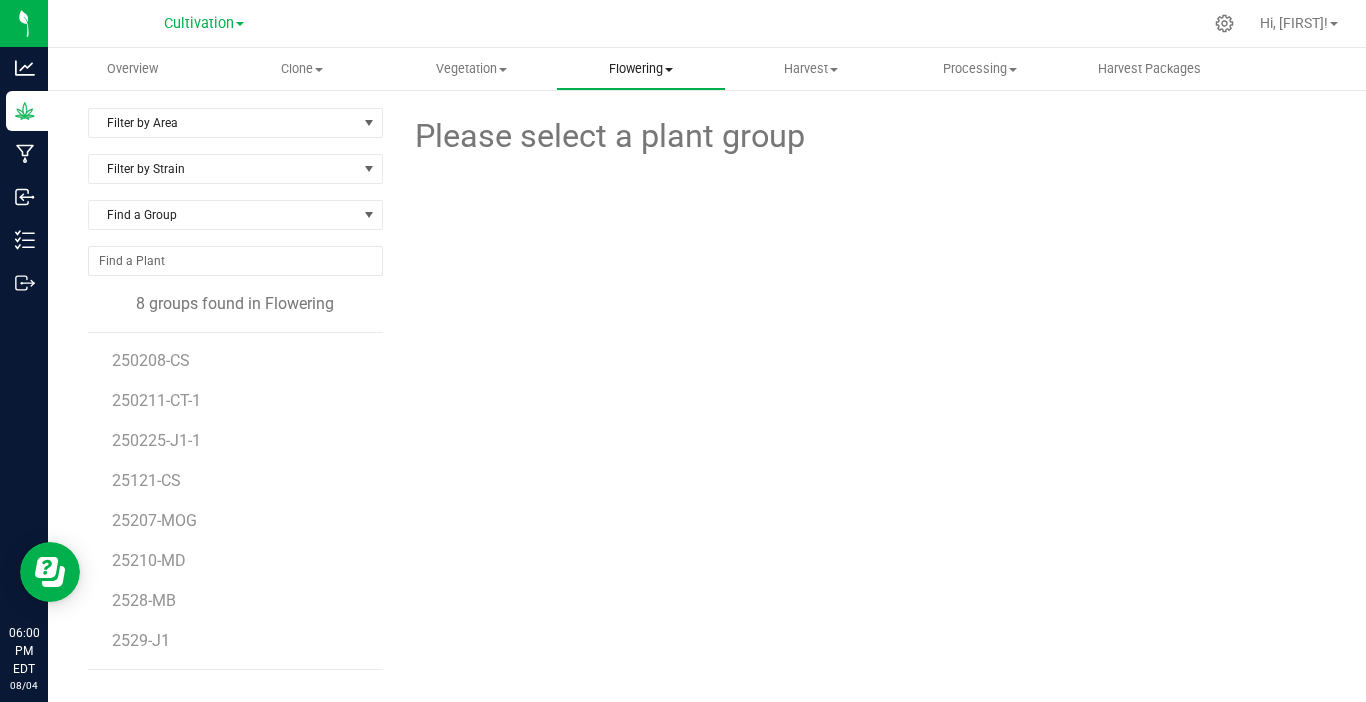 click on "Flowering" at bounding box center (640, 69) 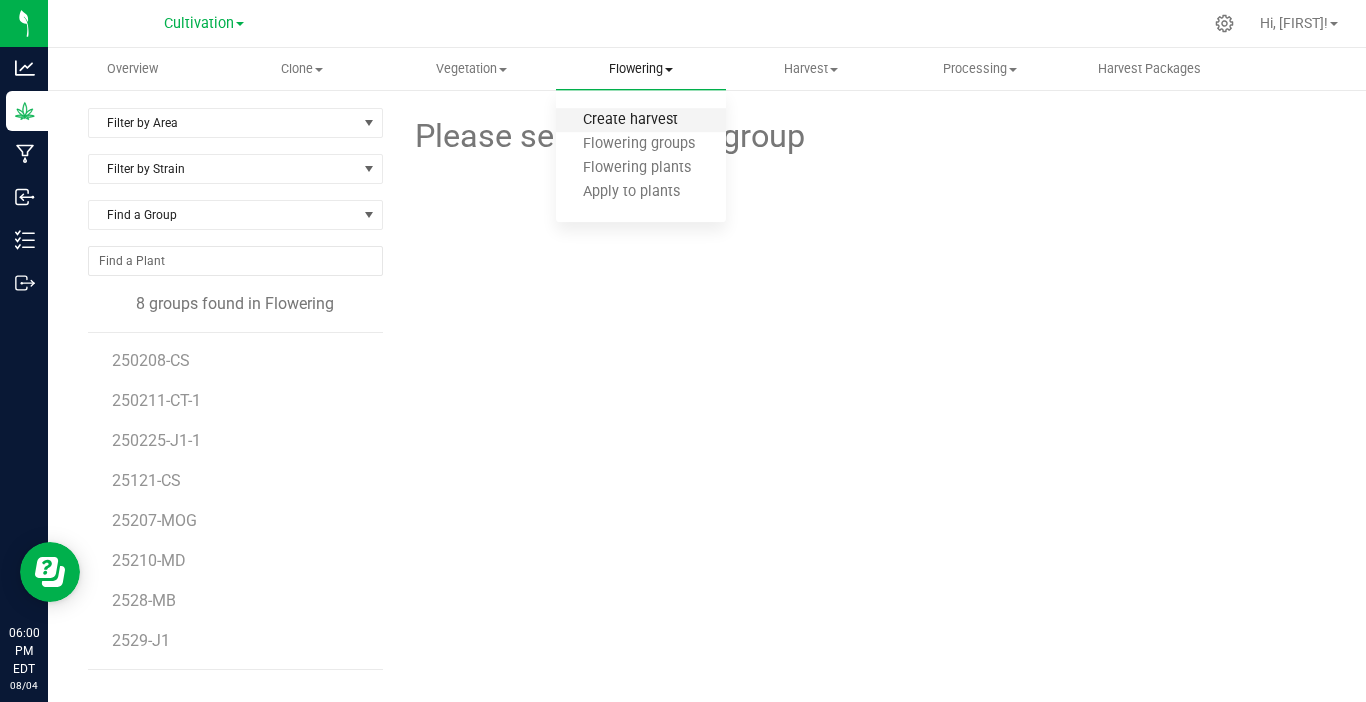 click on "Create harvest" at bounding box center [630, 120] 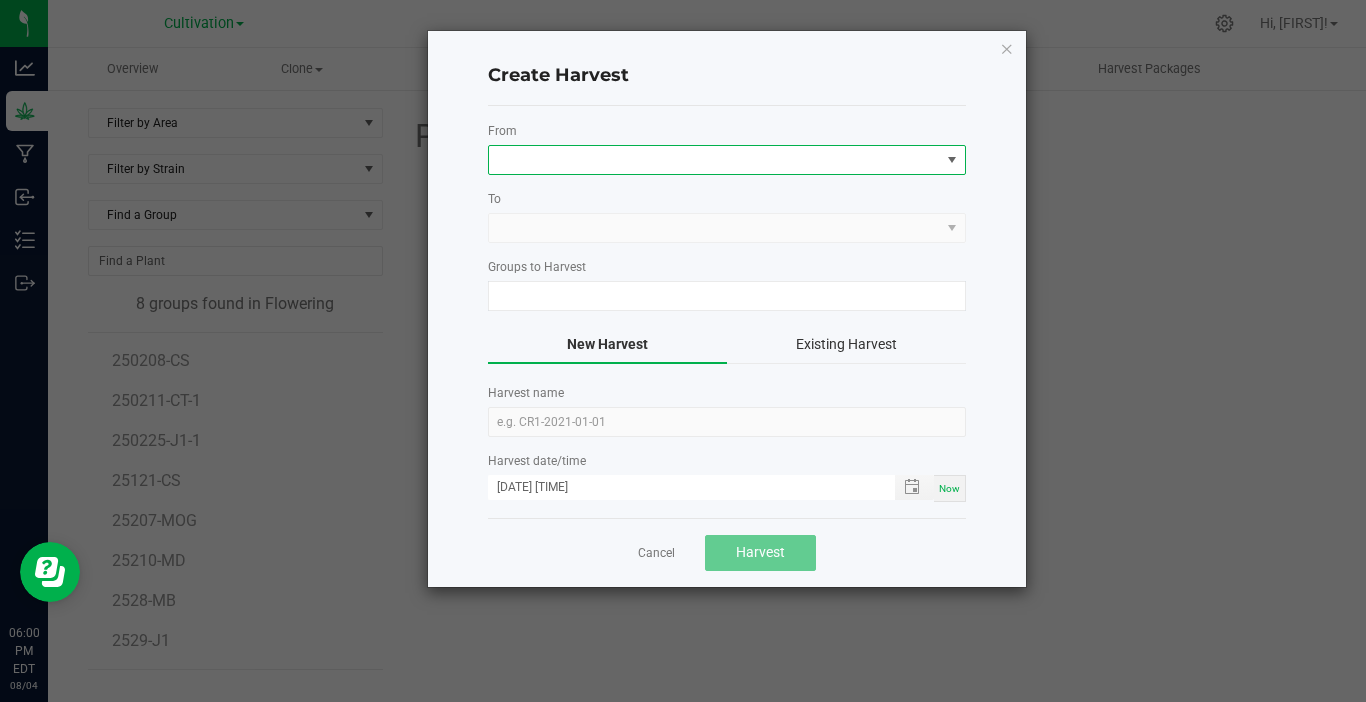 click at bounding box center (714, 160) 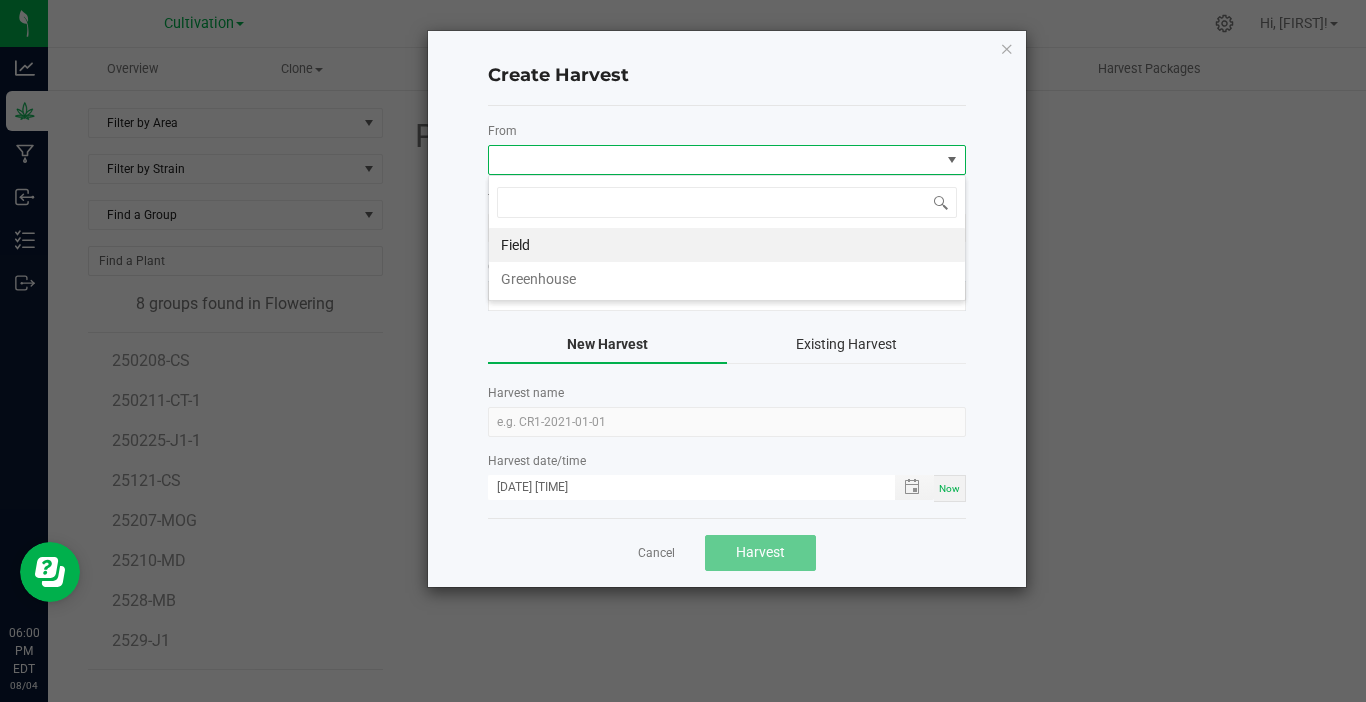scroll, scrollTop: 99970, scrollLeft: 99522, axis: both 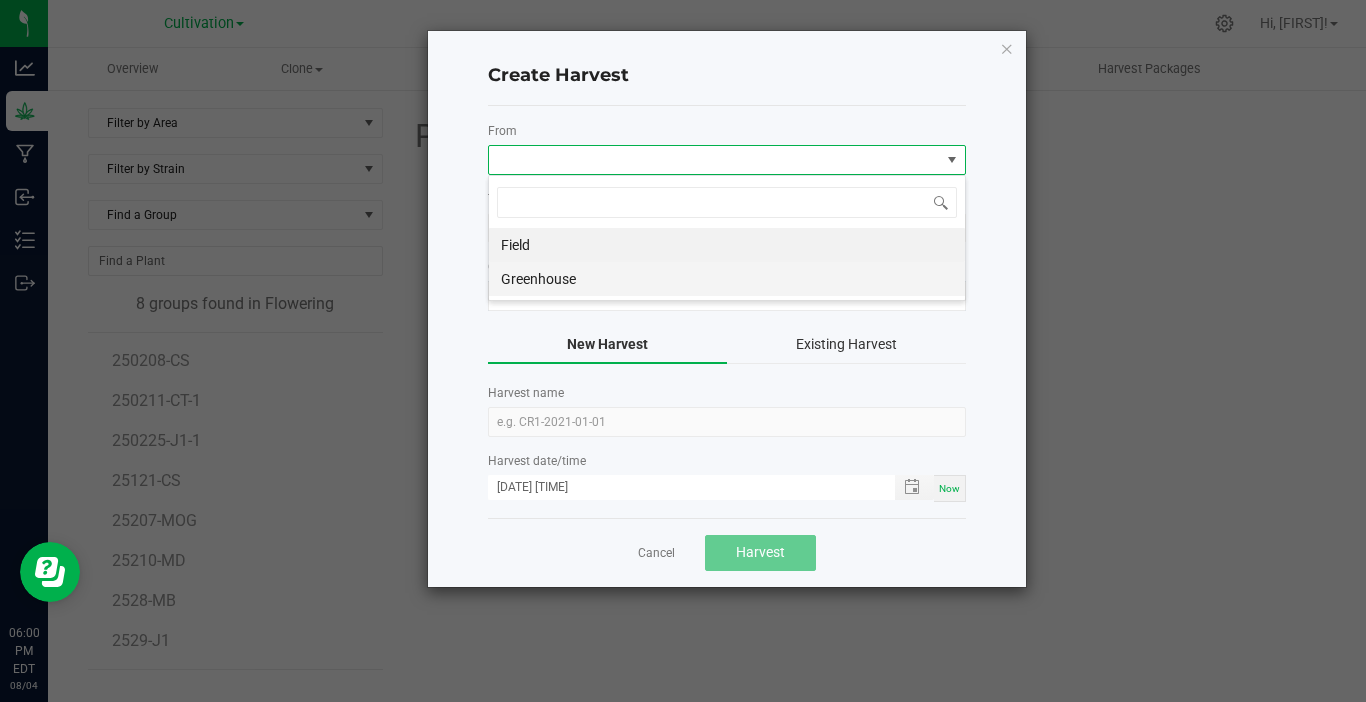 click on "Greenhouse" at bounding box center (727, 279) 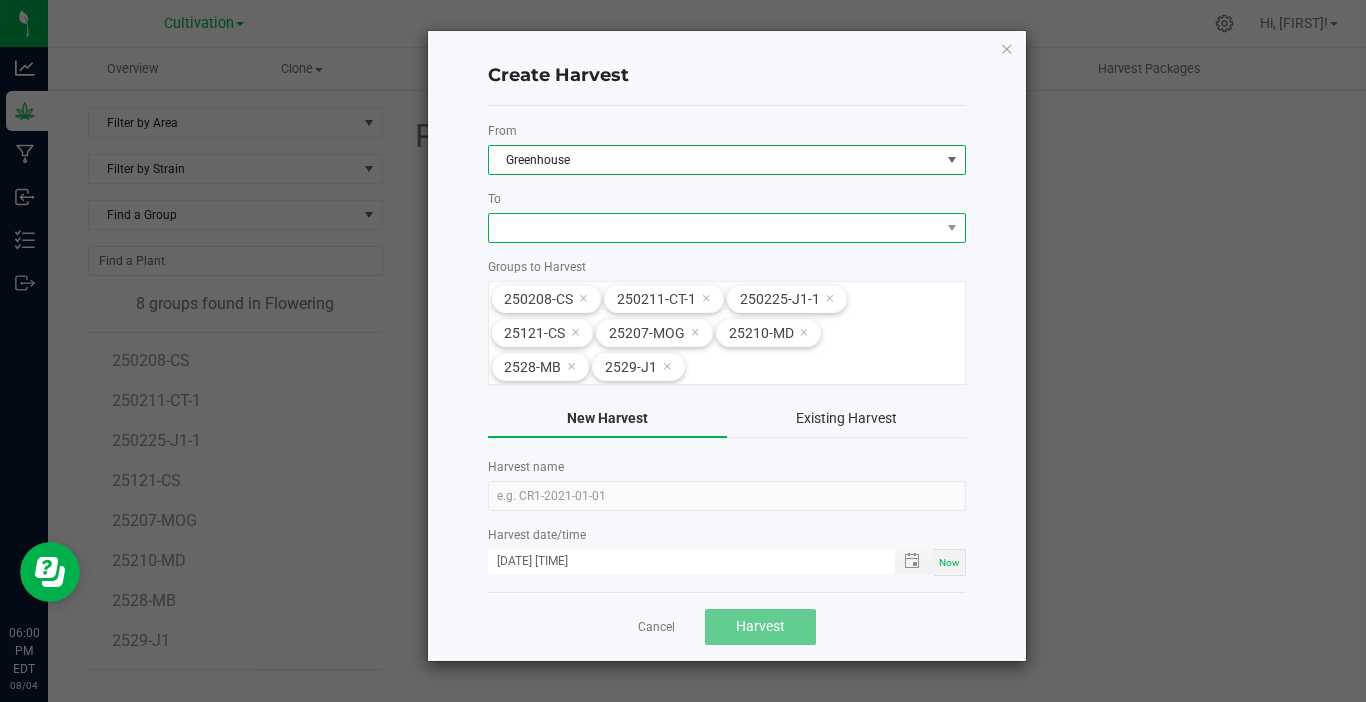 click at bounding box center [714, 228] 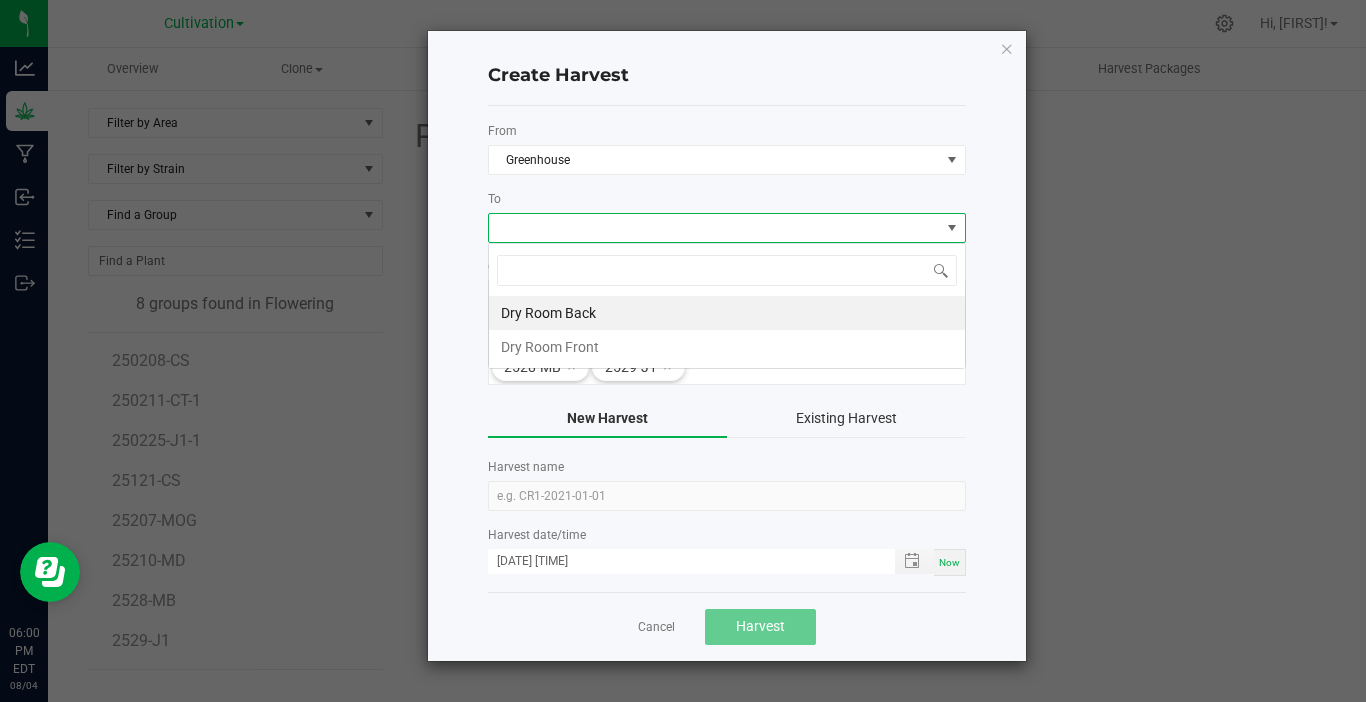 scroll, scrollTop: 99970, scrollLeft: 99522, axis: both 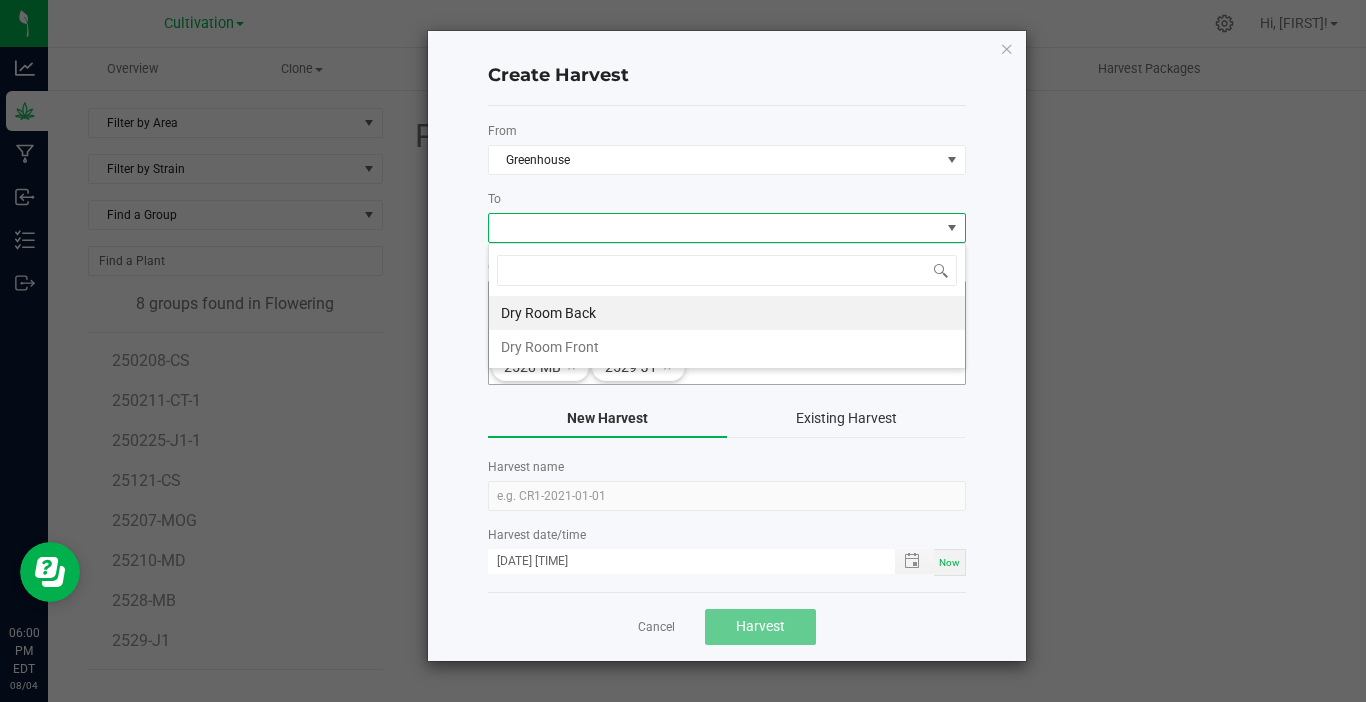 click on "Dry Room Back" at bounding box center (727, 313) 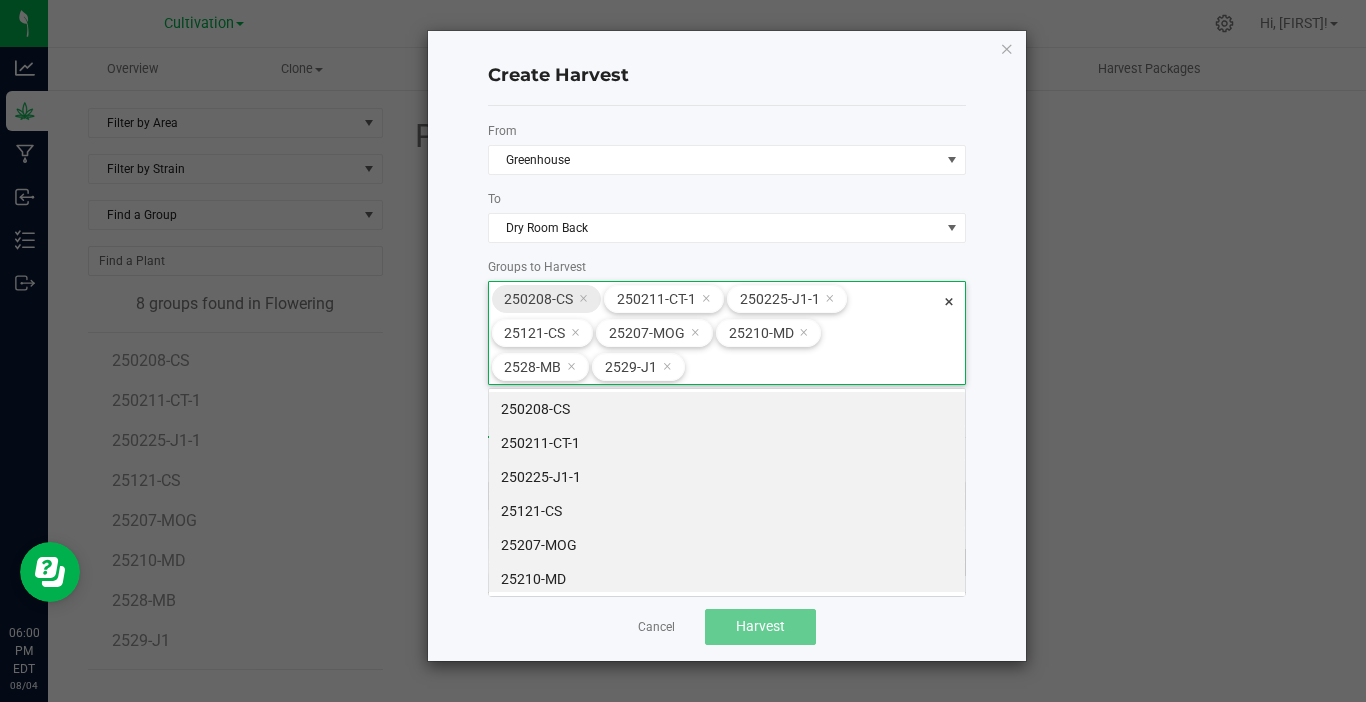 click at bounding box center (583, 298) 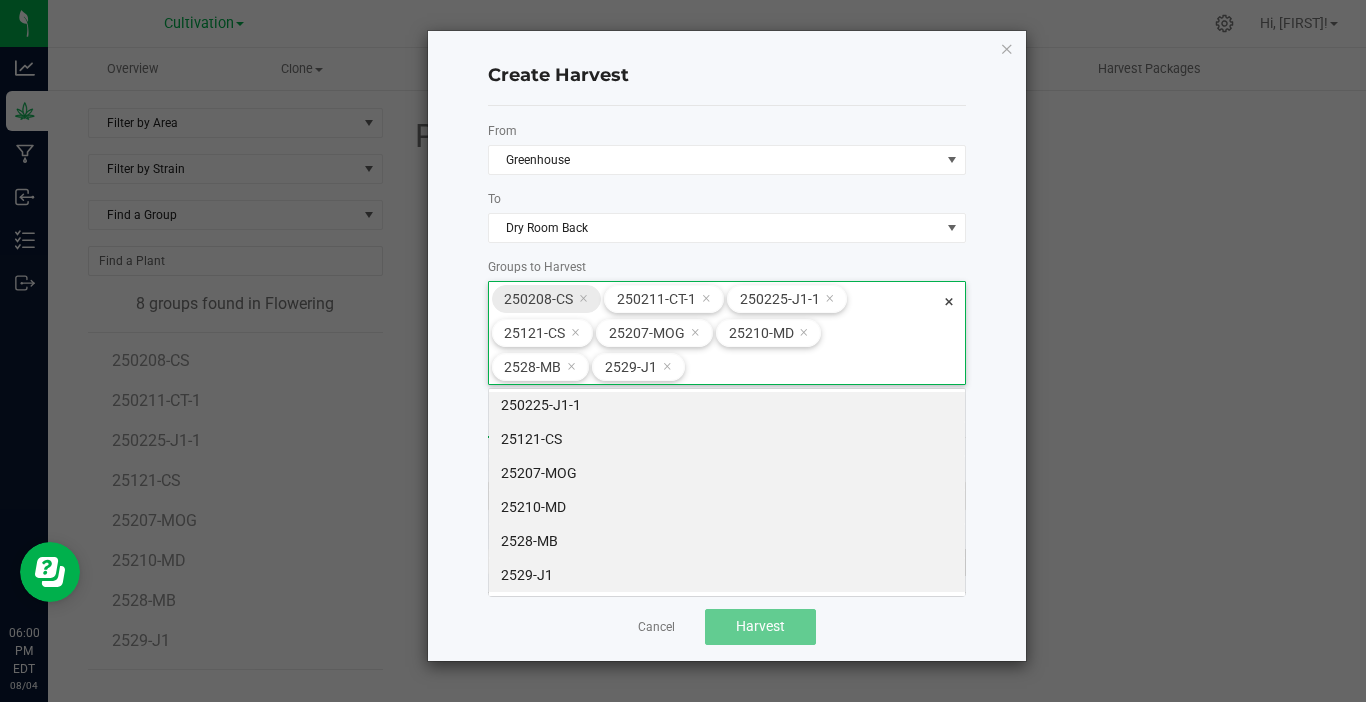 scroll, scrollTop: 99928, scrollLeft: 99522, axis: both 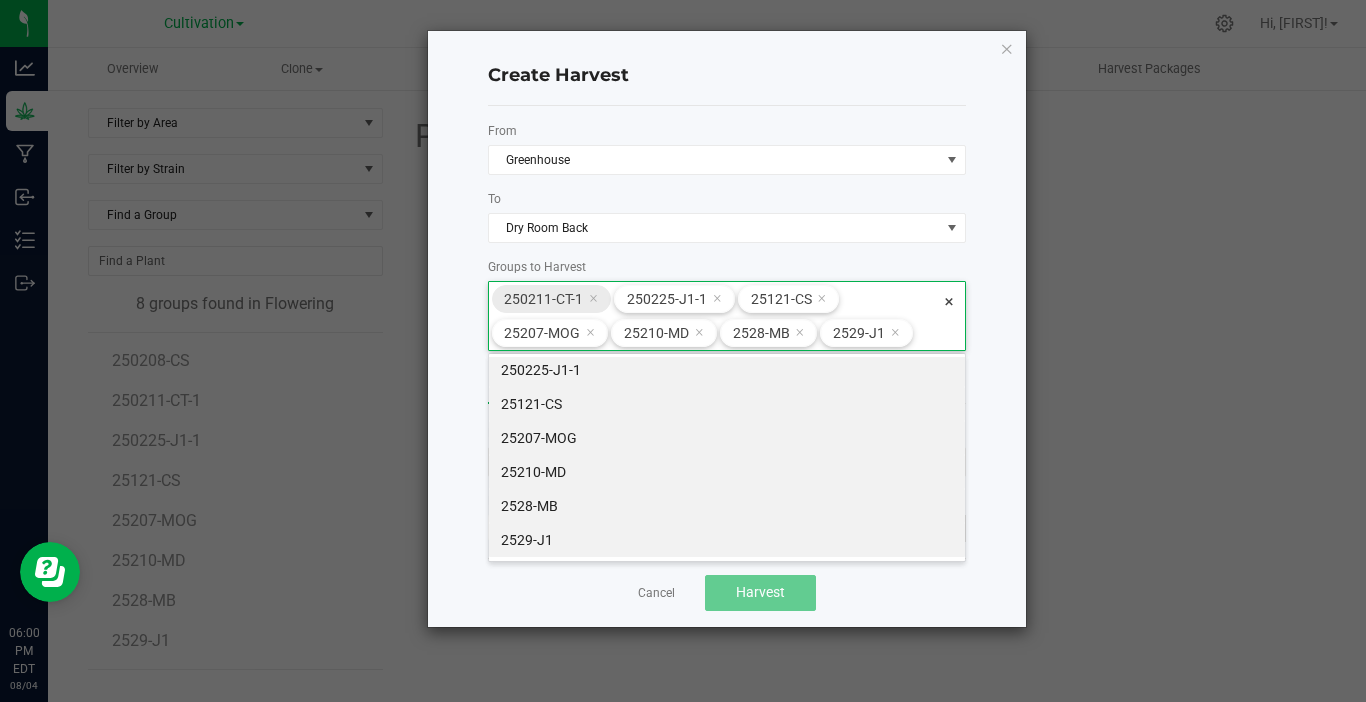click at bounding box center (593, 298) 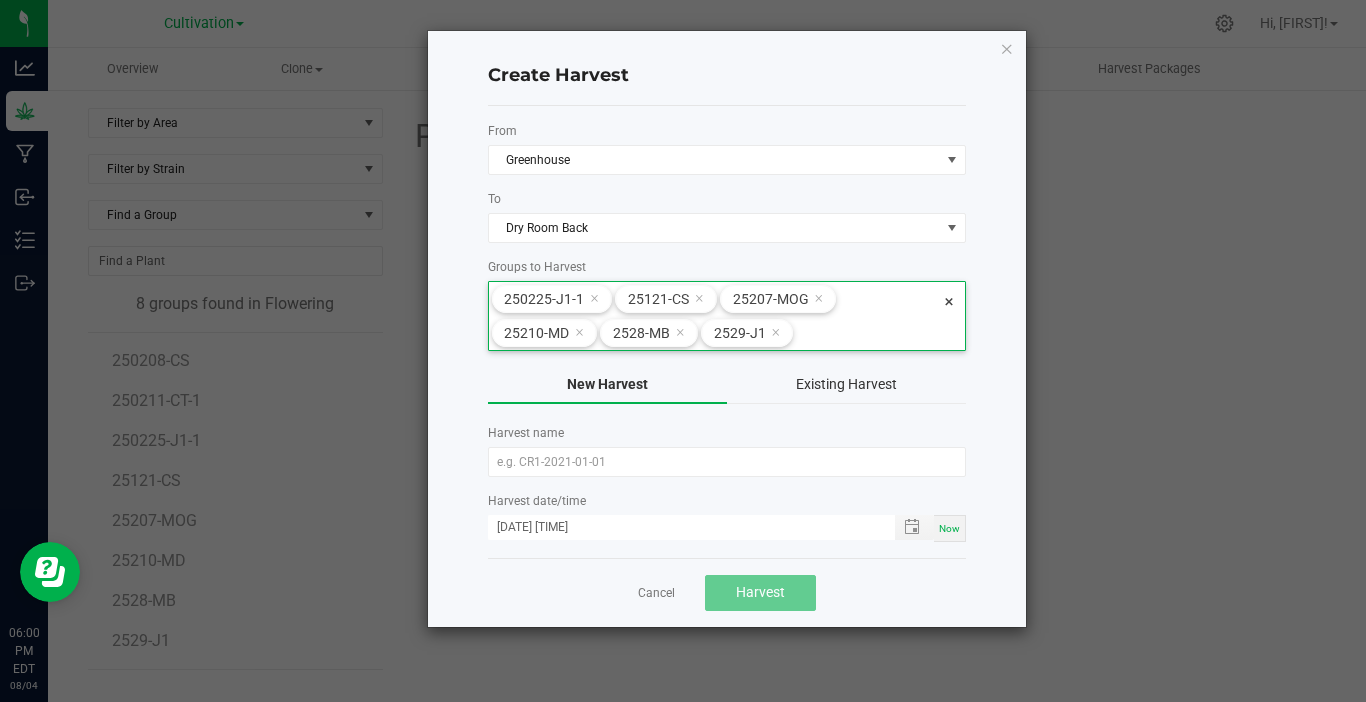 click at bounding box center [594, 298] 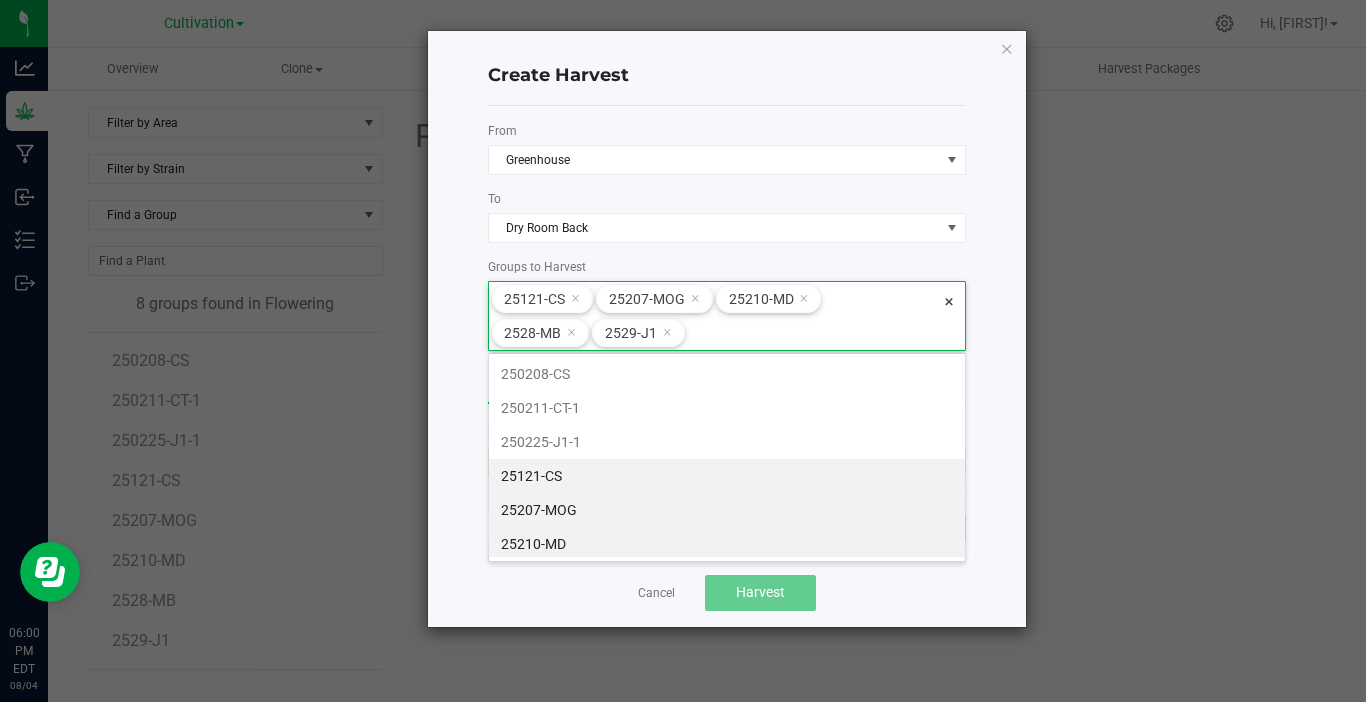 scroll, scrollTop: 72, scrollLeft: 0, axis: vertical 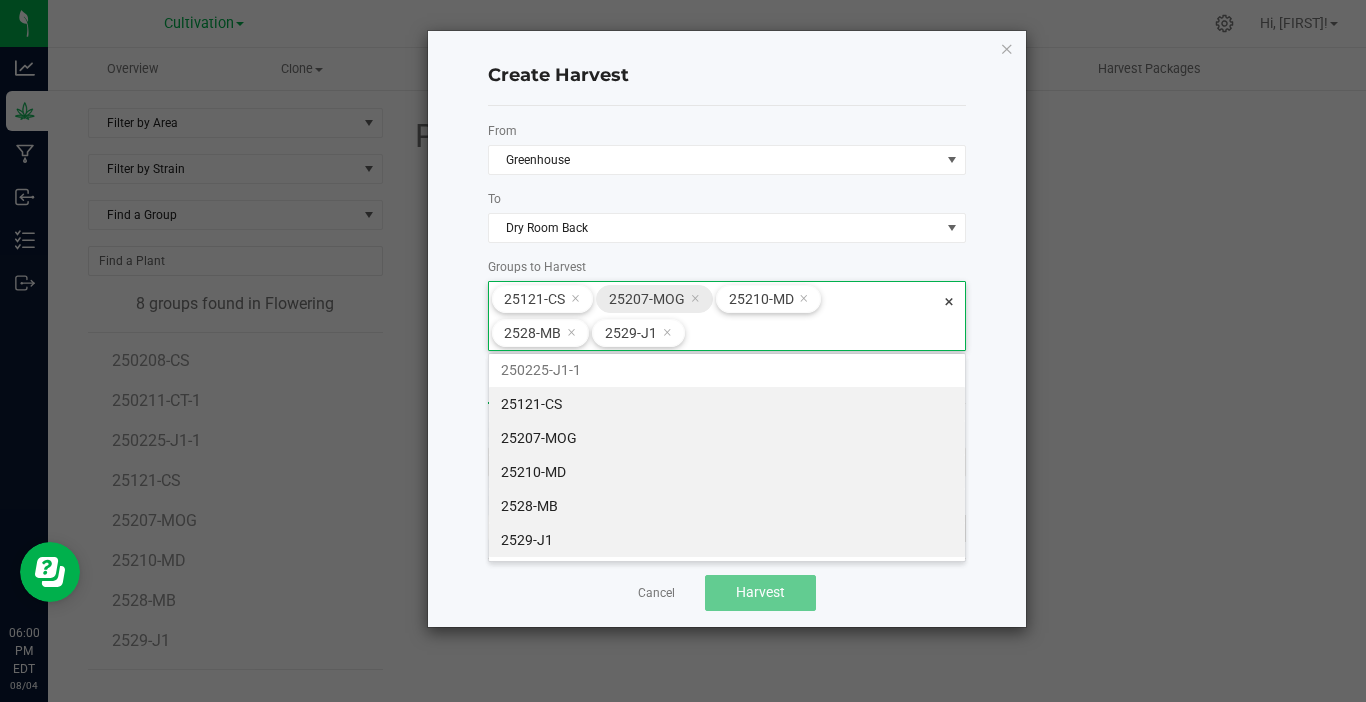 click at bounding box center [695, 298] 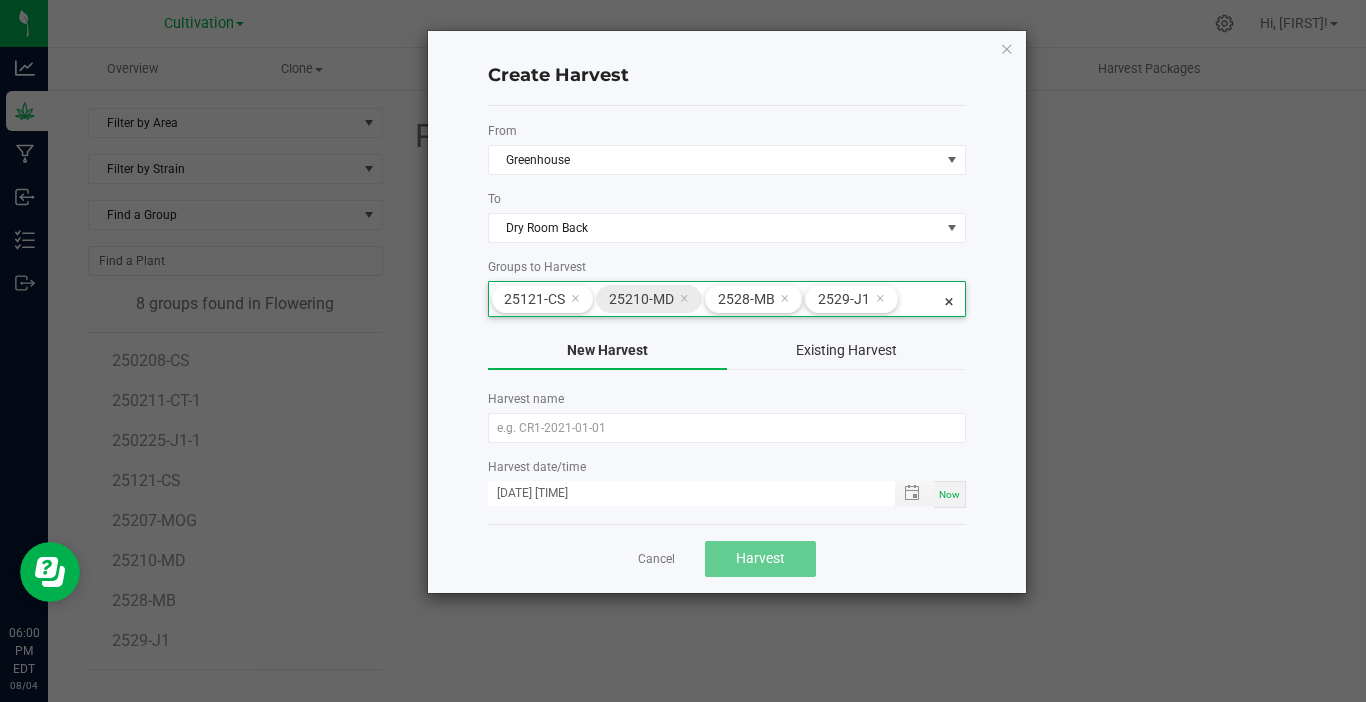 click at bounding box center [684, 298] 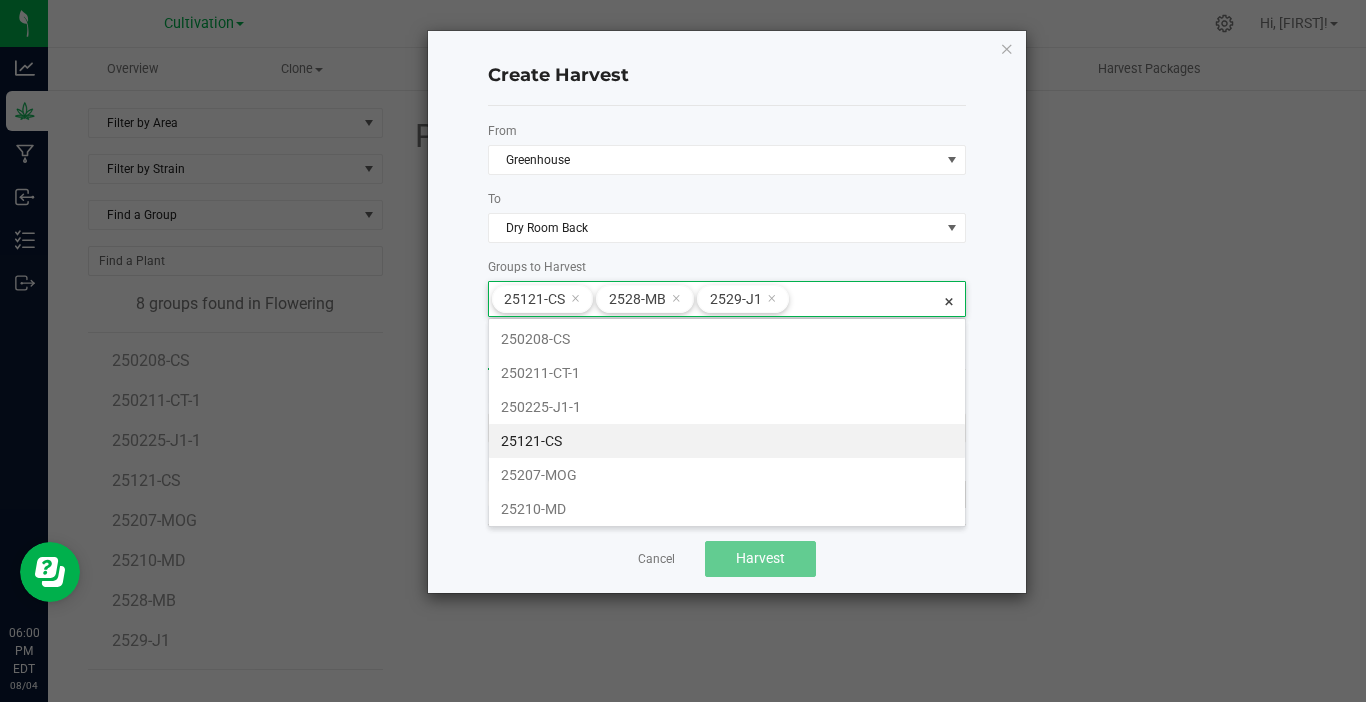 scroll, scrollTop: 72, scrollLeft: 0, axis: vertical 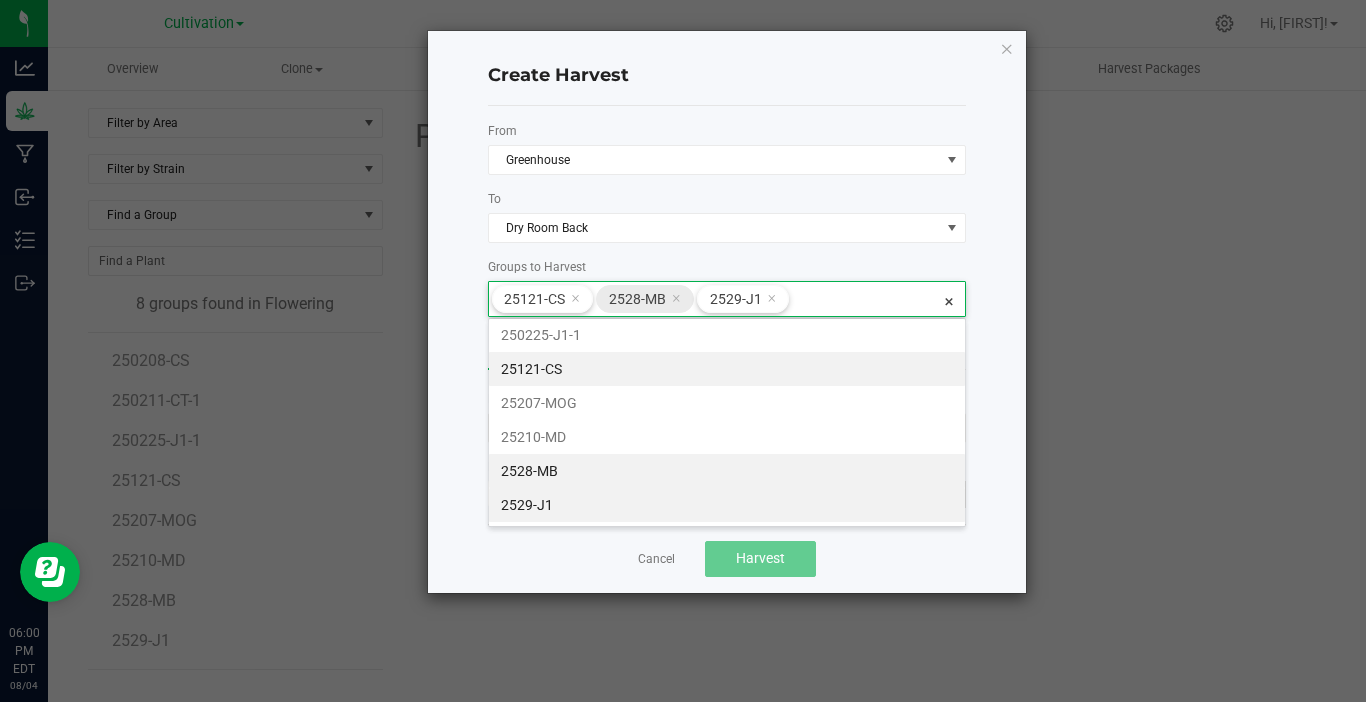 click at bounding box center (676, 298) 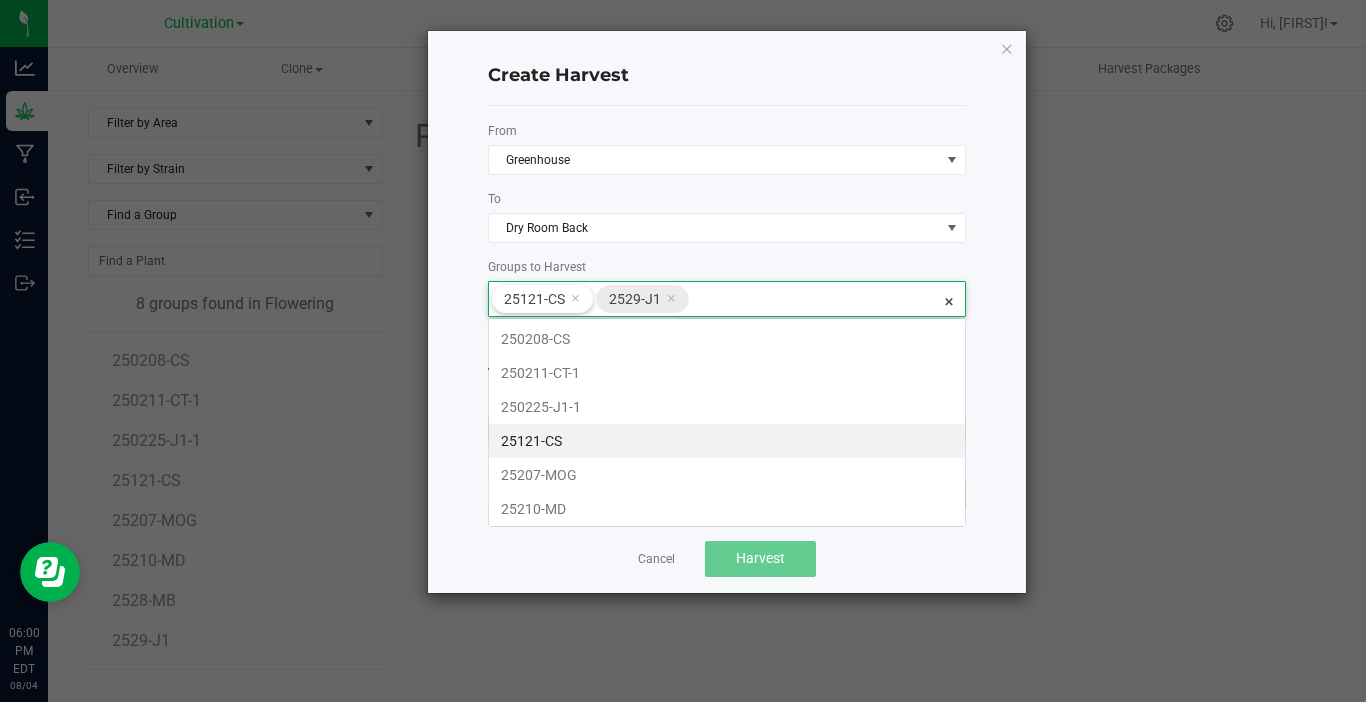 click at bounding box center [671, 298] 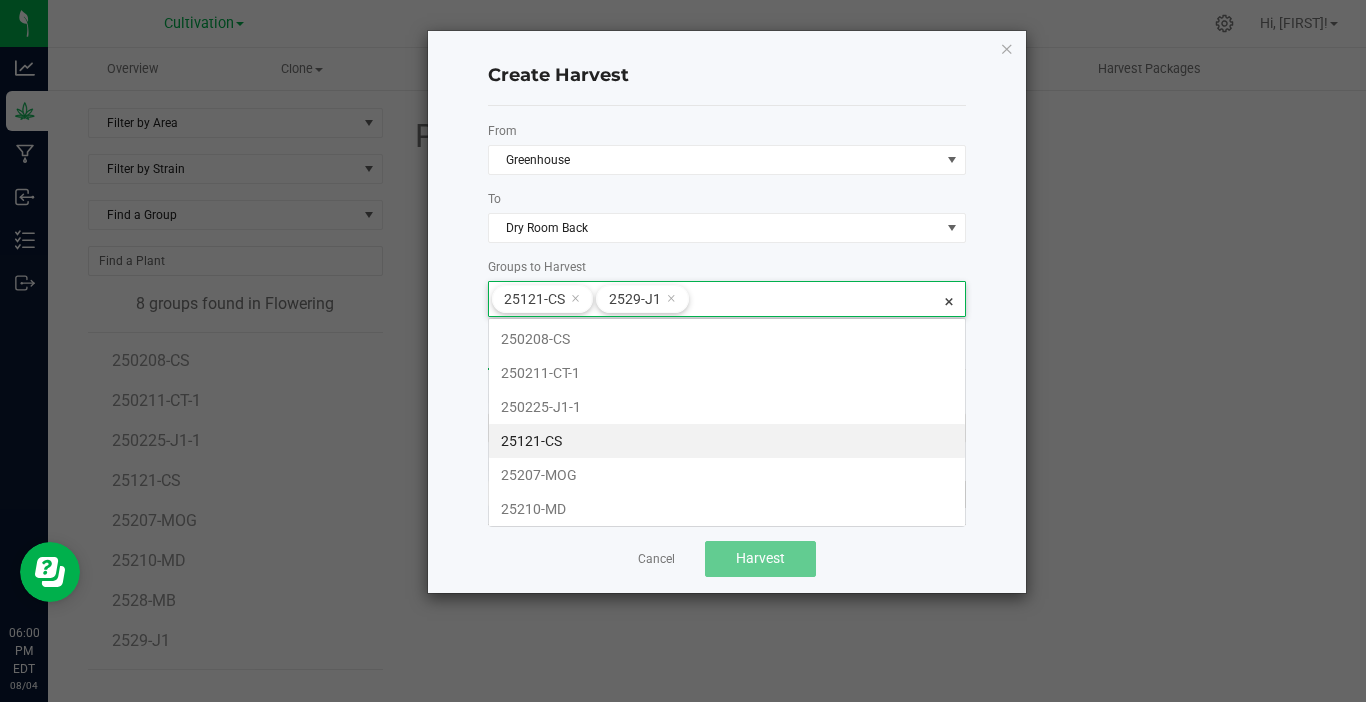scroll, scrollTop: 72, scrollLeft: 0, axis: vertical 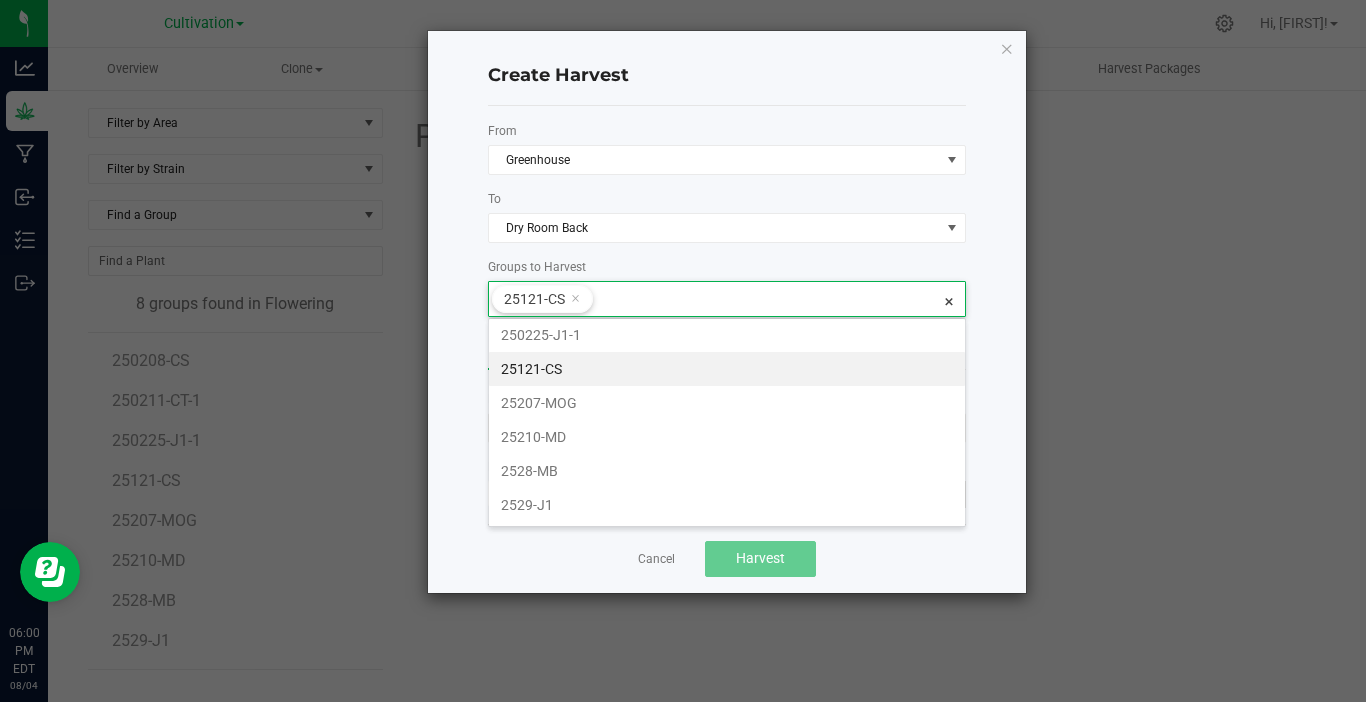 click on "Groups to Harvest" 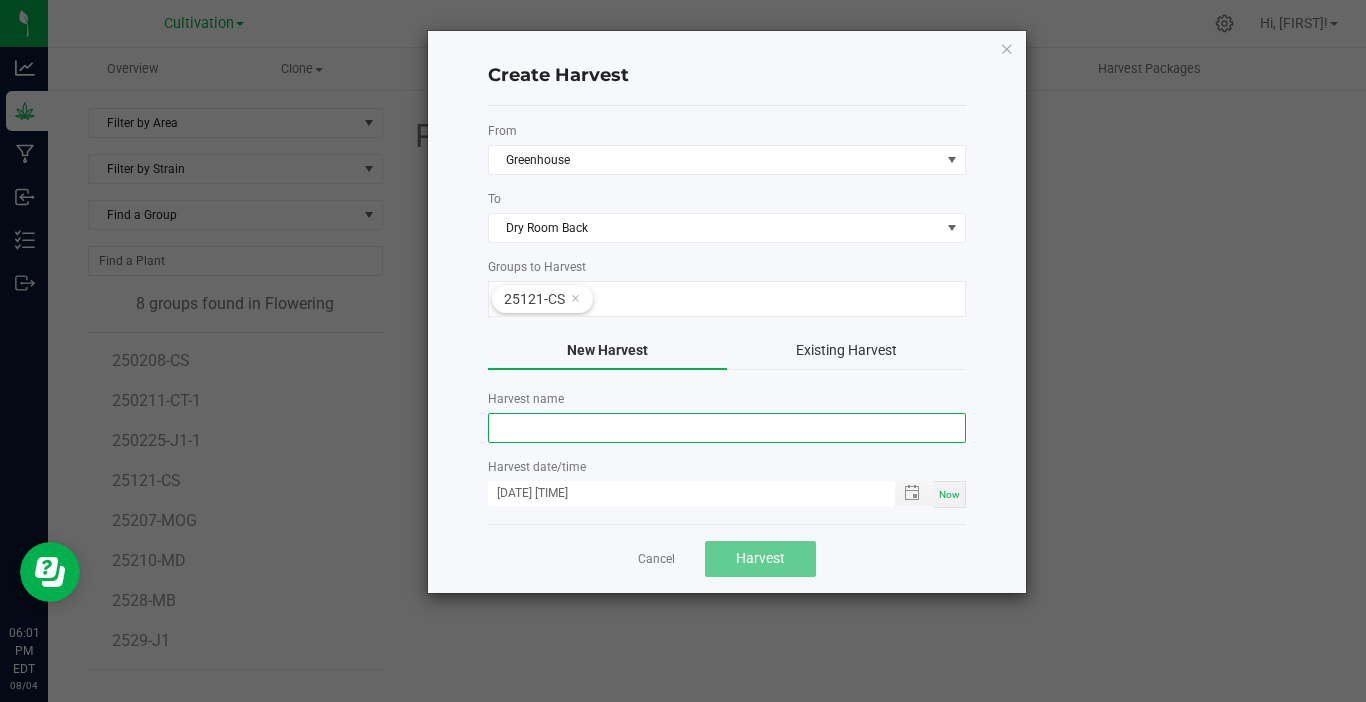 click at bounding box center (727, 428) 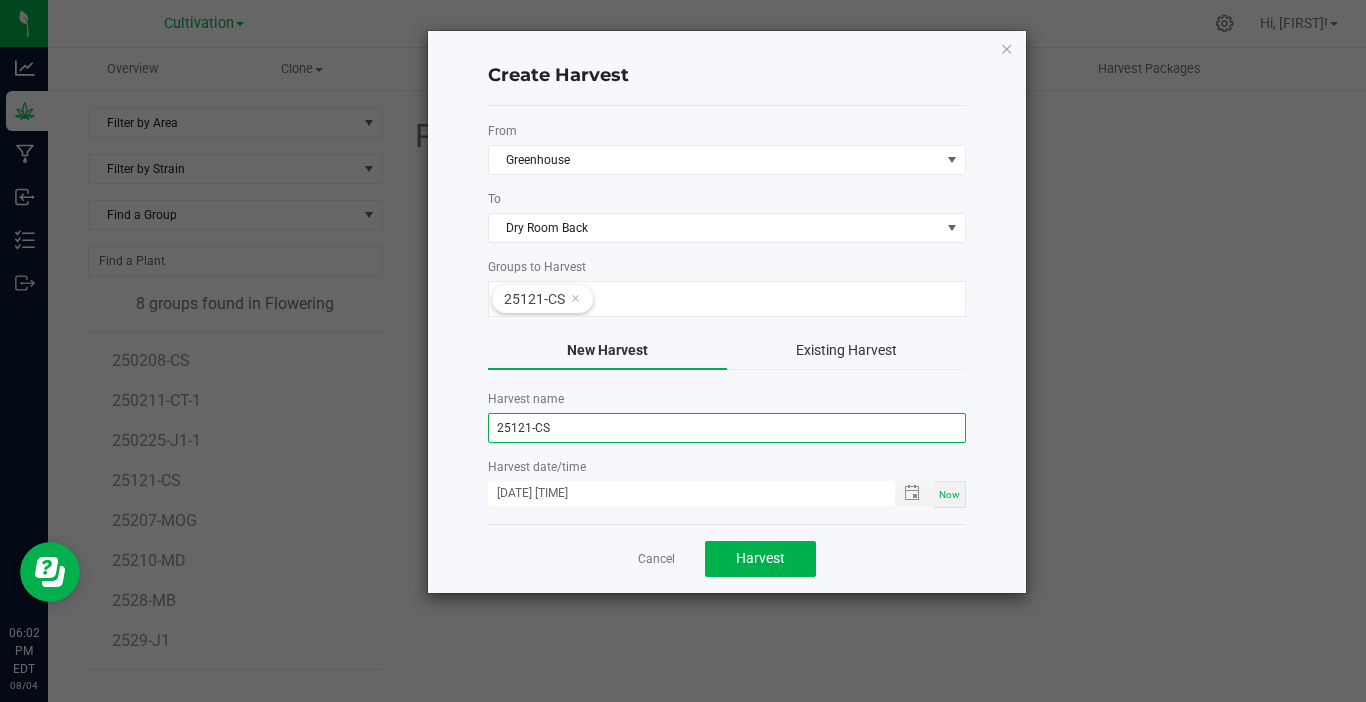 type on "25121-CS" 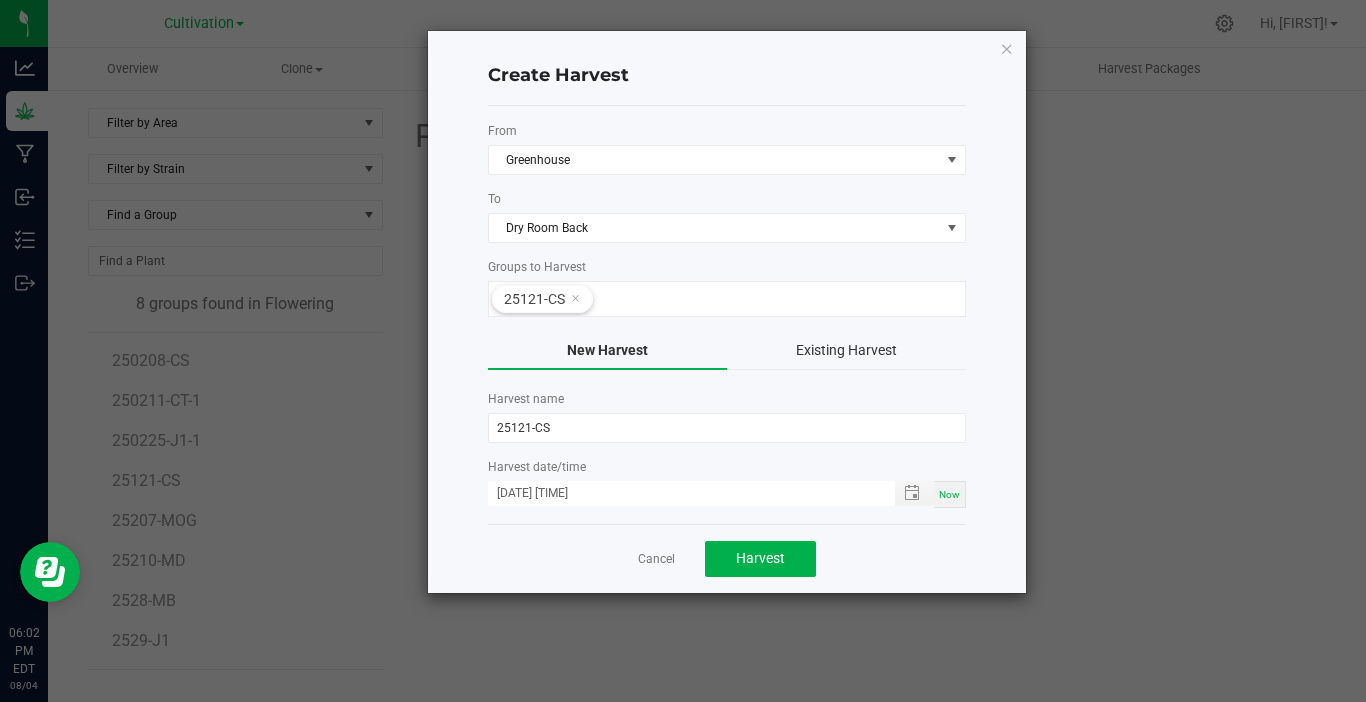 click on "Create Harvest From Greenhouse To Dry Room Back Groups to Harvest 25121-CS New Harvest Existing Harvest Harvest name 25121-CS Harvest date/time [DATE] [TIME] Now Cancel Harvest" 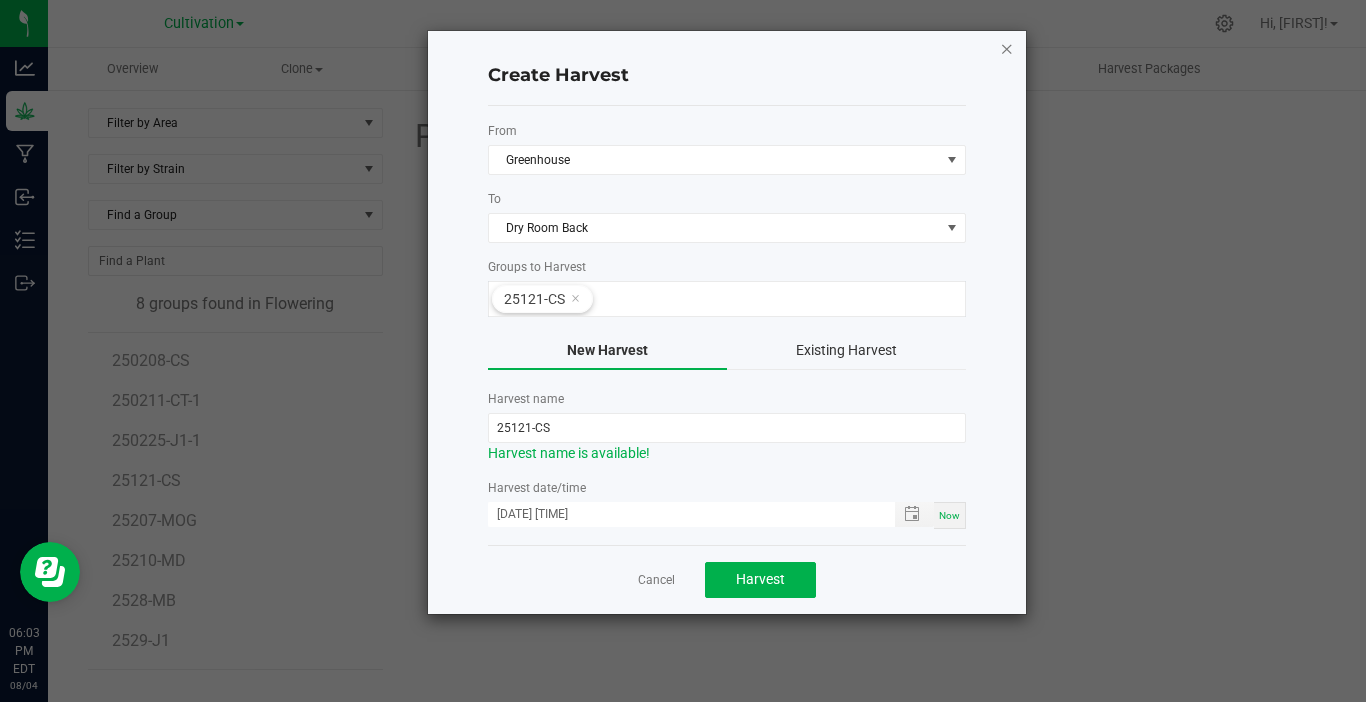 click 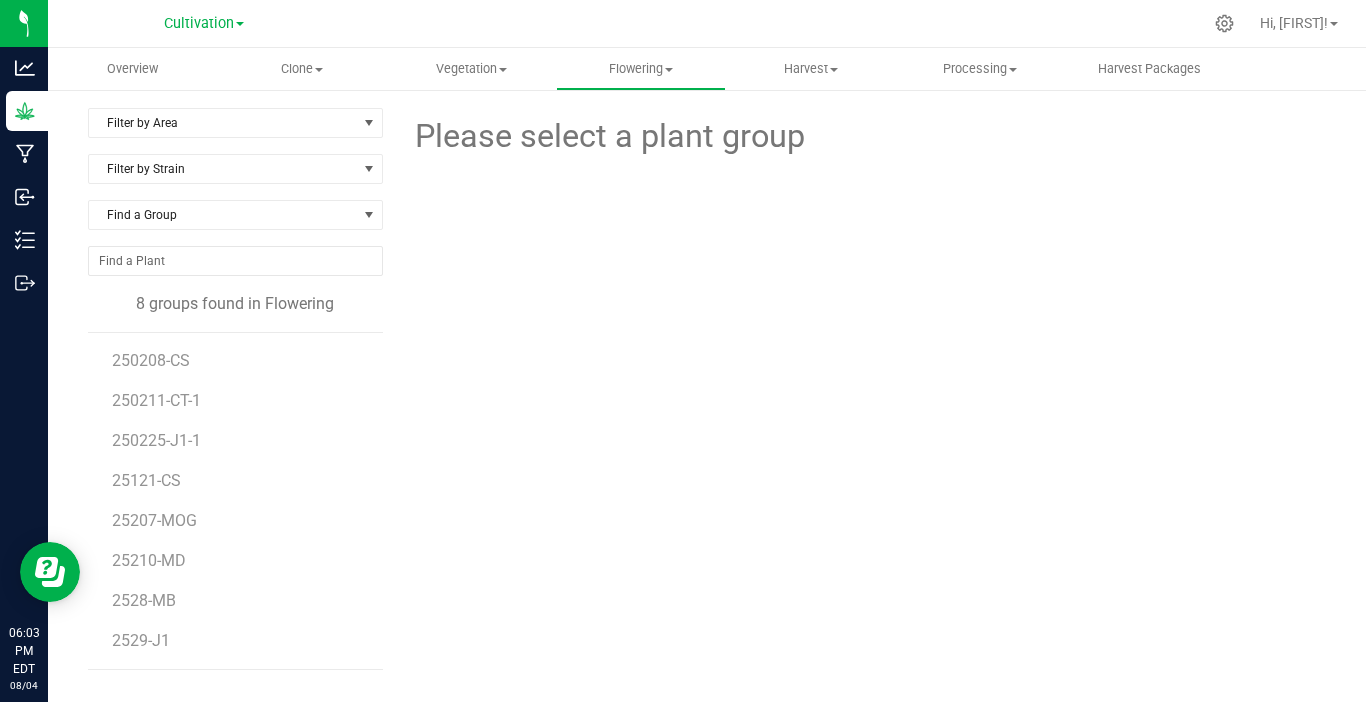 click on "Cultivation" at bounding box center (204, 22) 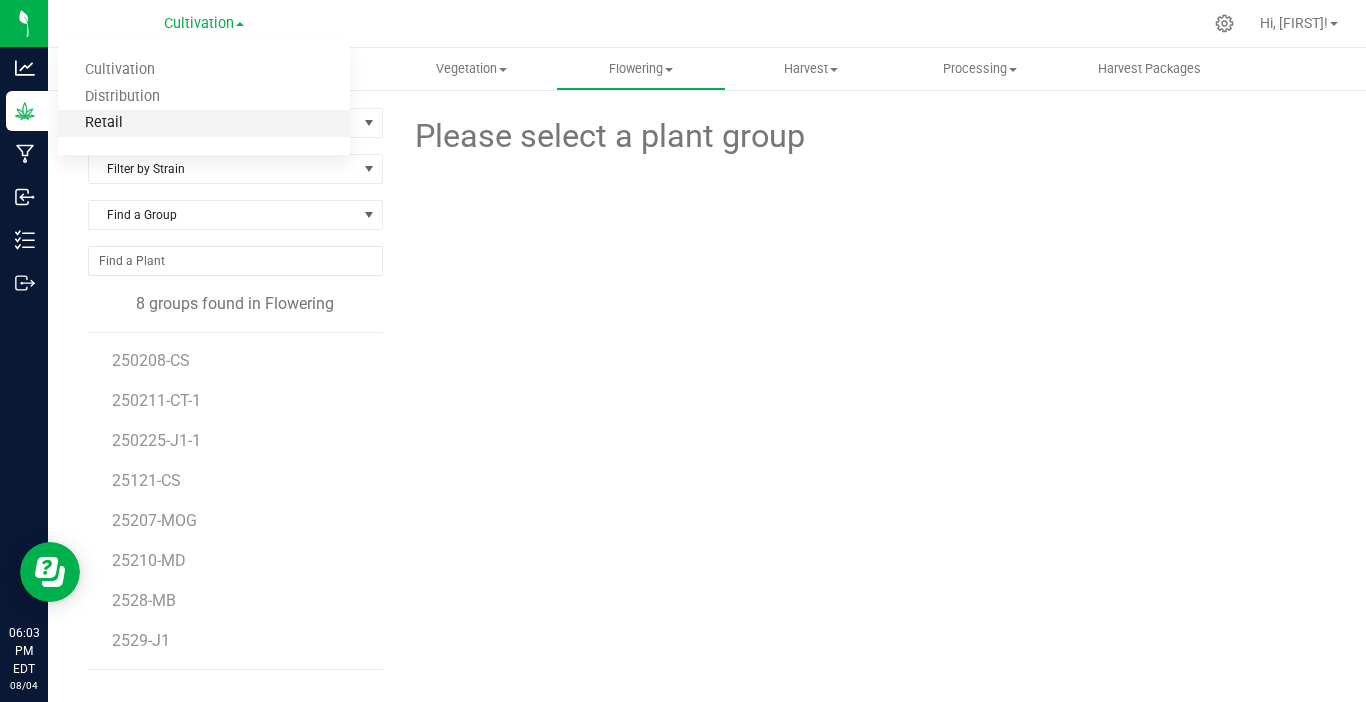 click on "Retail" at bounding box center [204, 123] 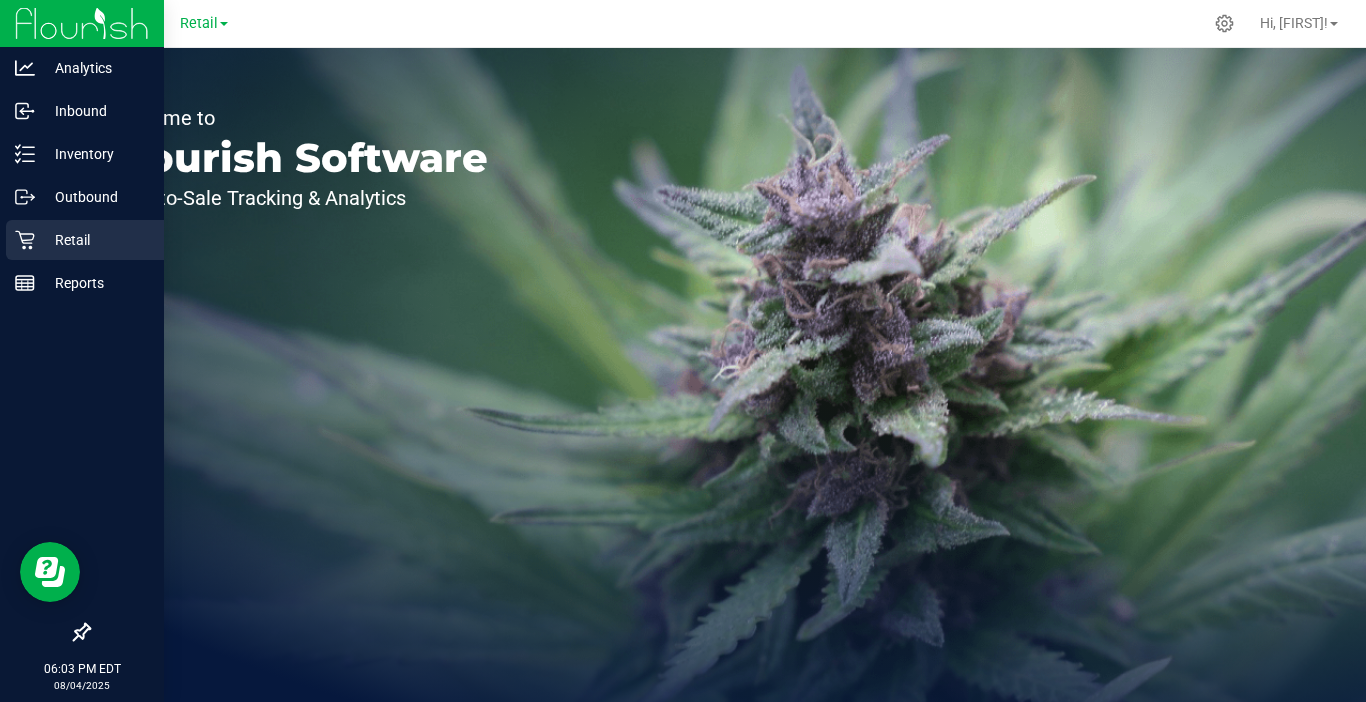 click 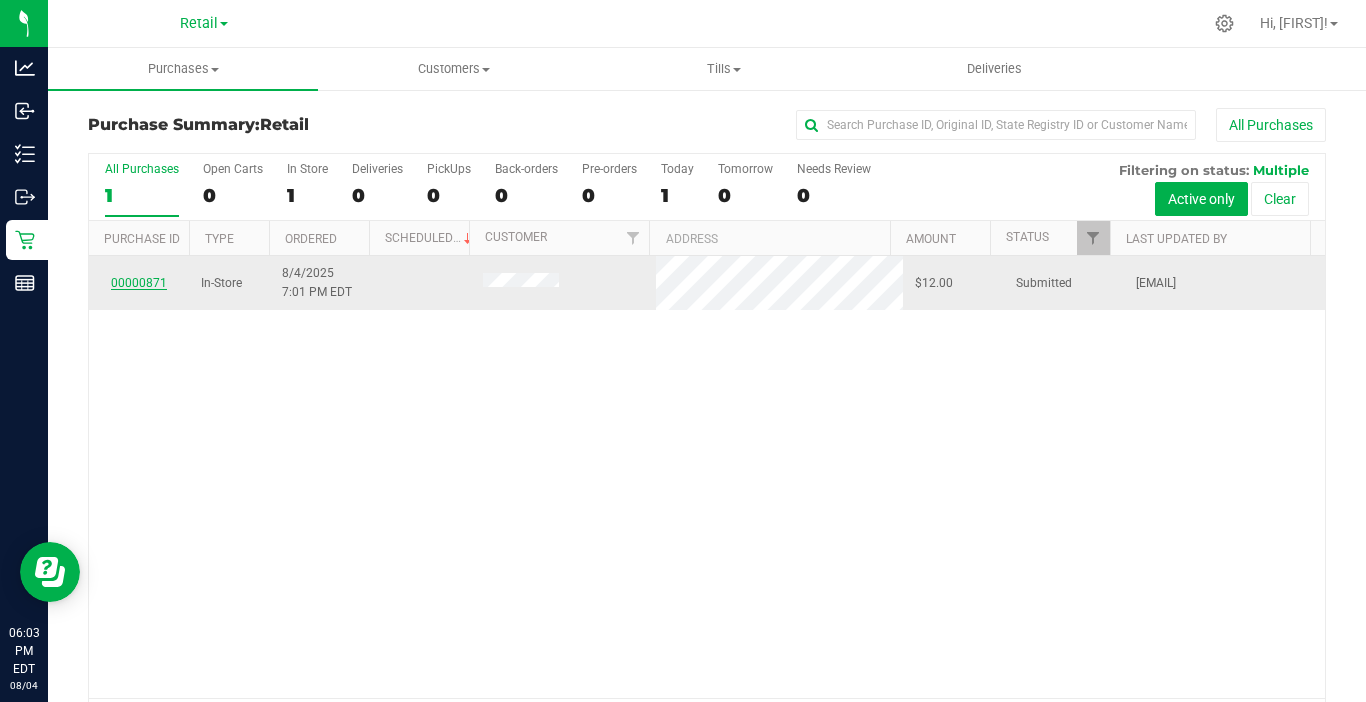 click on "00000871" at bounding box center (139, 283) 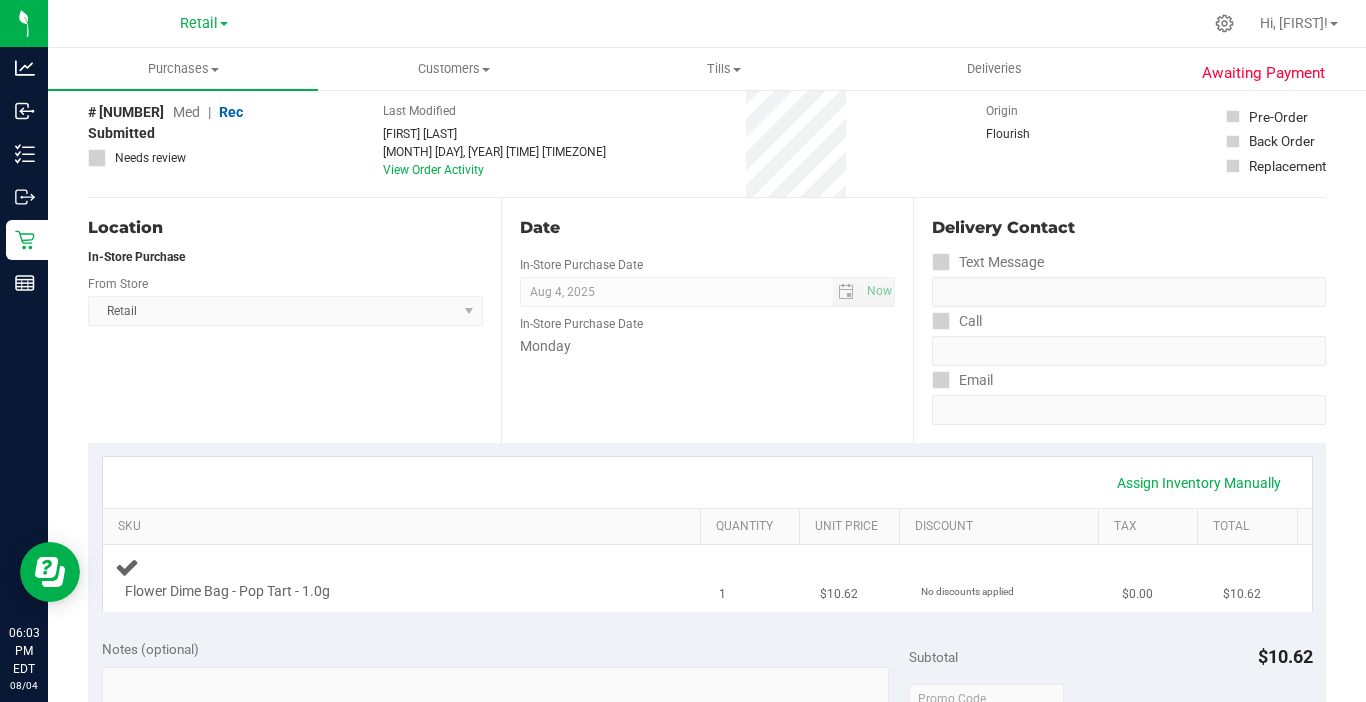 scroll, scrollTop: 200, scrollLeft: 0, axis: vertical 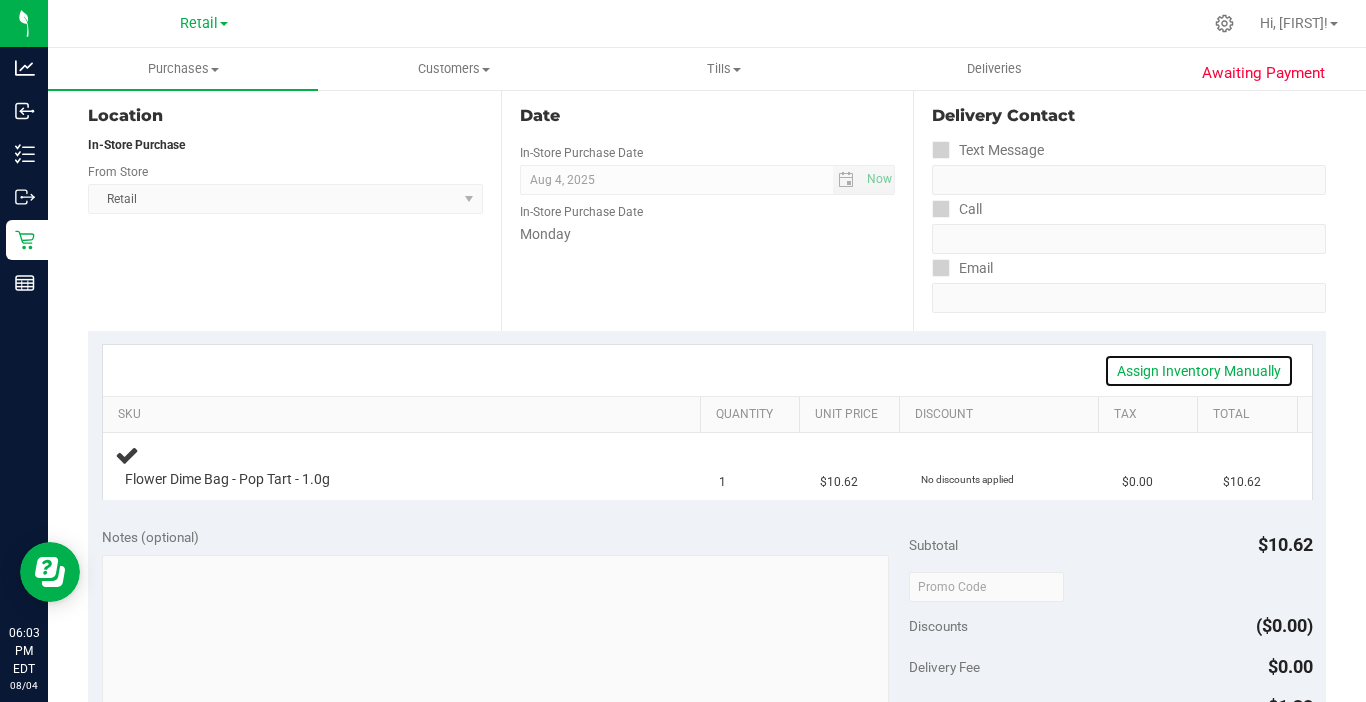 click on "Assign Inventory Manually" at bounding box center [1199, 371] 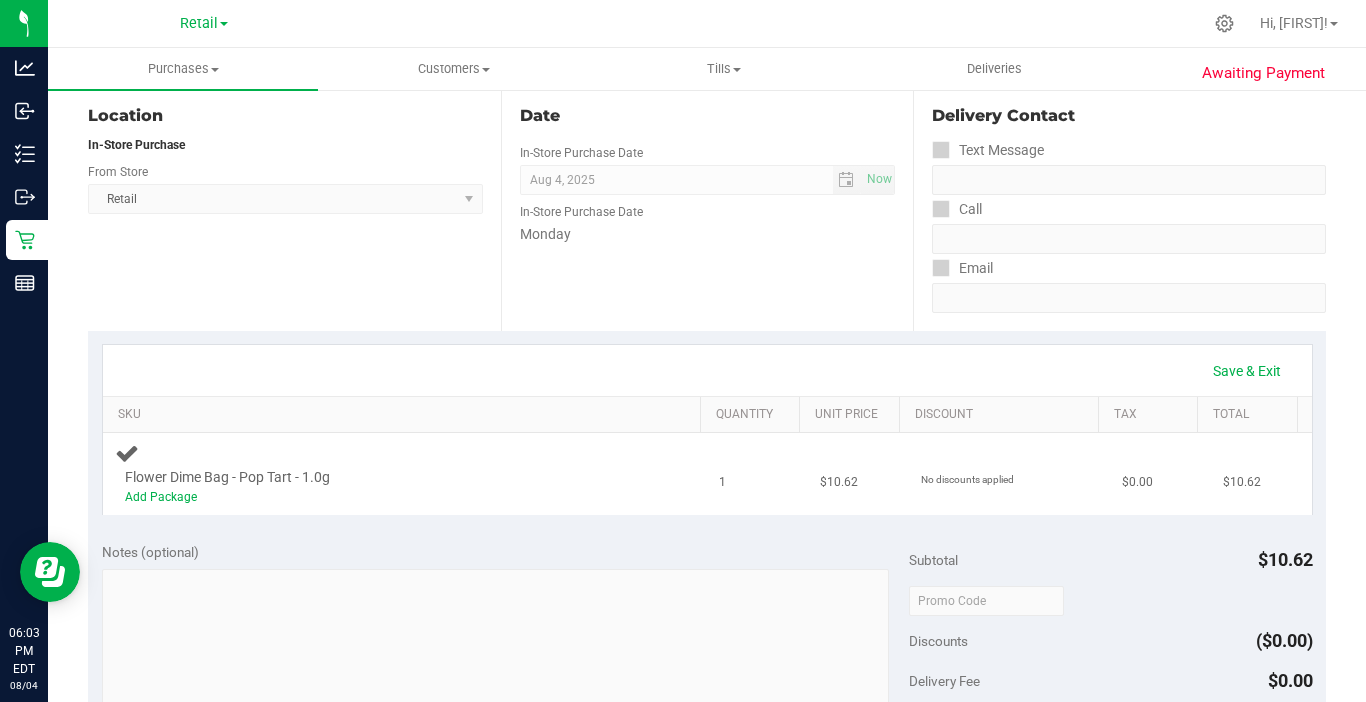 click on "Add Package" at bounding box center [386, 497] 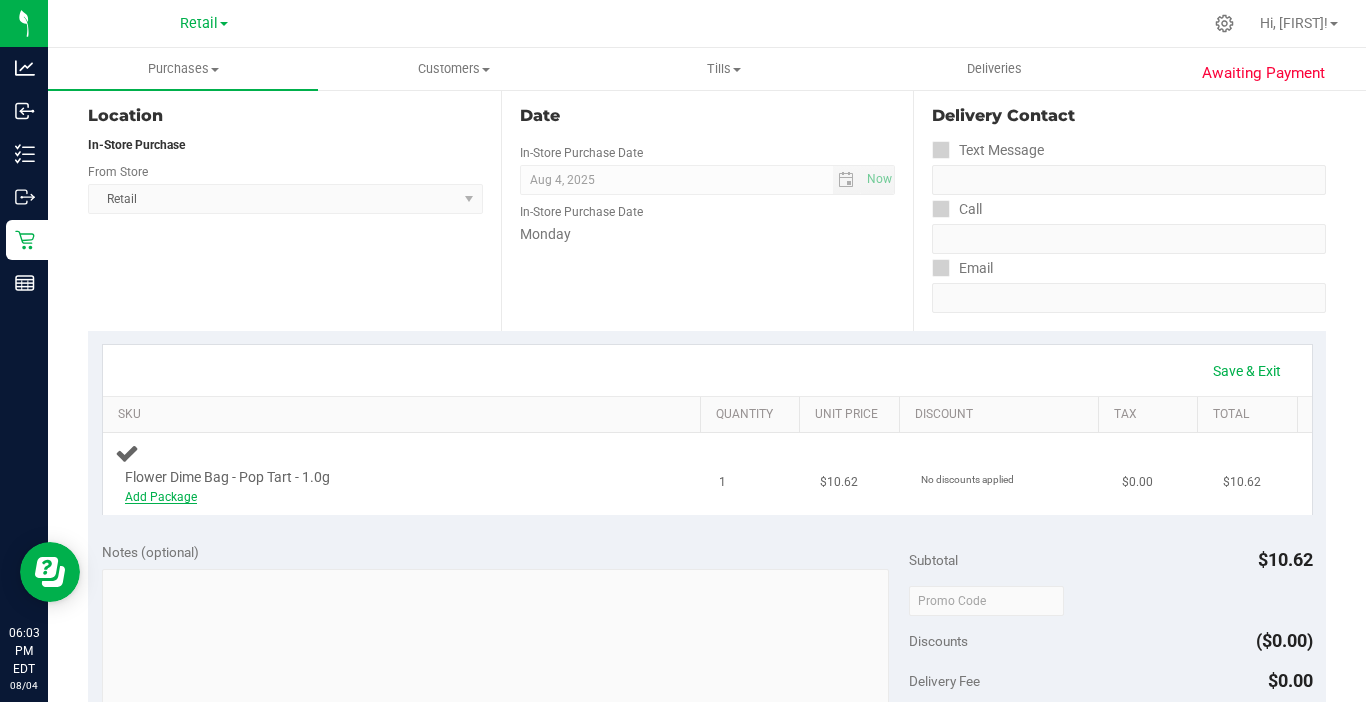 click on "Add Package" at bounding box center (161, 497) 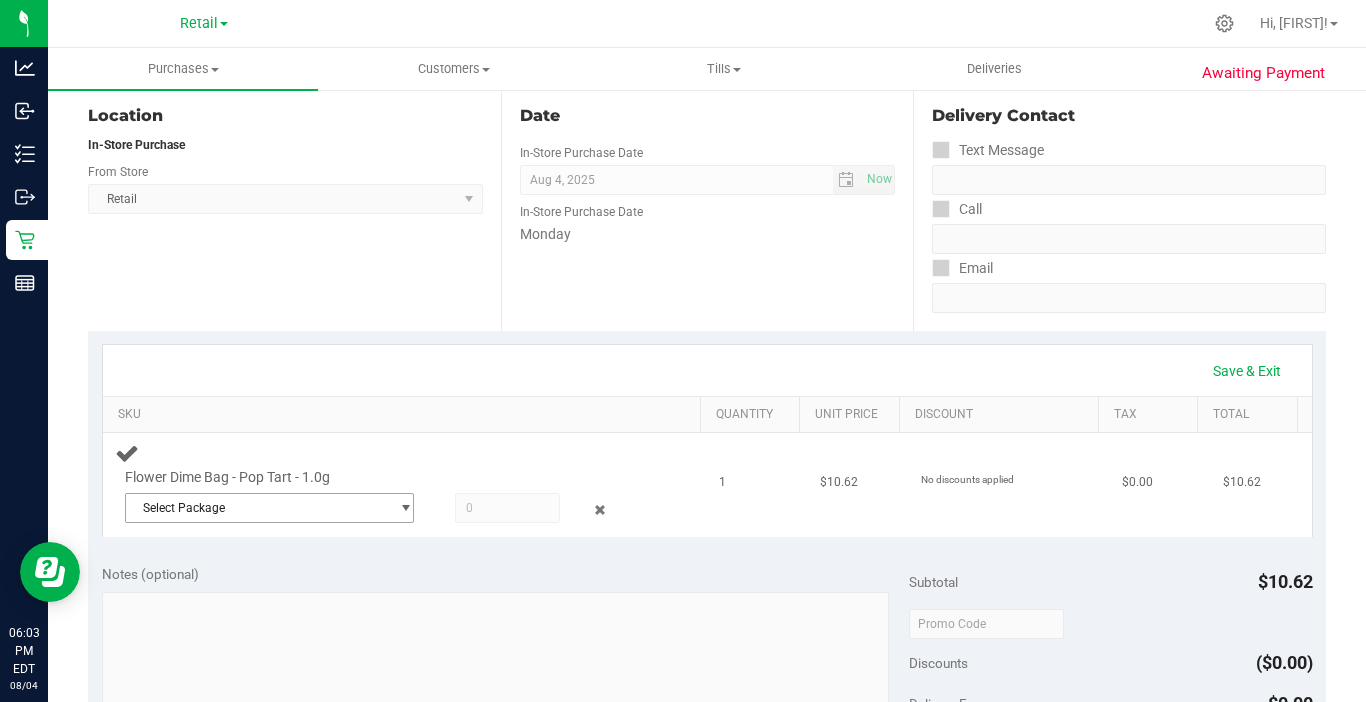 click on "Select Package" at bounding box center [257, 508] 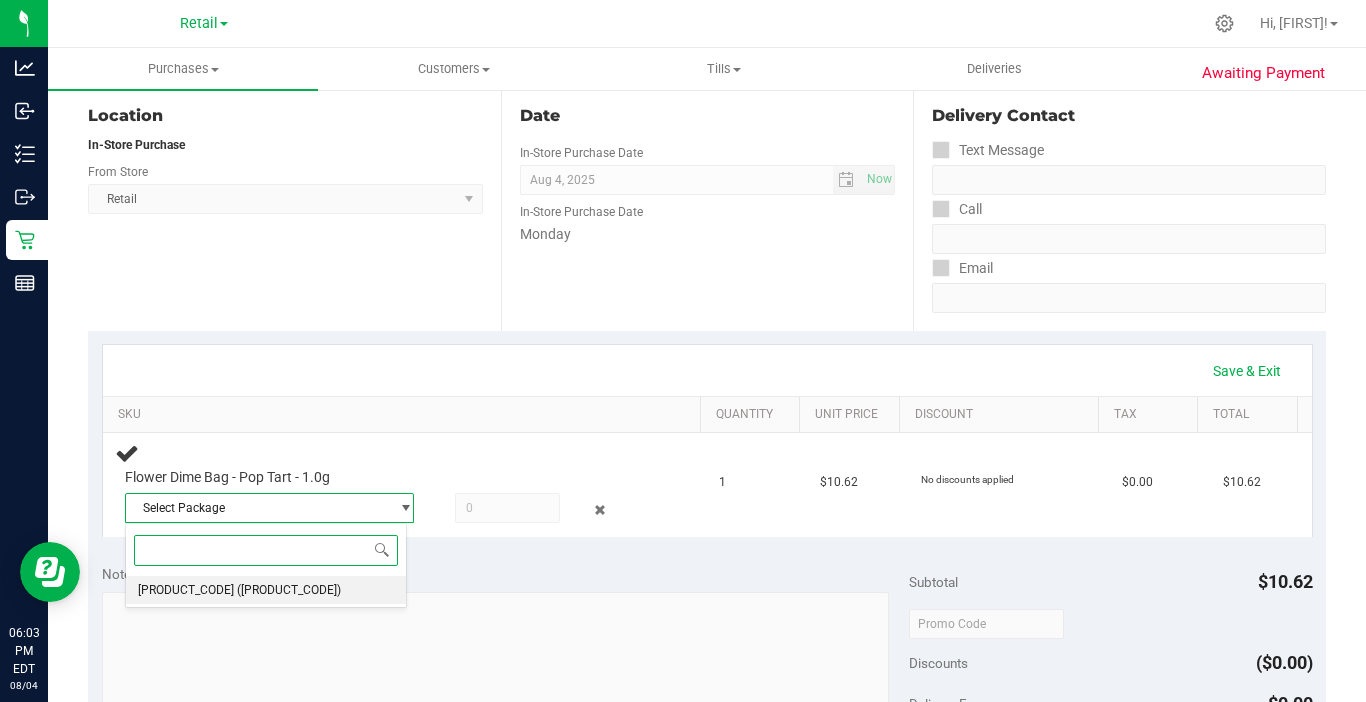 click on "([PRODUCT_CODE])" at bounding box center (289, 590) 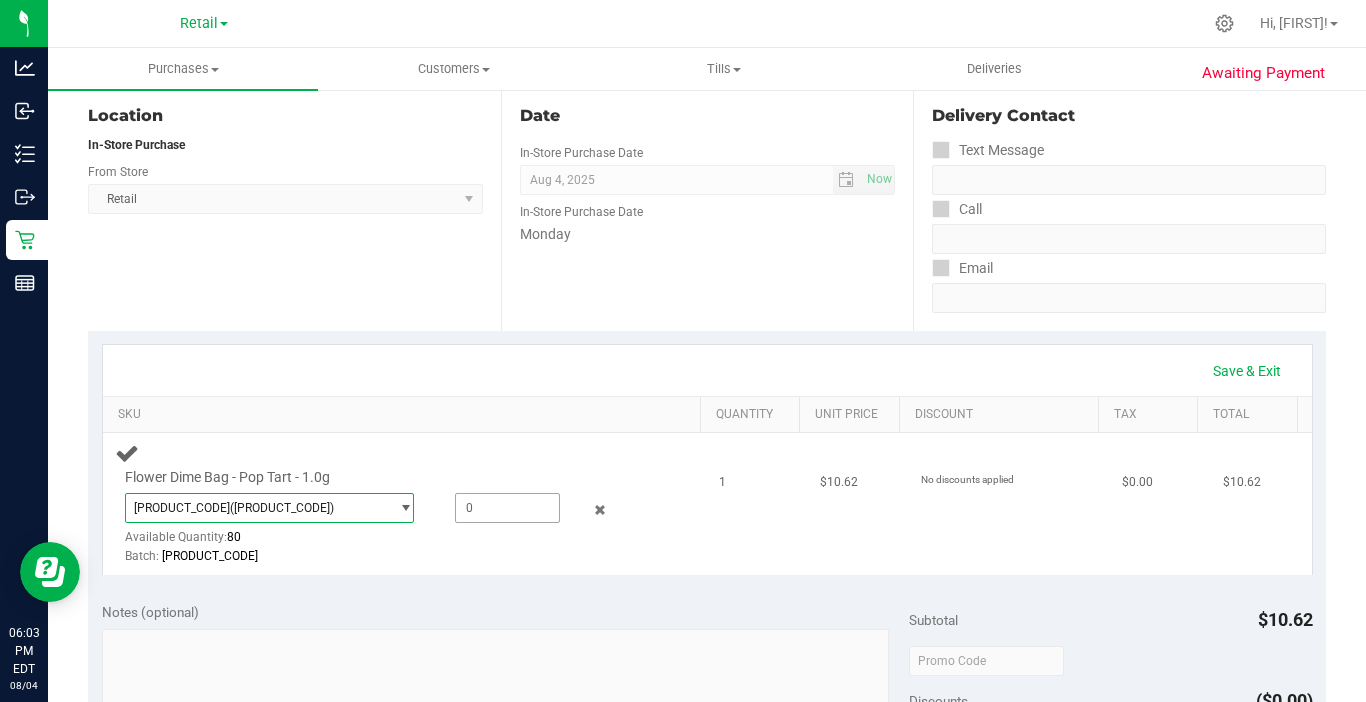click at bounding box center [507, 508] 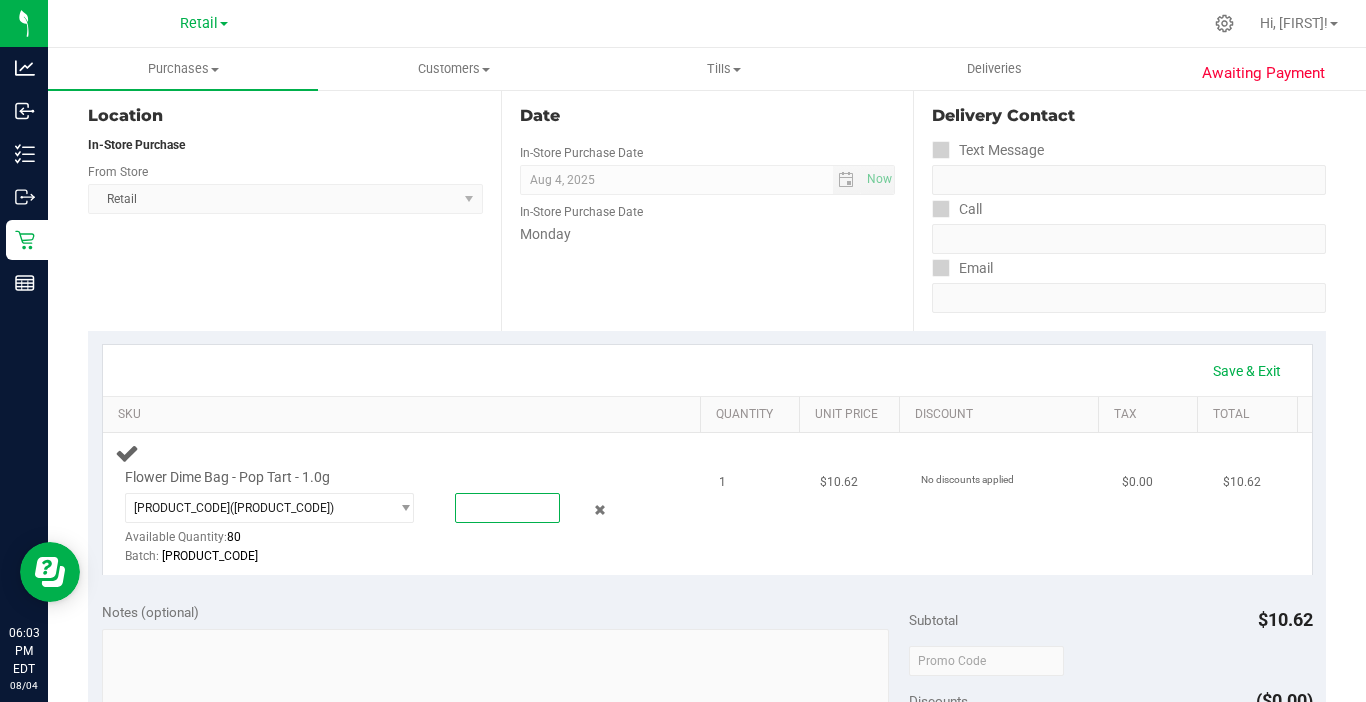 type on "1" 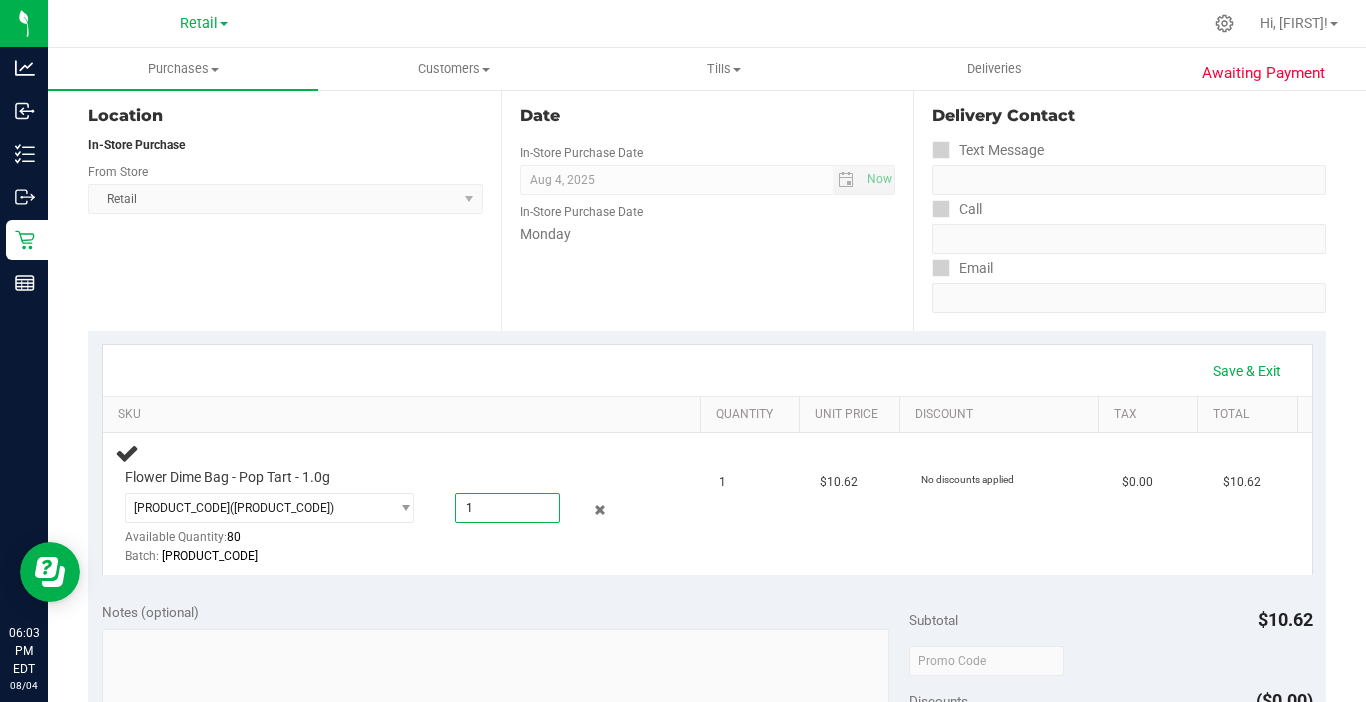 type on "1.0000" 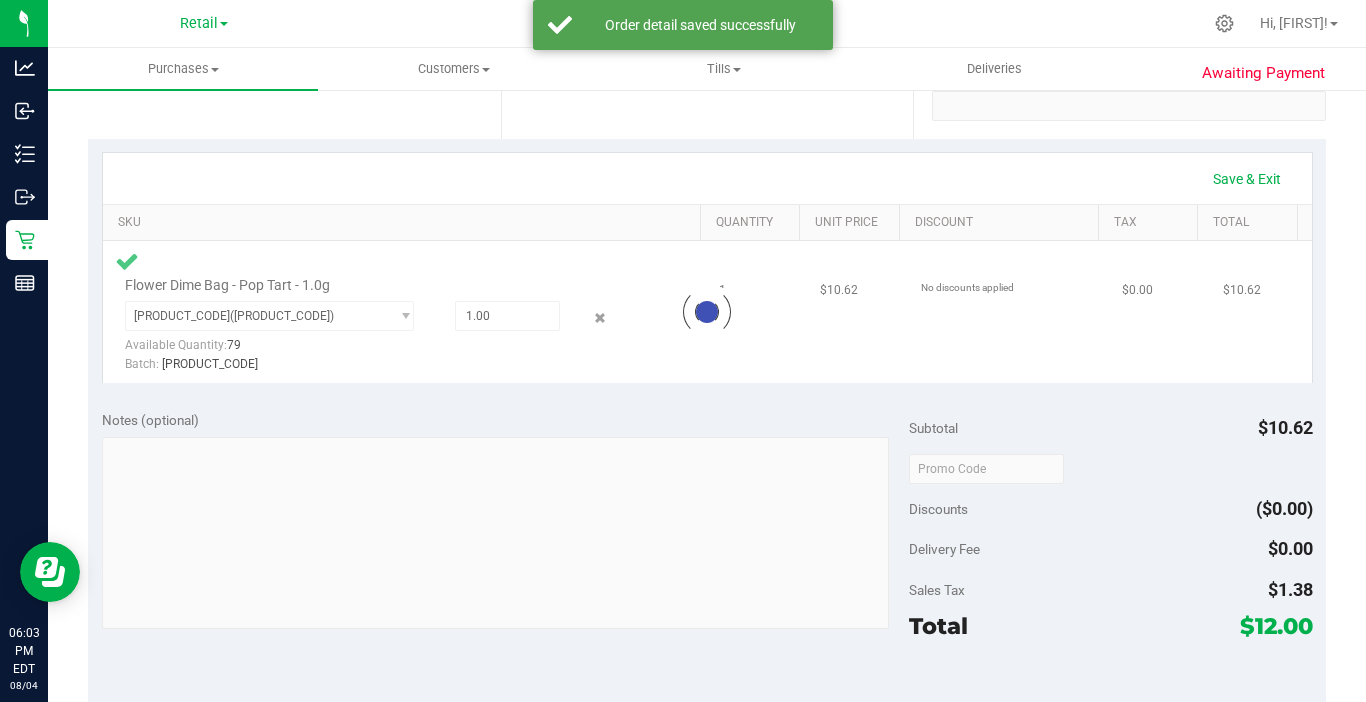 scroll, scrollTop: 600, scrollLeft: 0, axis: vertical 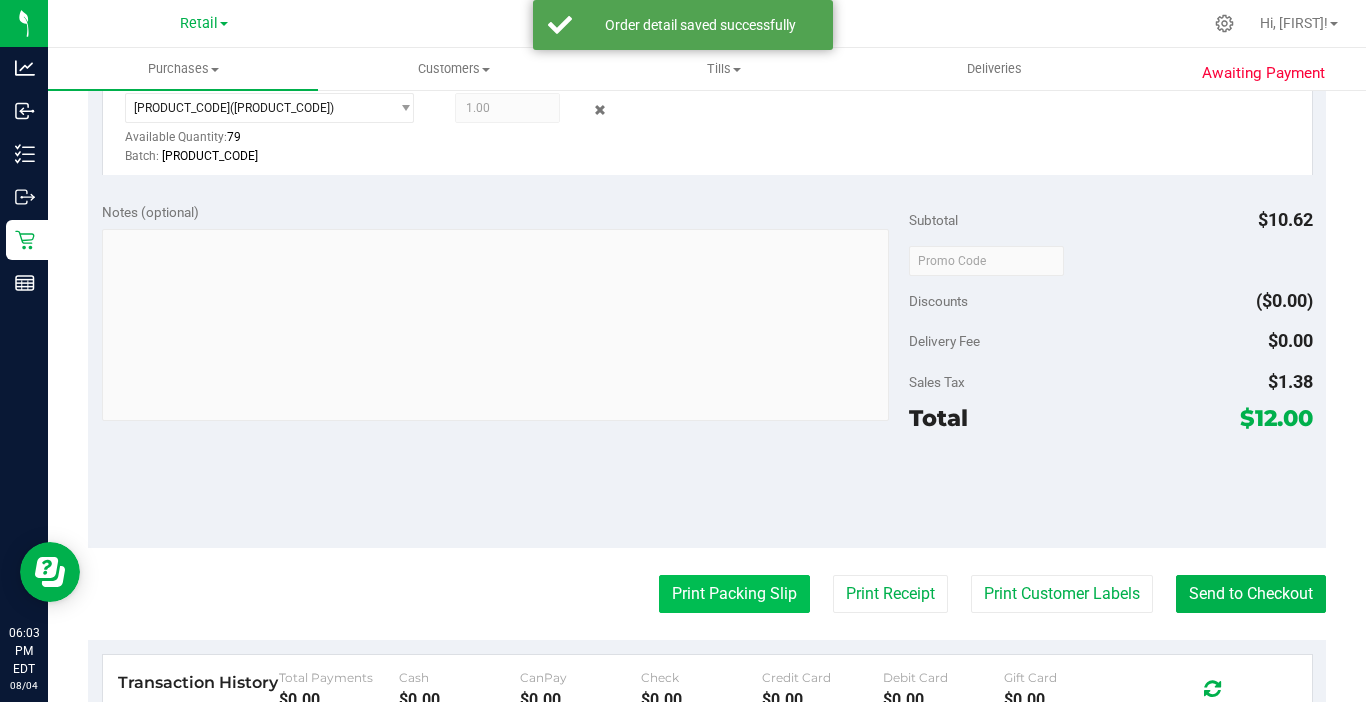 click on "Print Packing Slip" at bounding box center [734, 594] 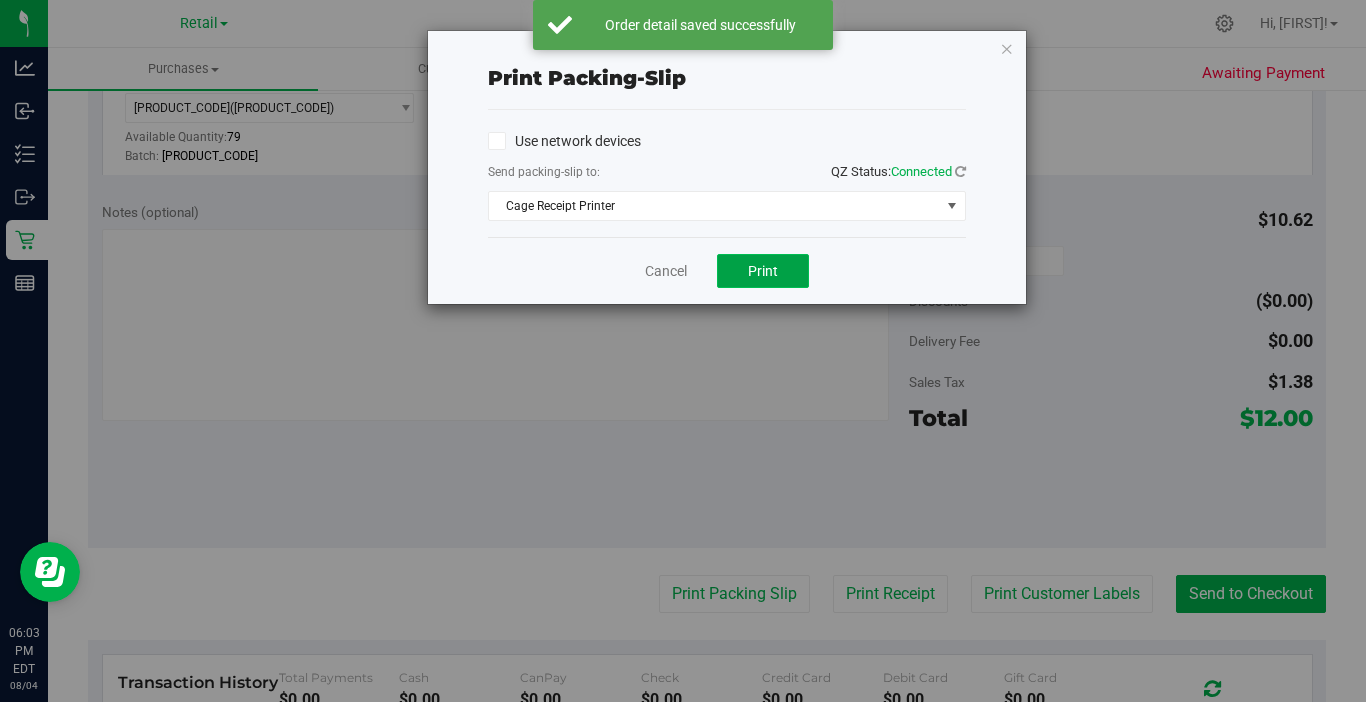 click on "Print" at bounding box center [763, 271] 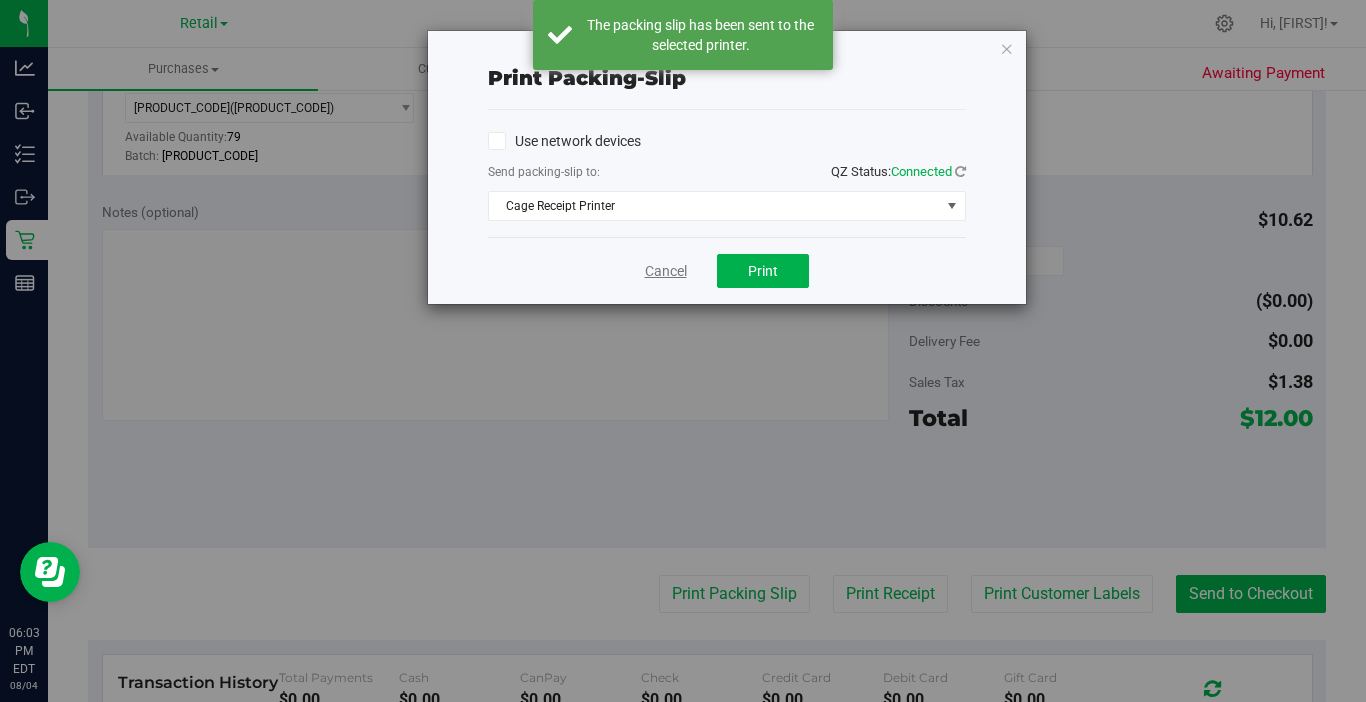 click on "Cancel" at bounding box center (666, 271) 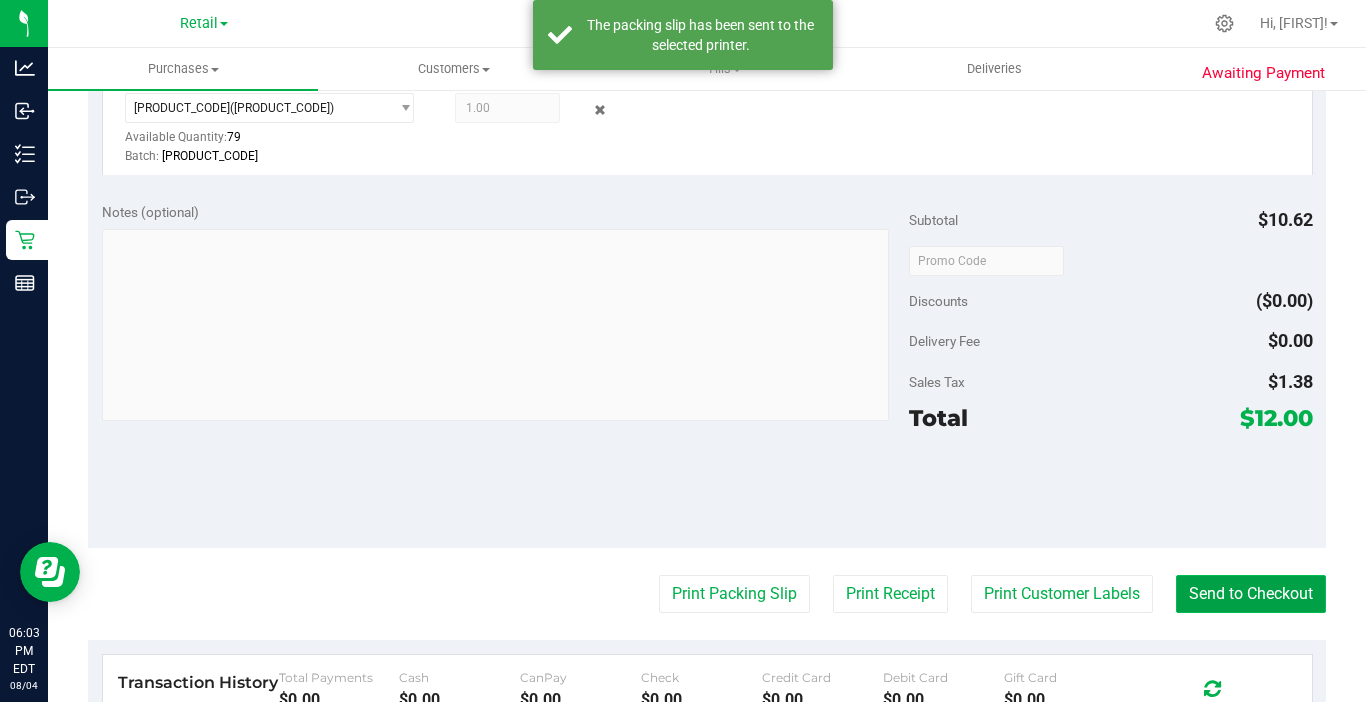 click on "Send to Checkout" at bounding box center [1251, 594] 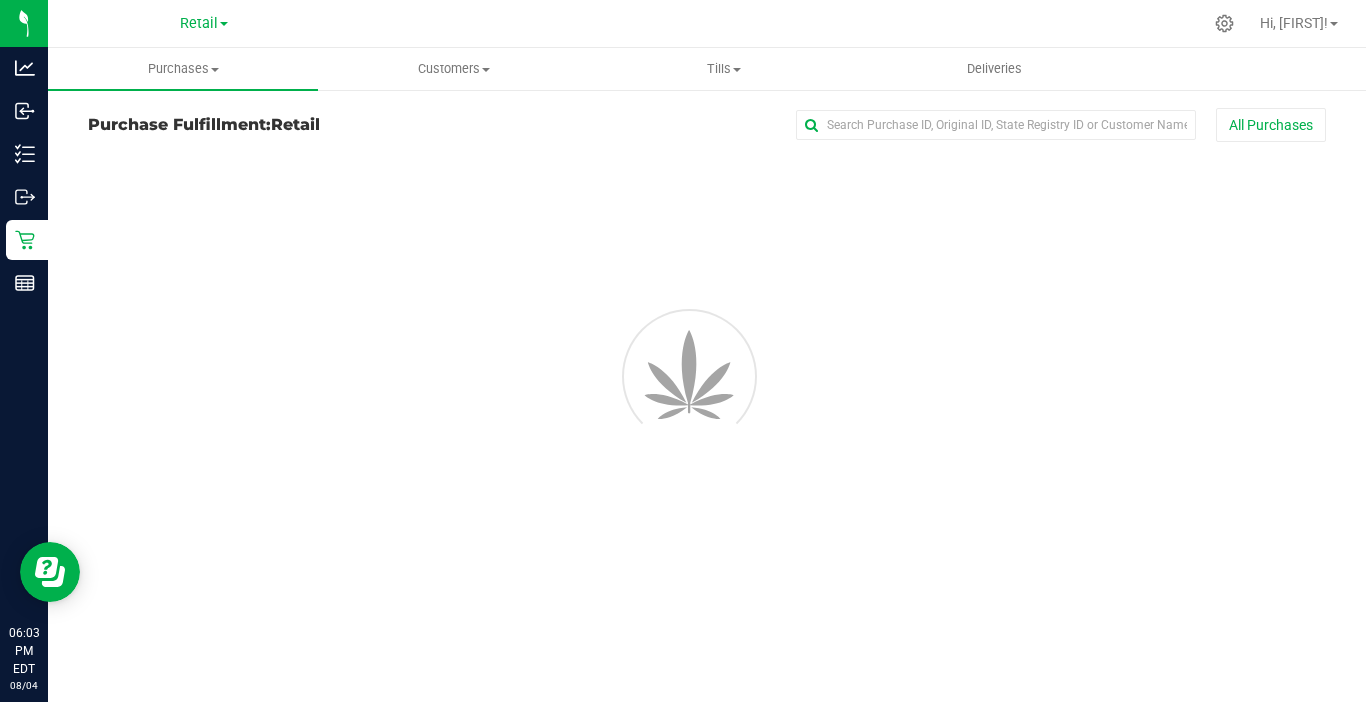 scroll, scrollTop: 0, scrollLeft: 0, axis: both 